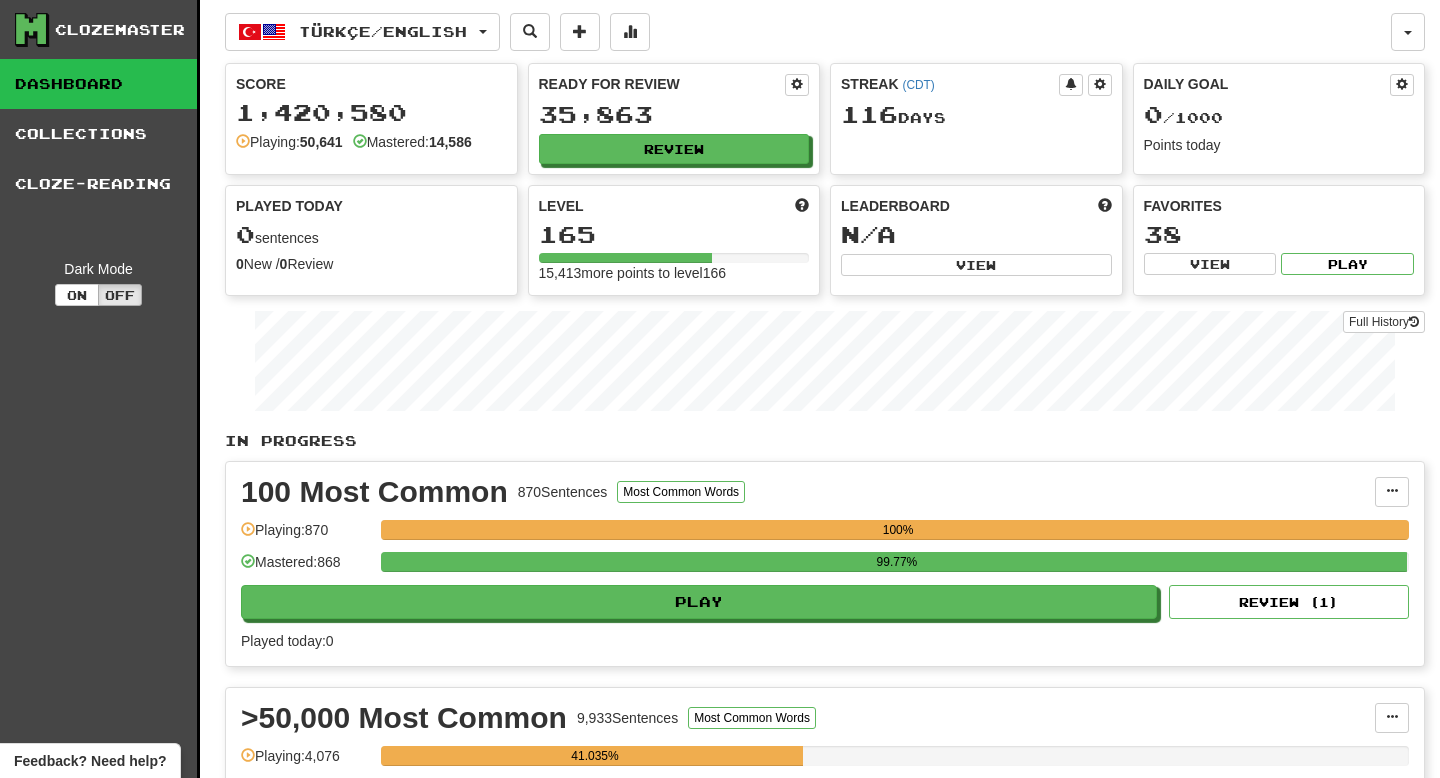 scroll, scrollTop: 0, scrollLeft: 0, axis: both 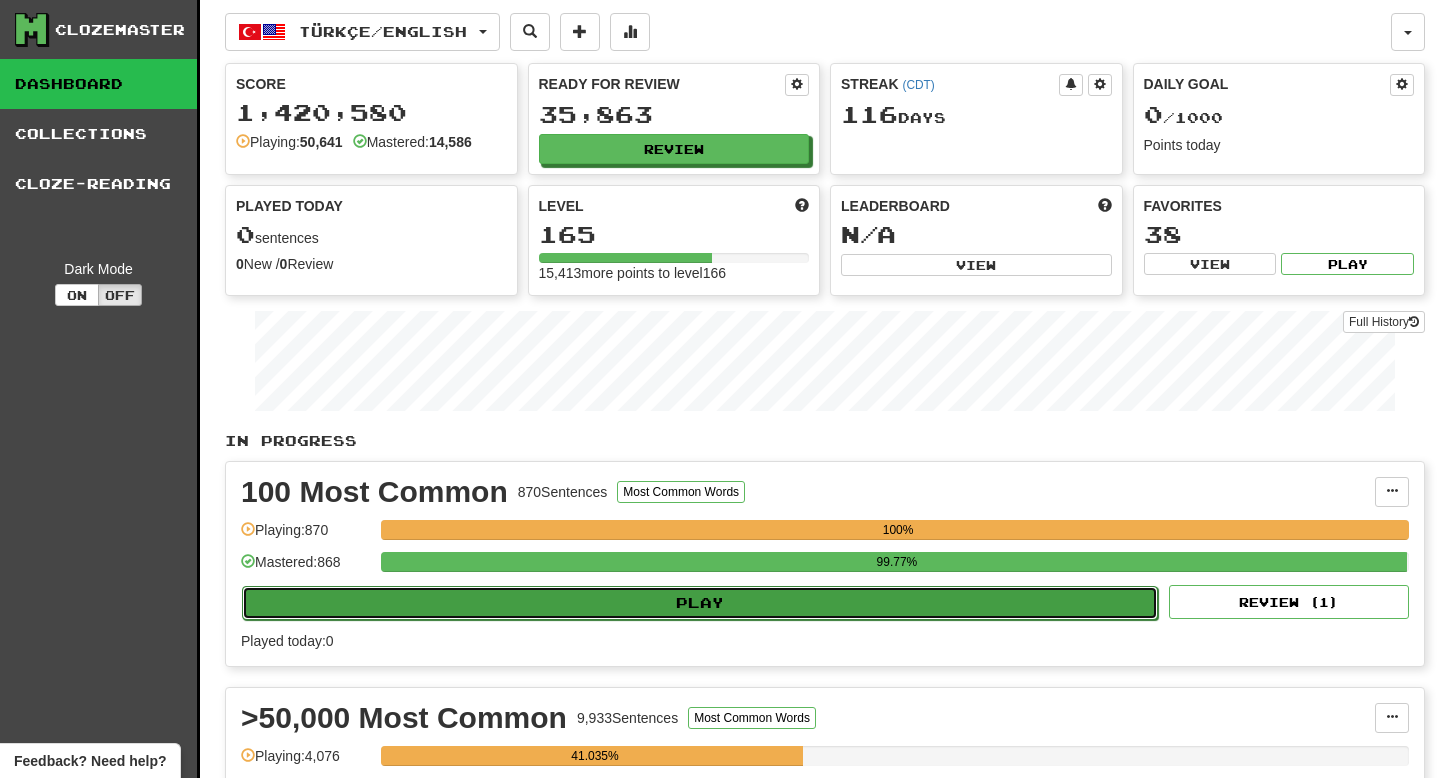 click on "Play" at bounding box center [700, 603] 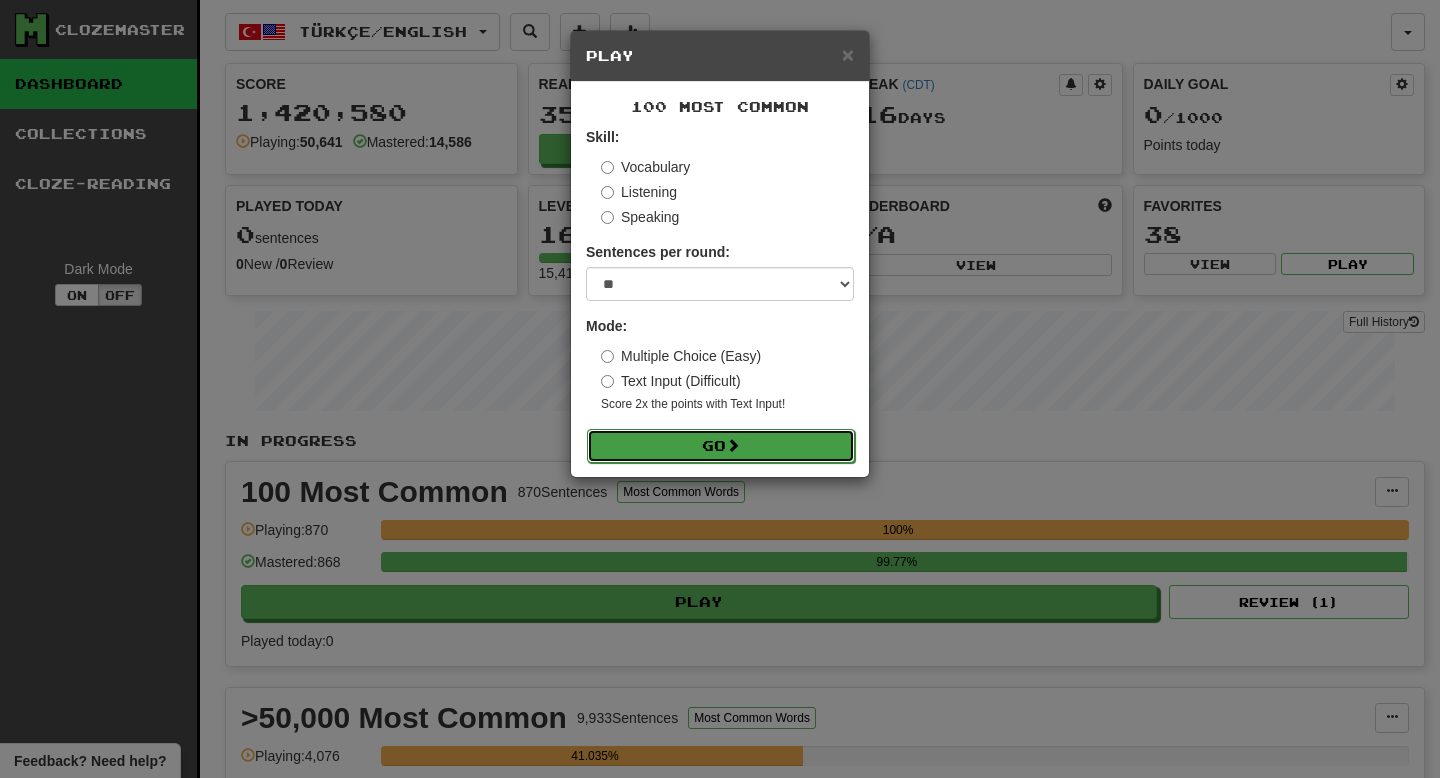 click on "Go" at bounding box center (721, 446) 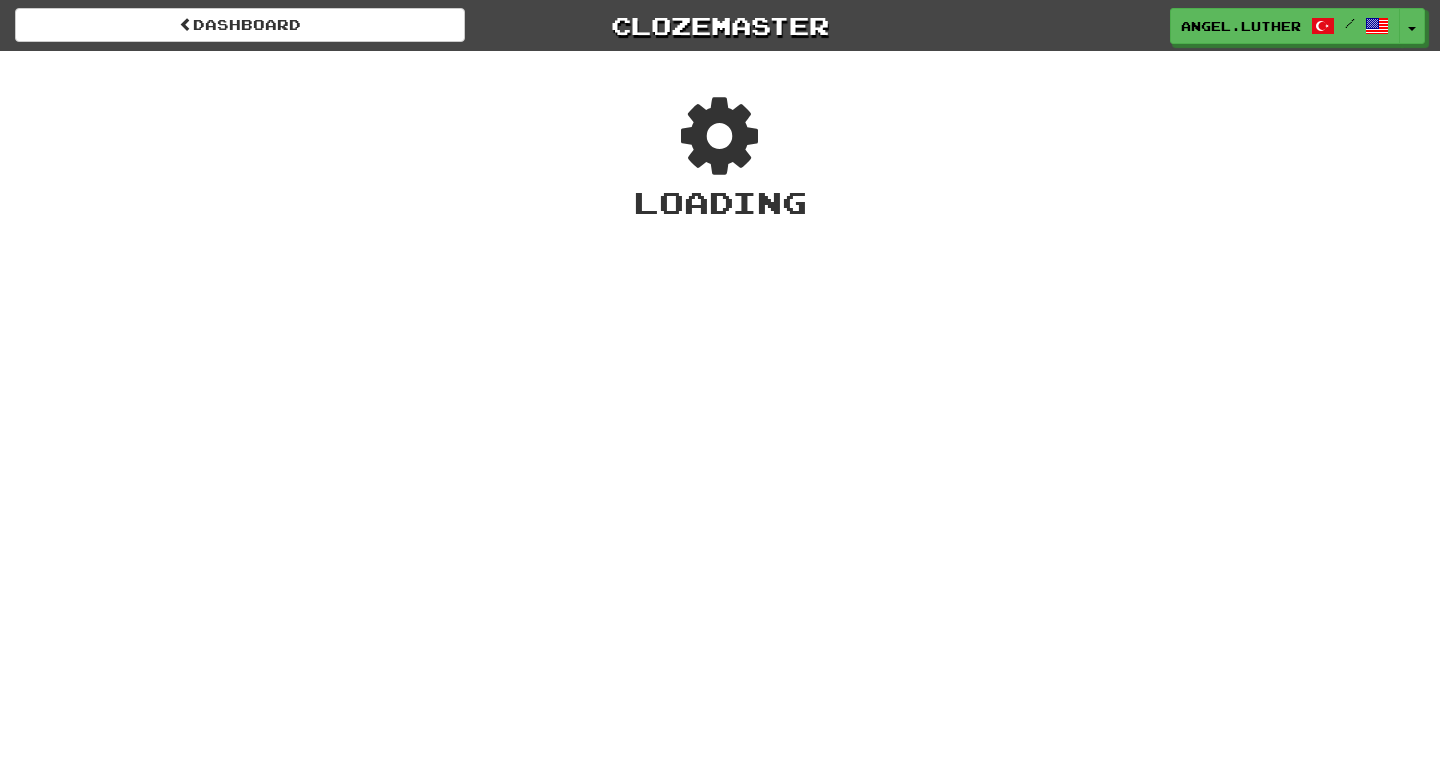 scroll, scrollTop: 0, scrollLeft: 0, axis: both 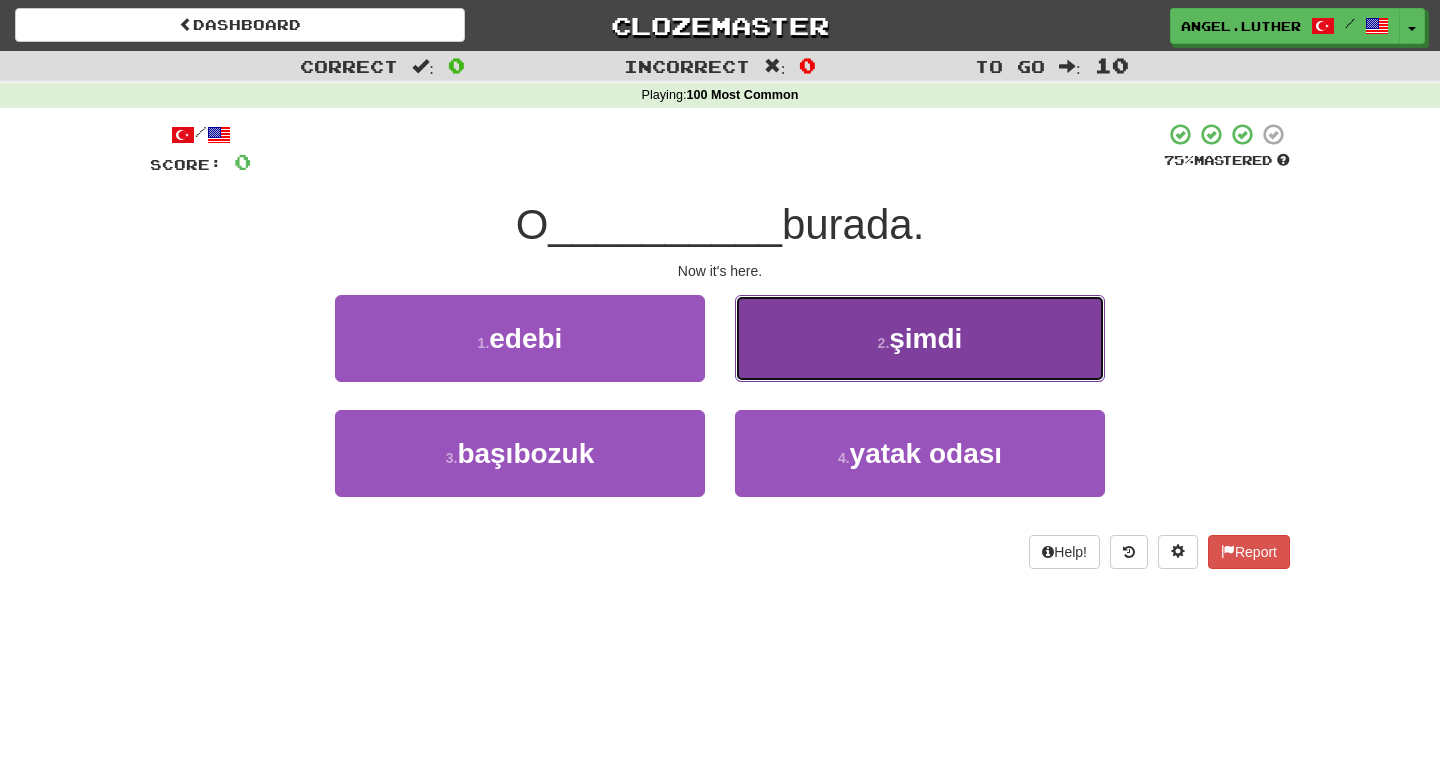 click on "2 .  şimdi" at bounding box center [920, 338] 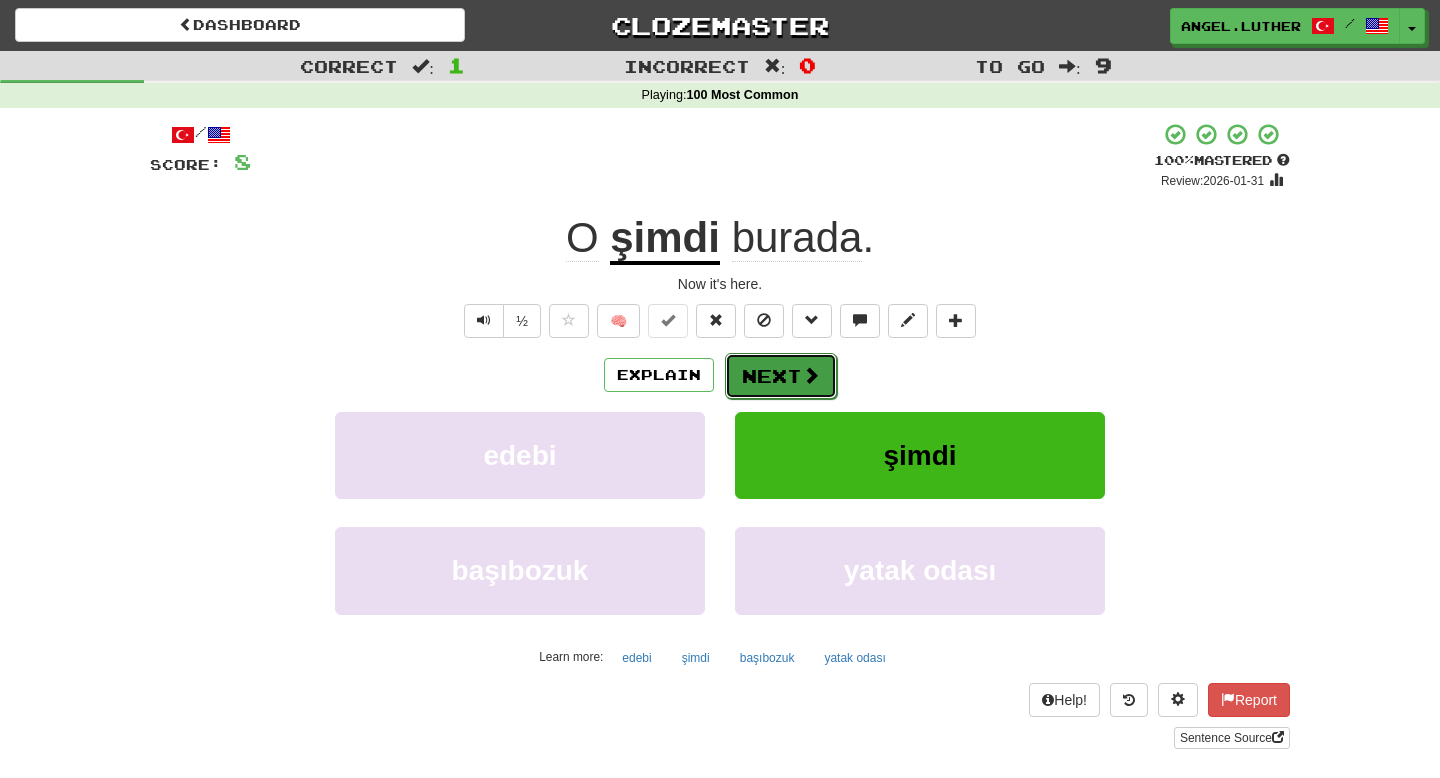 click at bounding box center (811, 375) 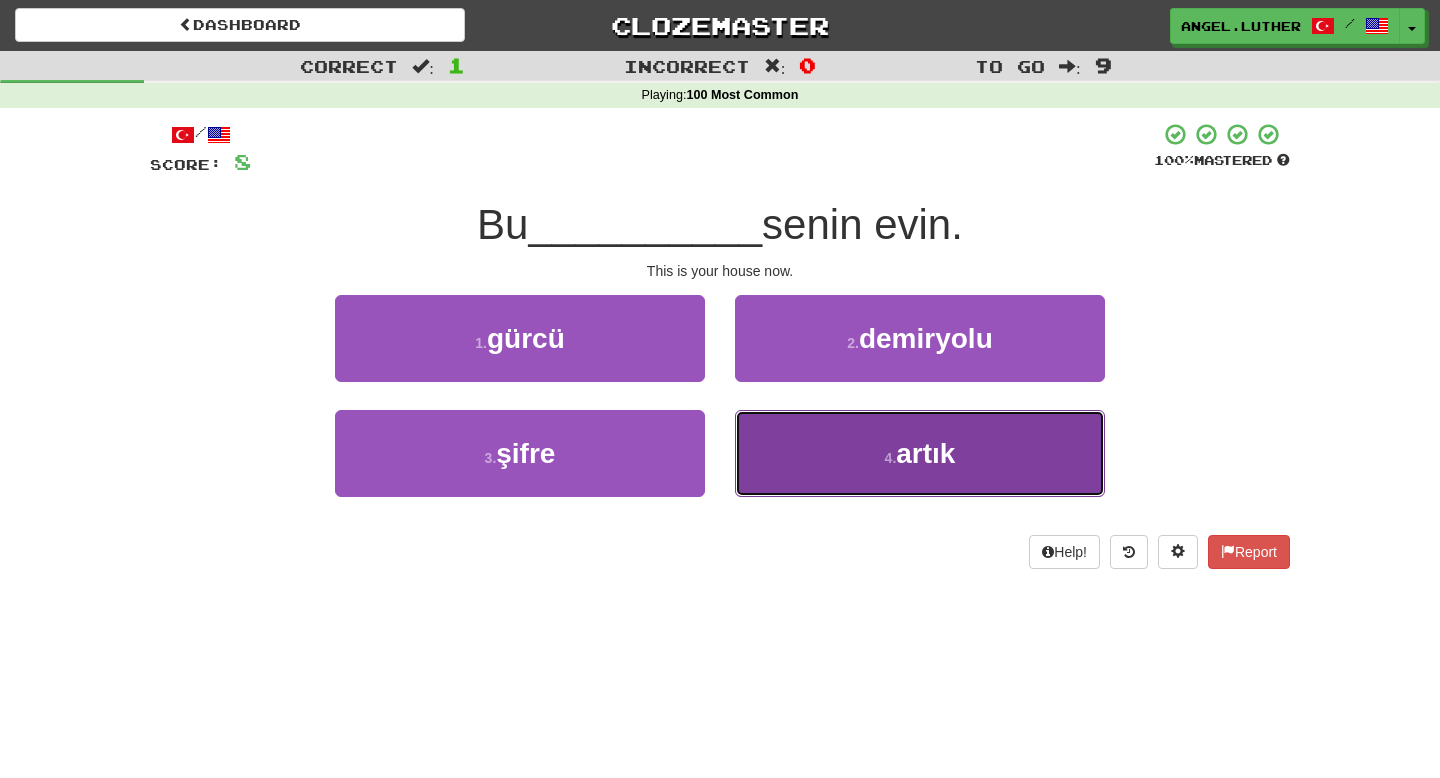 click on "4 ." at bounding box center (891, 458) 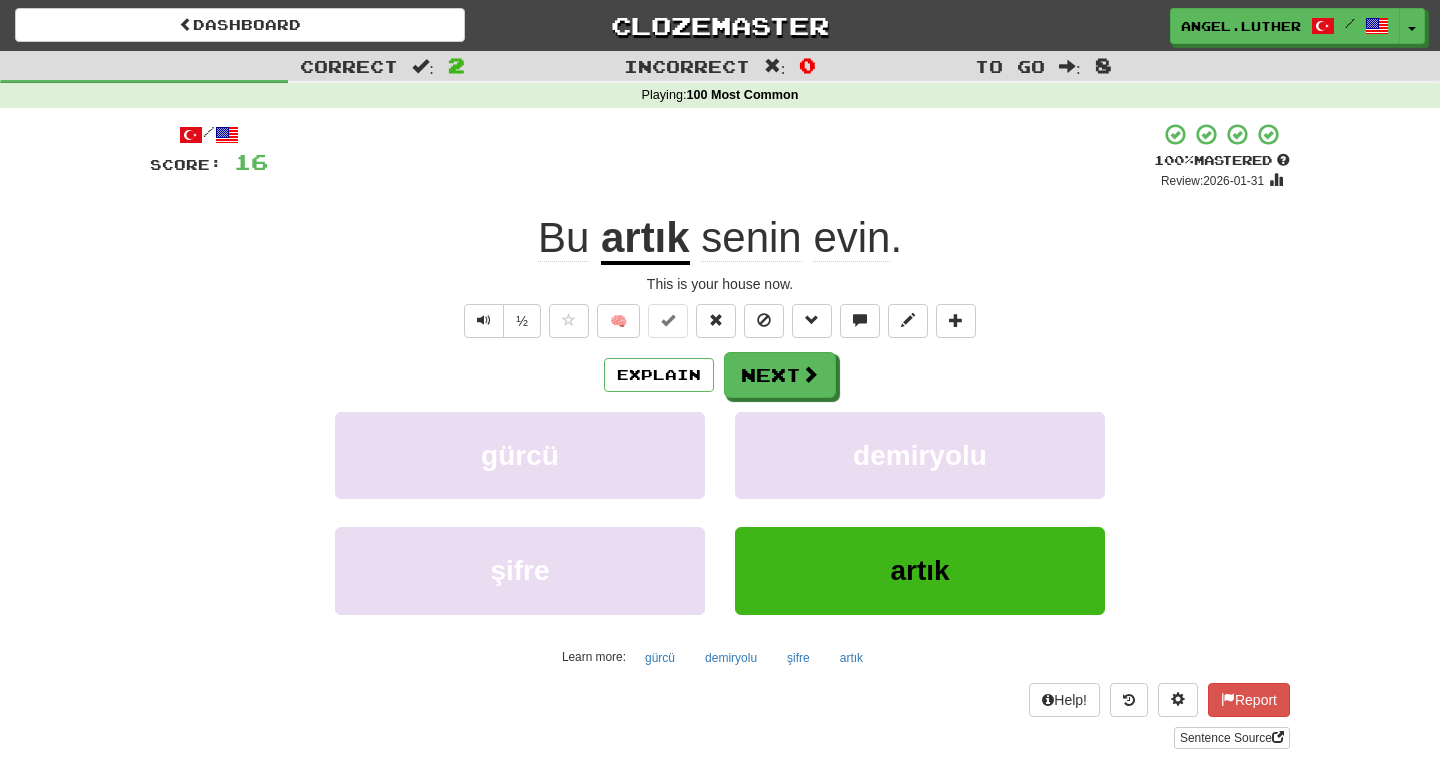 click on "Explain Next gürcü demiryolu şifre artık Learn more: gürcü demiryolu şifre artık" at bounding box center [720, 512] 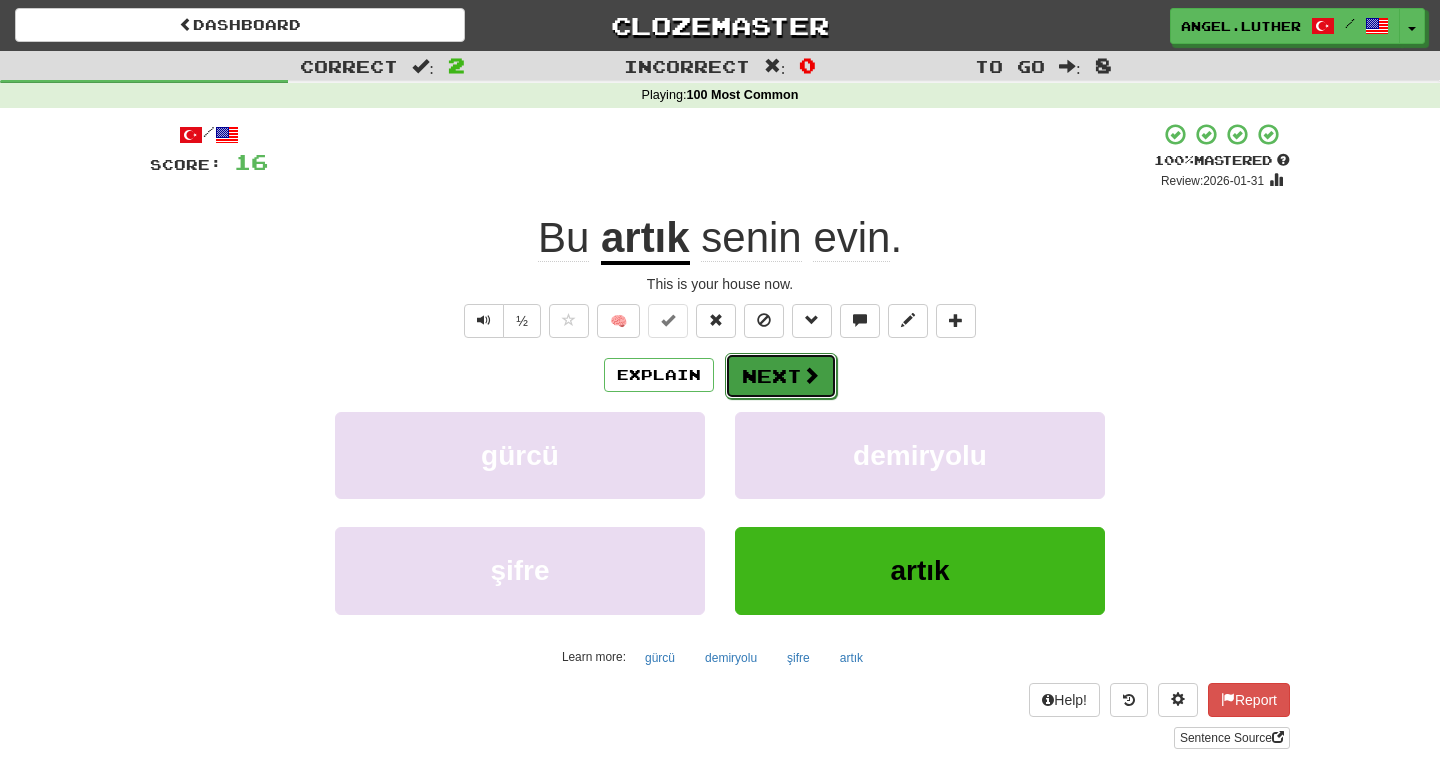 click on "Next" at bounding box center (781, 376) 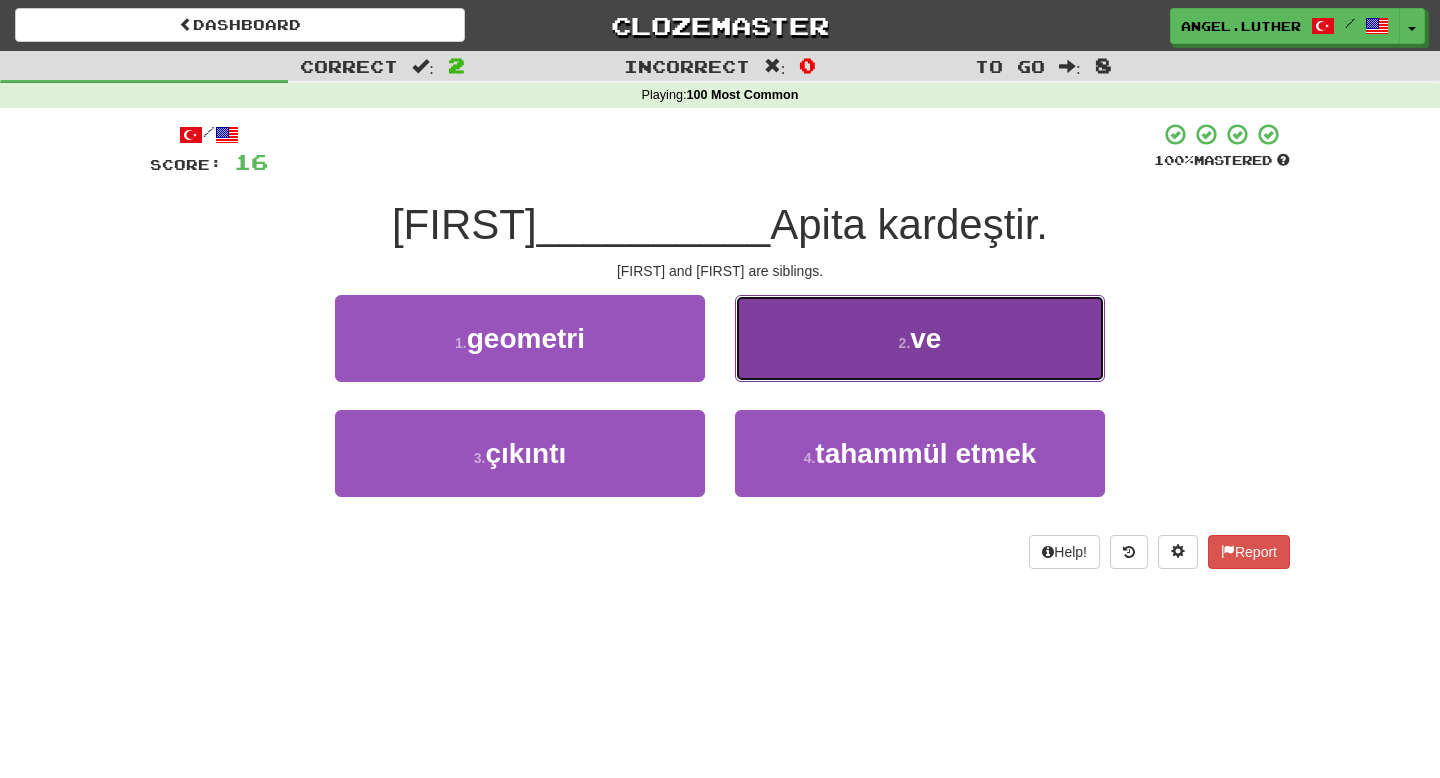 click on "2 .  ve" at bounding box center [920, 338] 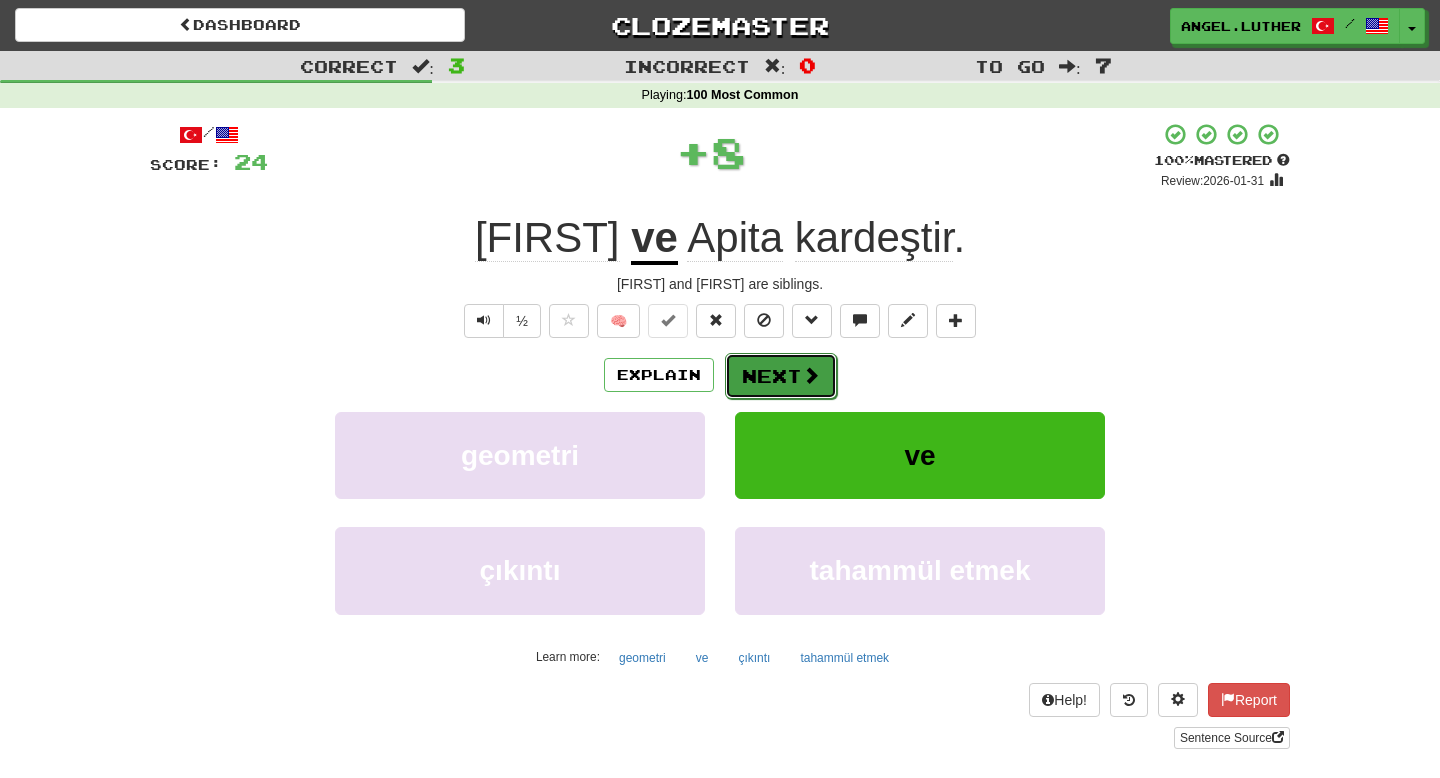 click on "Next" at bounding box center [781, 376] 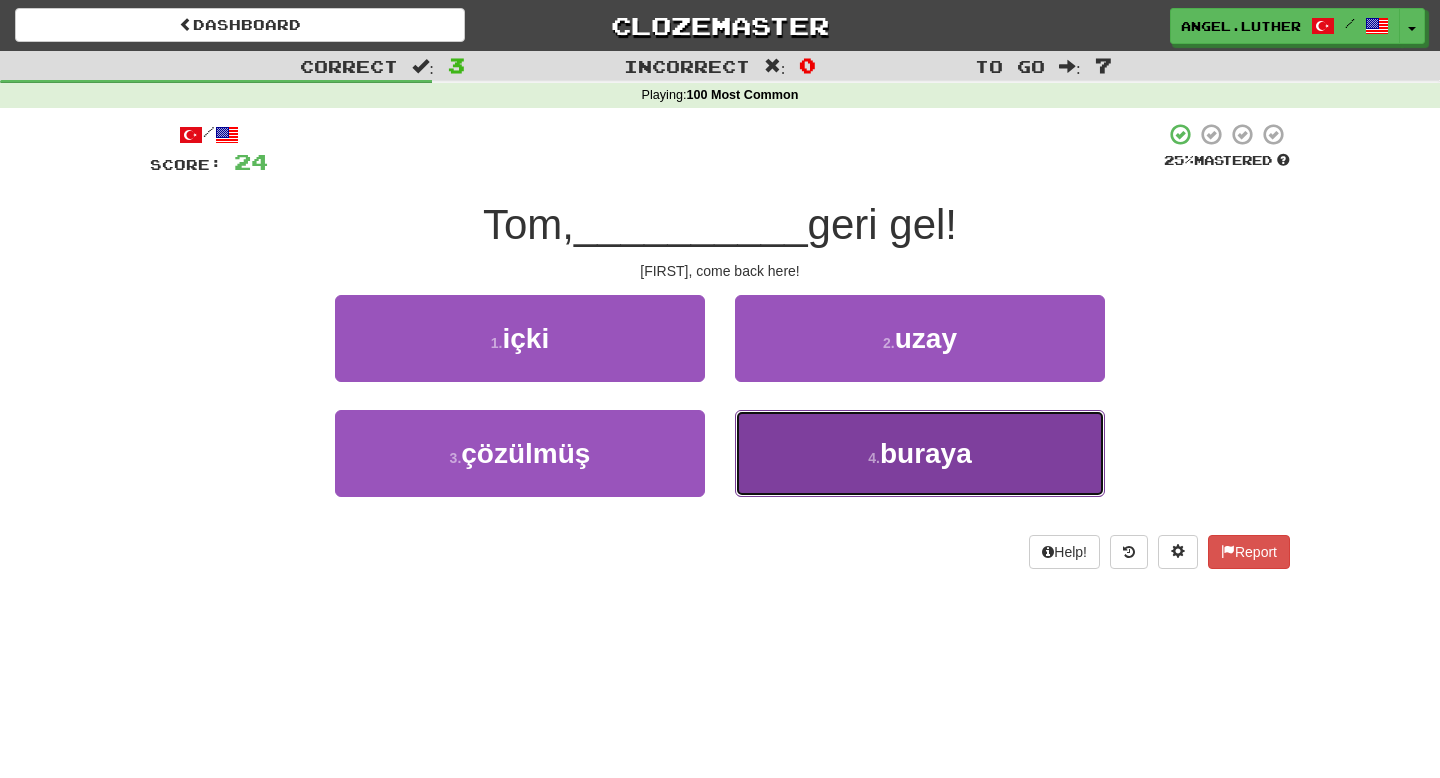 click on "buraya" at bounding box center [926, 453] 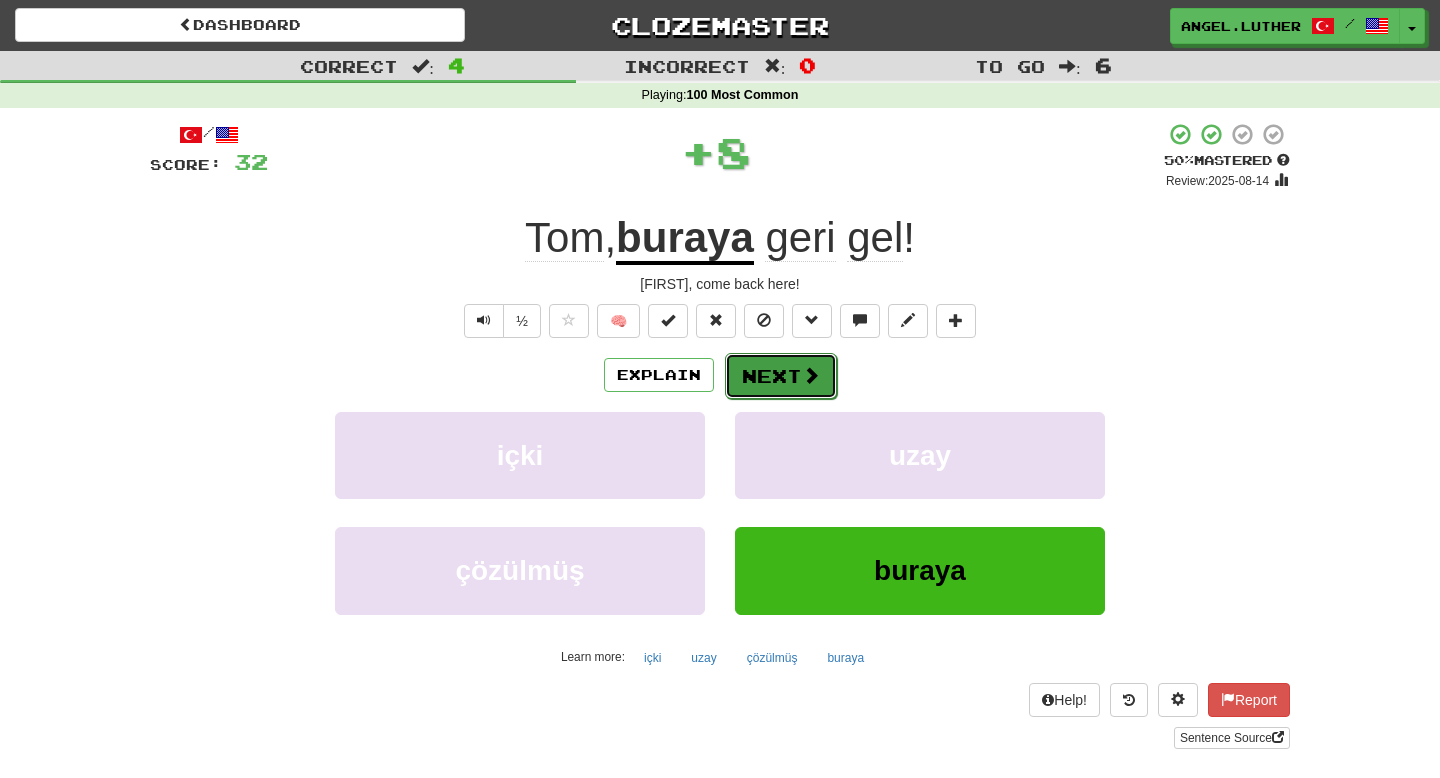 click on "Next" at bounding box center [781, 376] 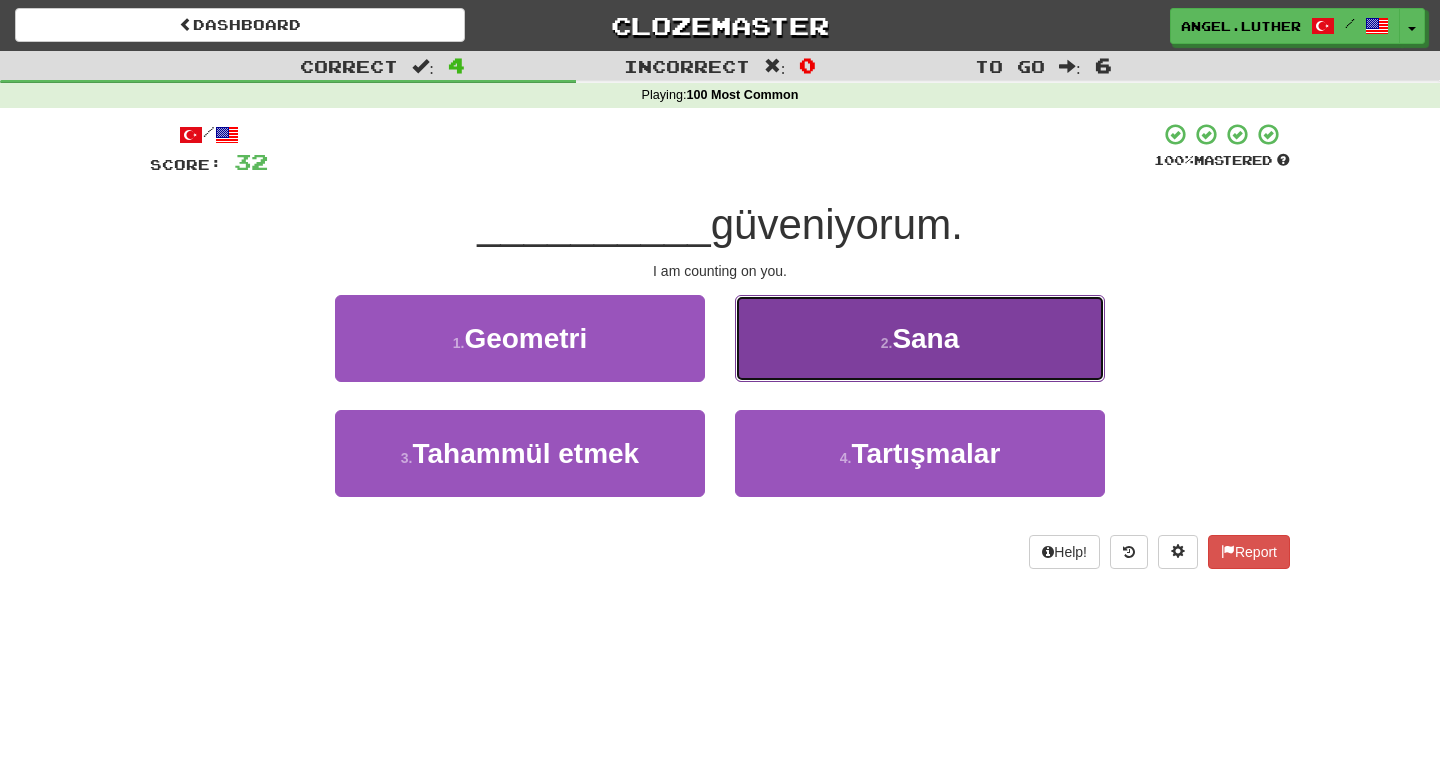 click on "2 .  Sana" at bounding box center (920, 338) 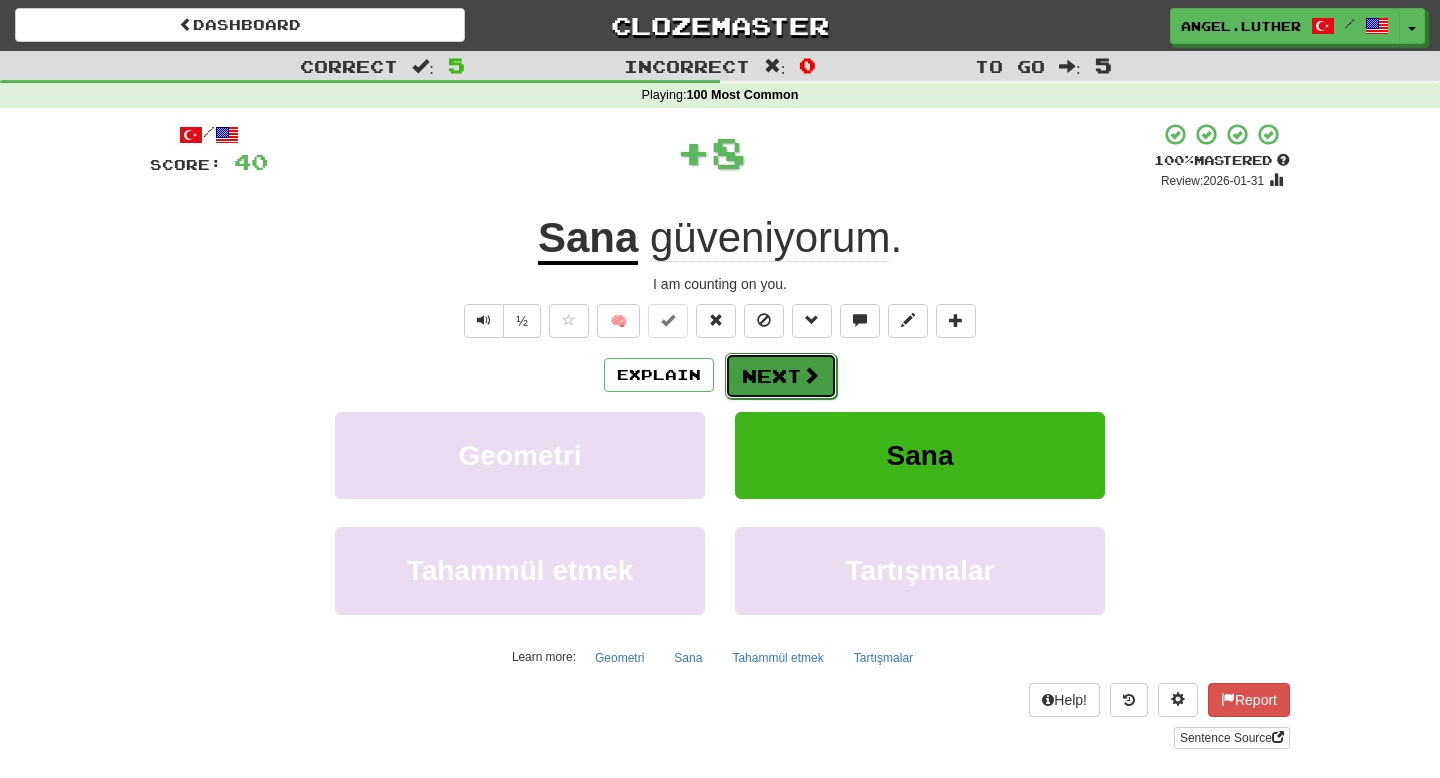 click at bounding box center (811, 375) 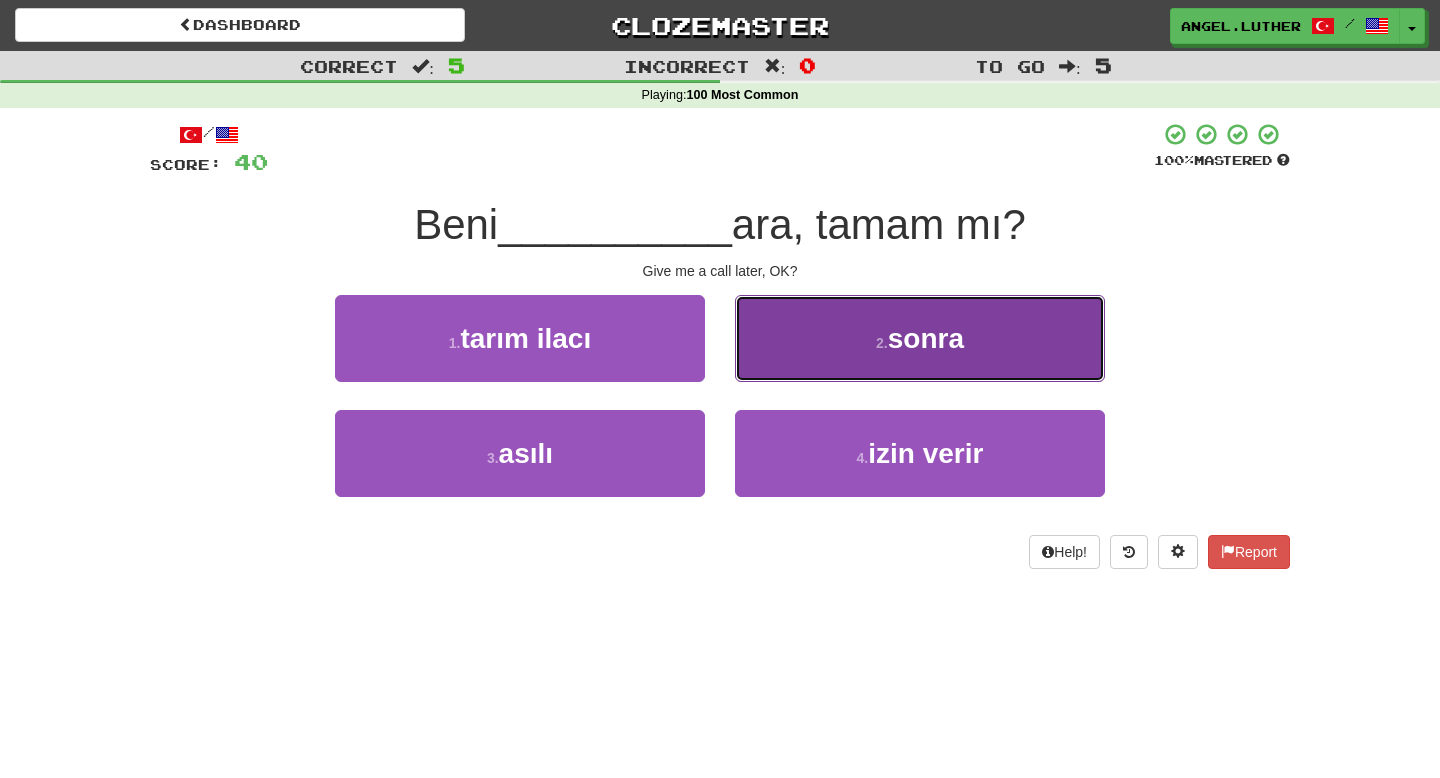 click on "2 .  sonra" at bounding box center [920, 338] 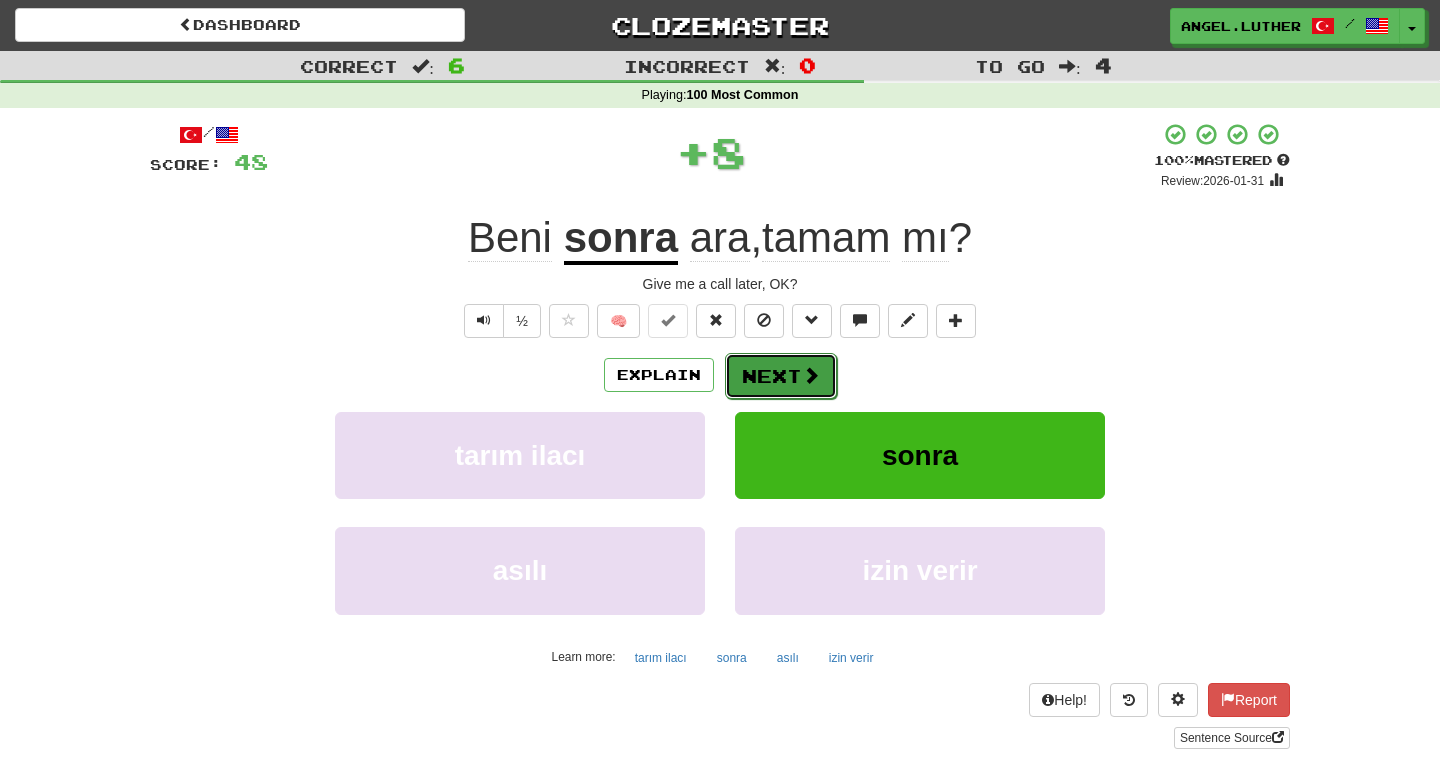 click at bounding box center [811, 375] 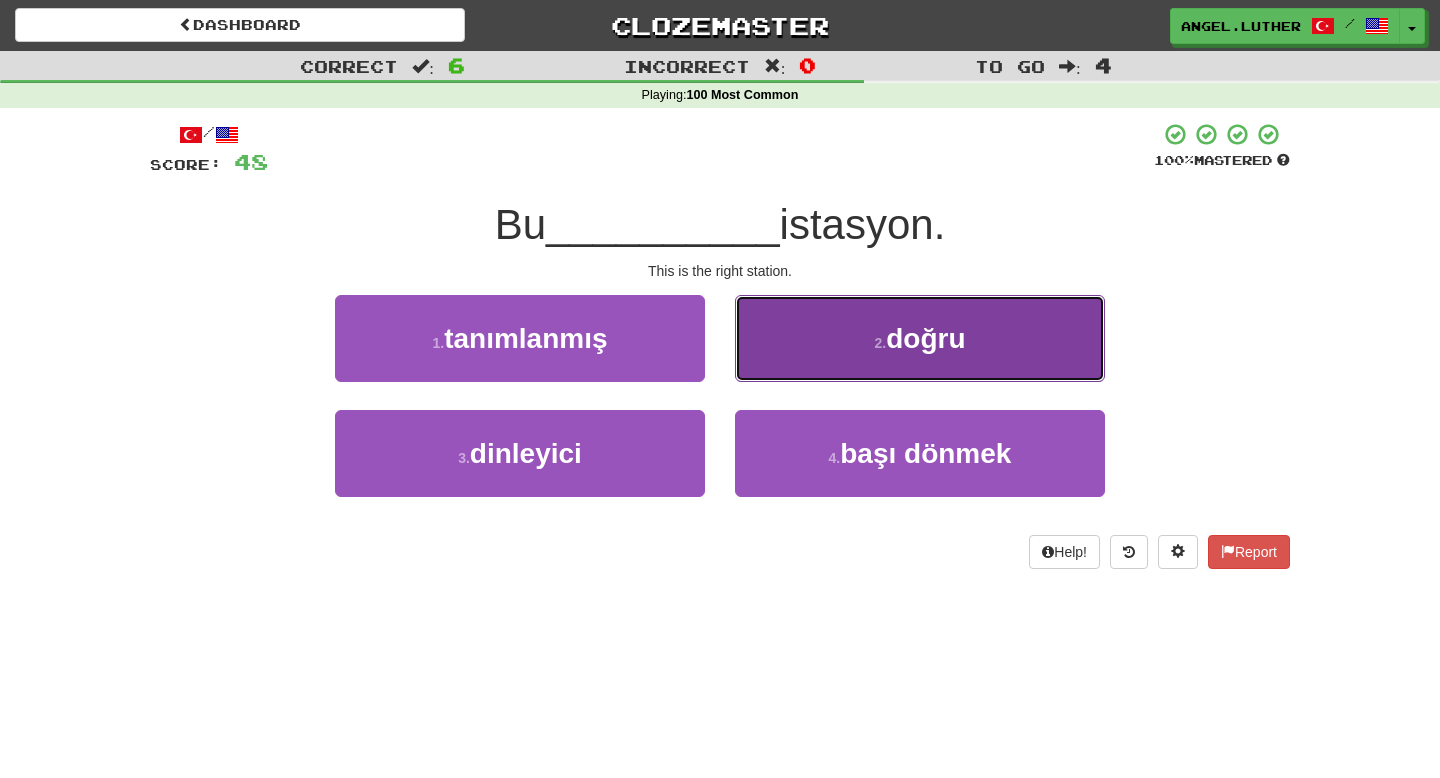 click on "2 .  doğru" at bounding box center (920, 338) 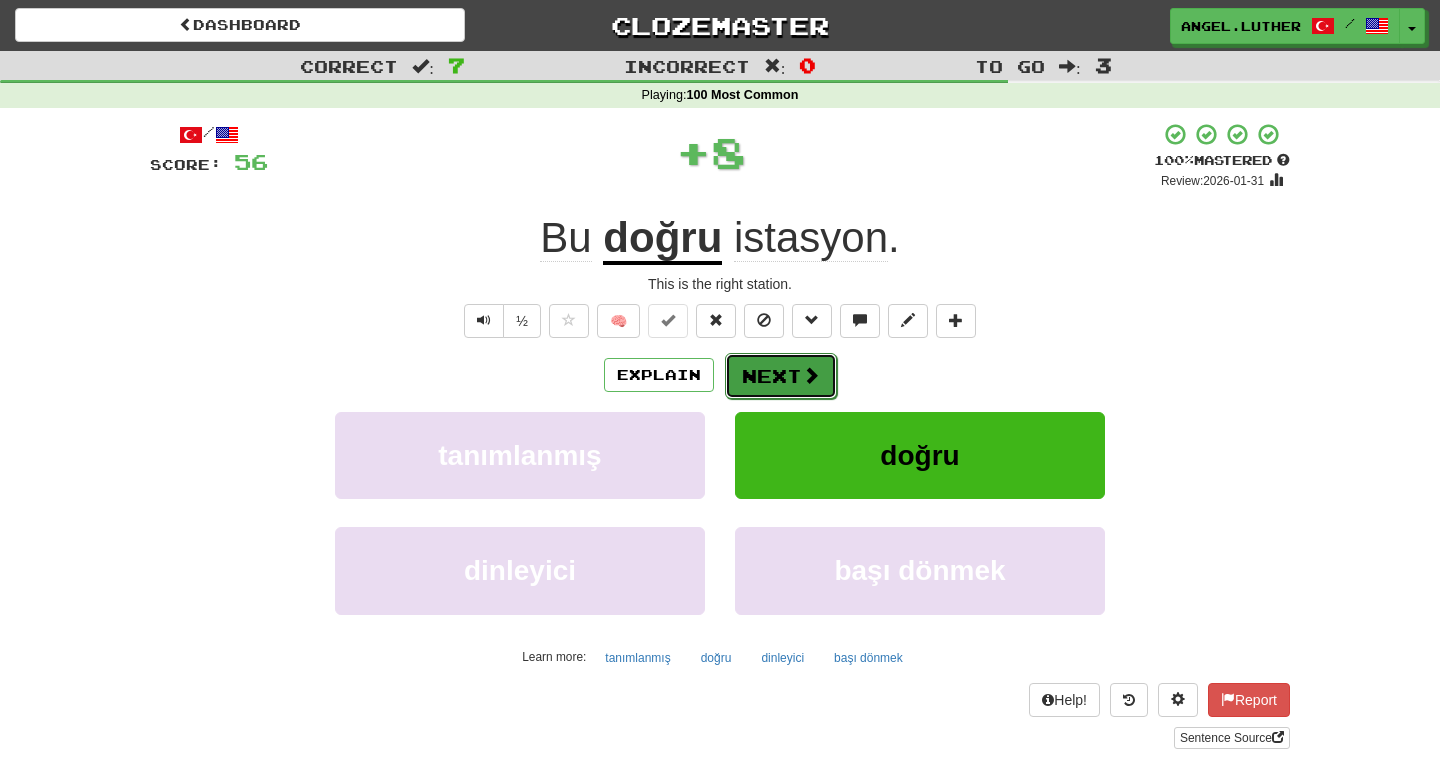 click on "Next" at bounding box center [781, 376] 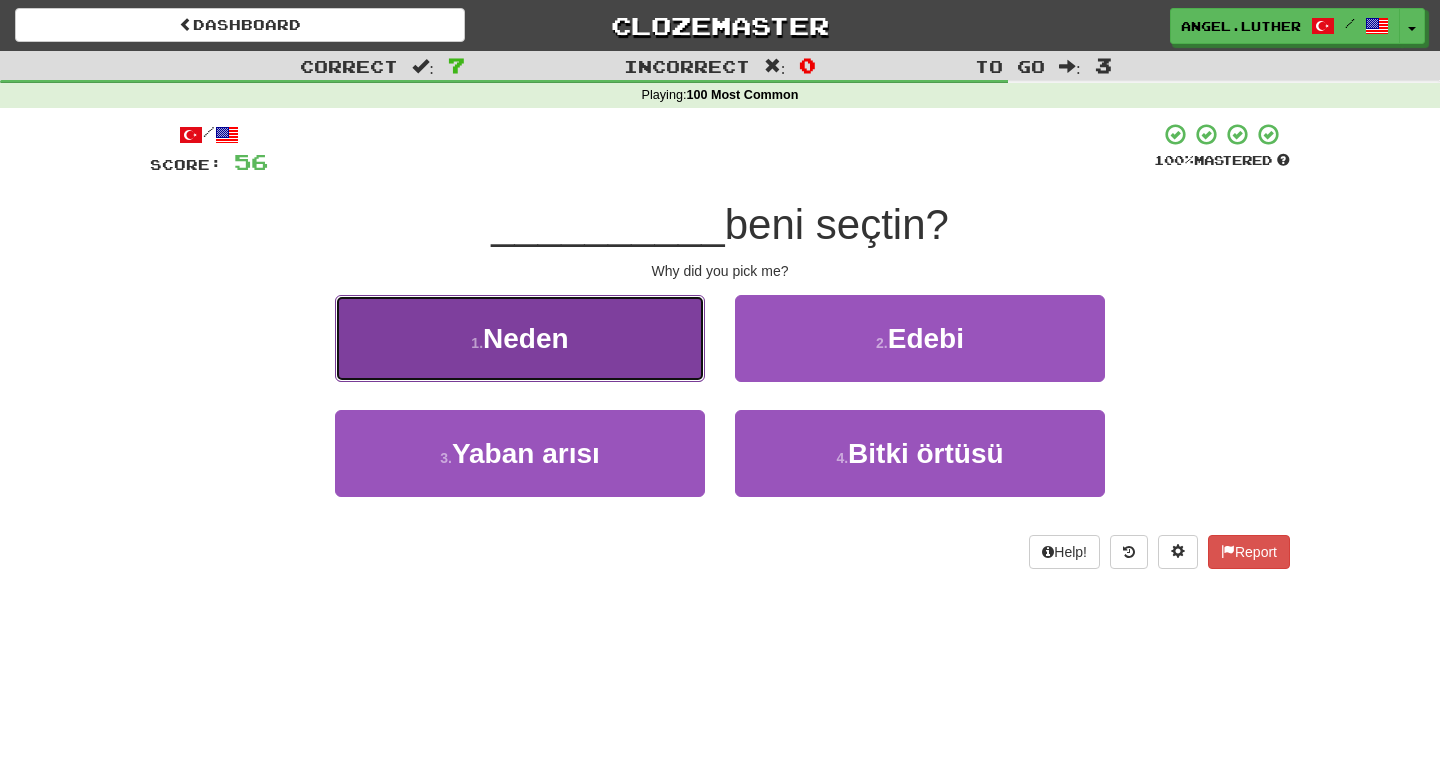 click on "1 .  Neden" at bounding box center [520, 338] 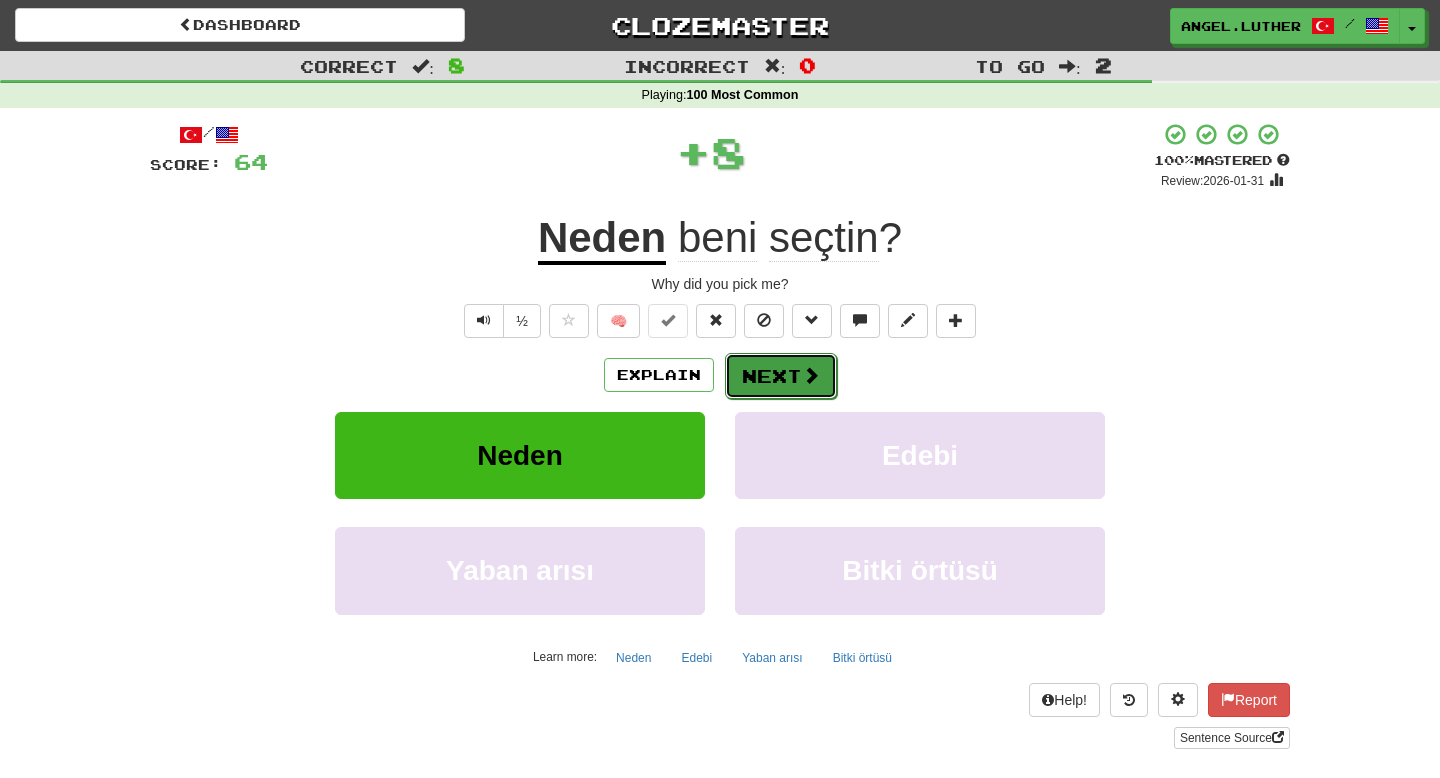 click on "Next" at bounding box center (781, 376) 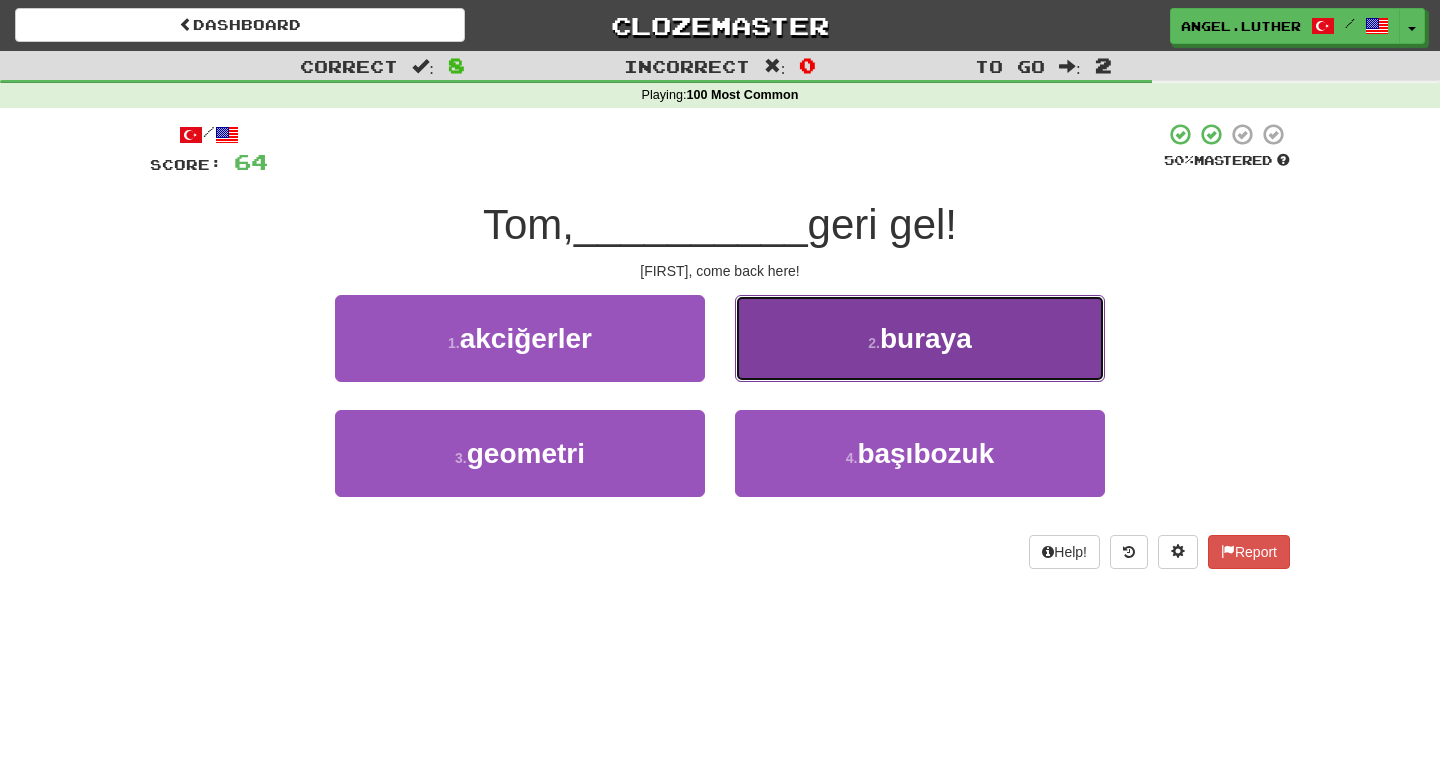 click on "2 .  buraya" at bounding box center (920, 338) 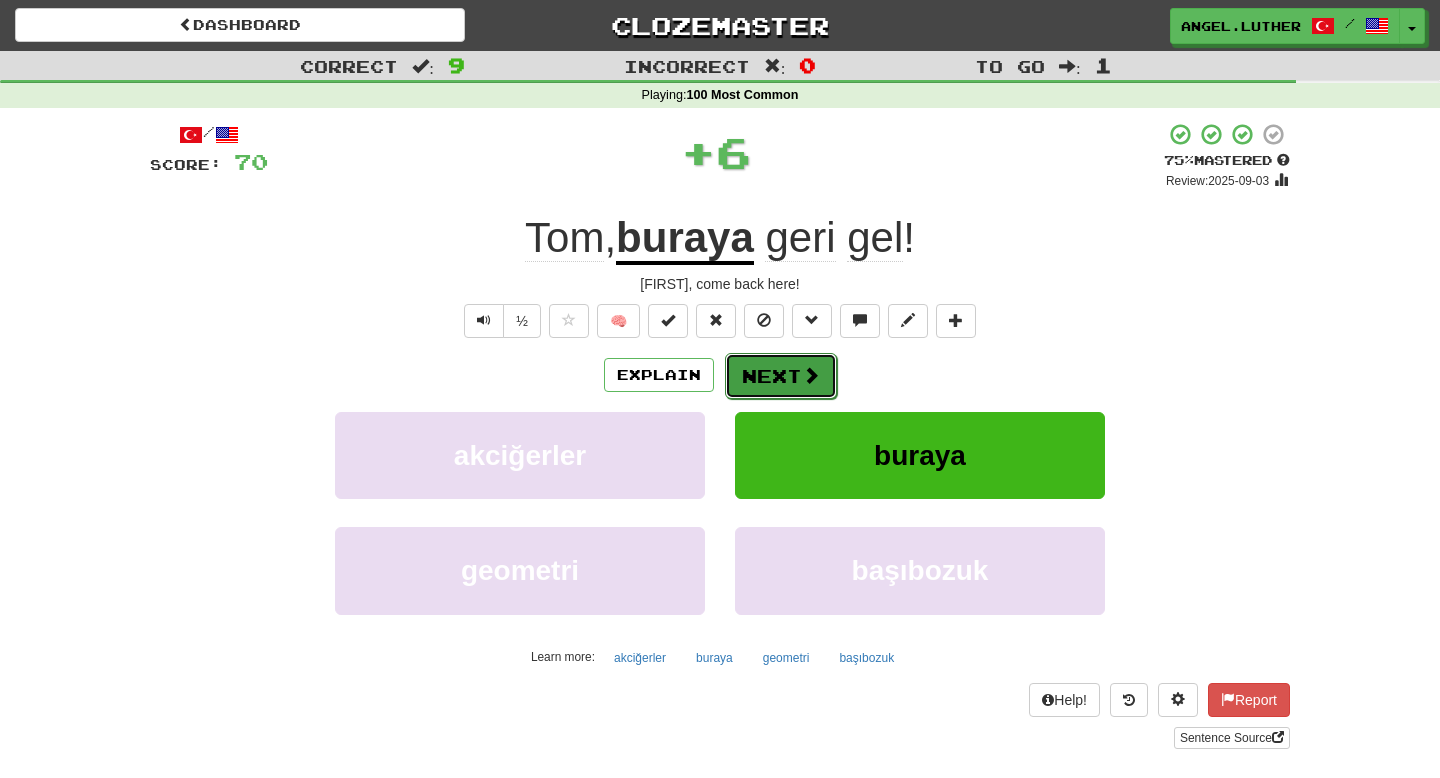 click at bounding box center [811, 375] 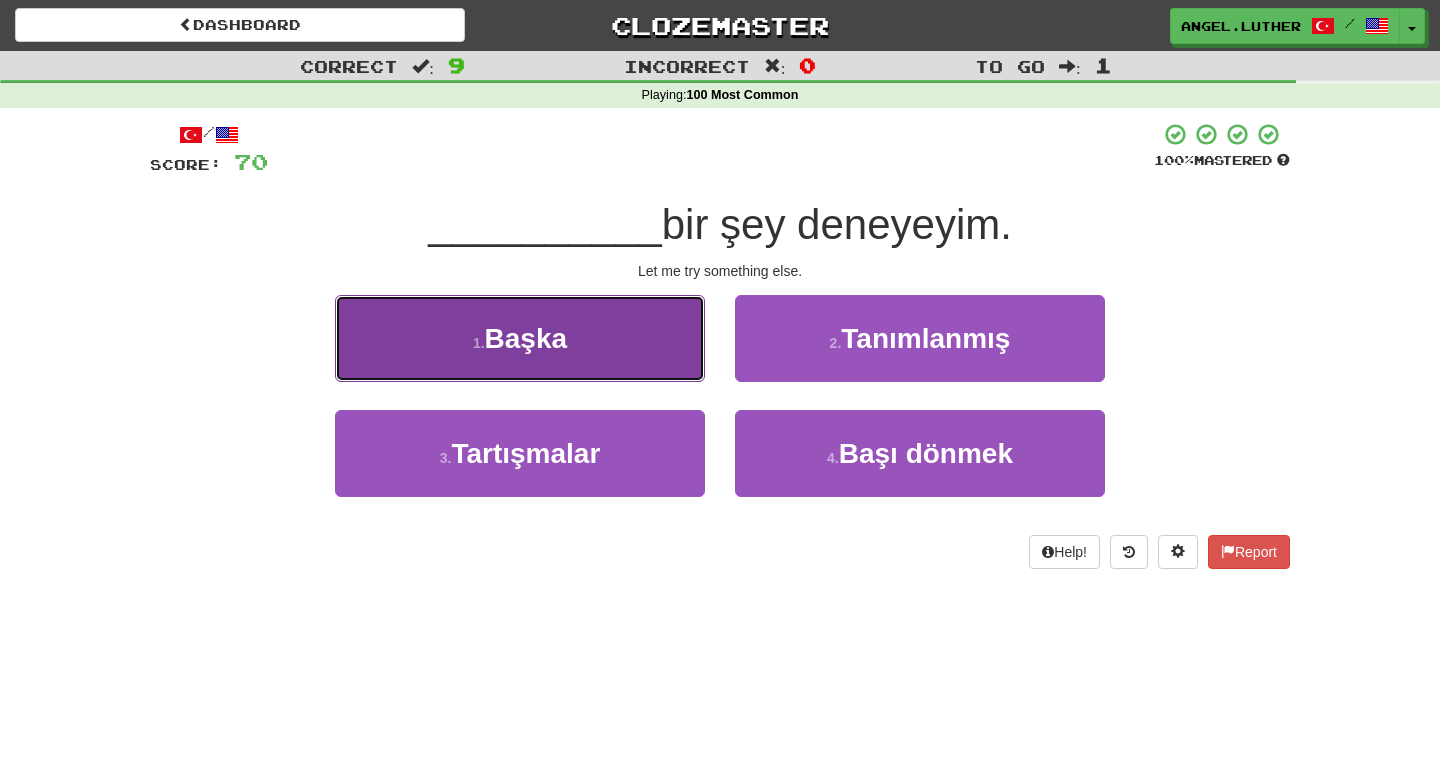 click on "1 .  Başka" at bounding box center (520, 338) 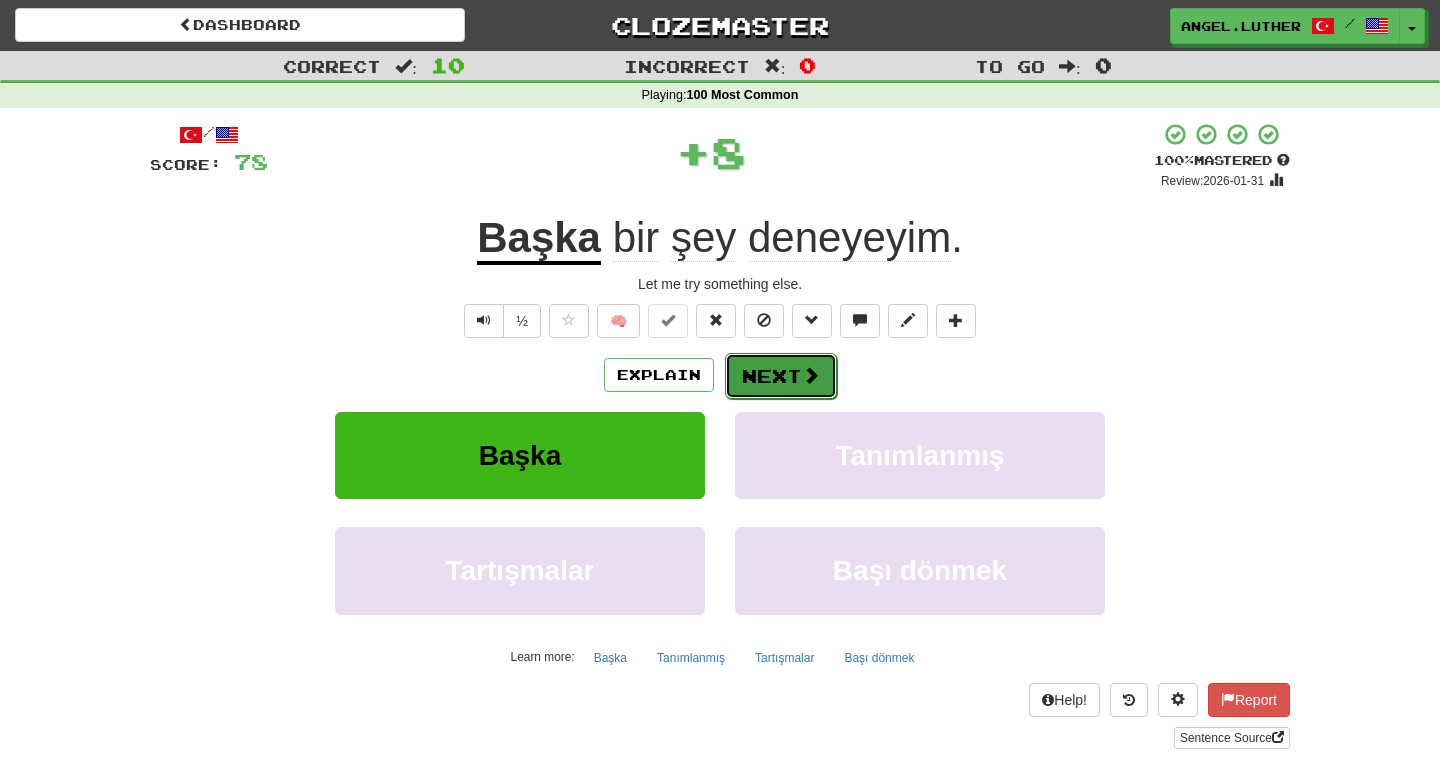 click on "Next" at bounding box center [781, 376] 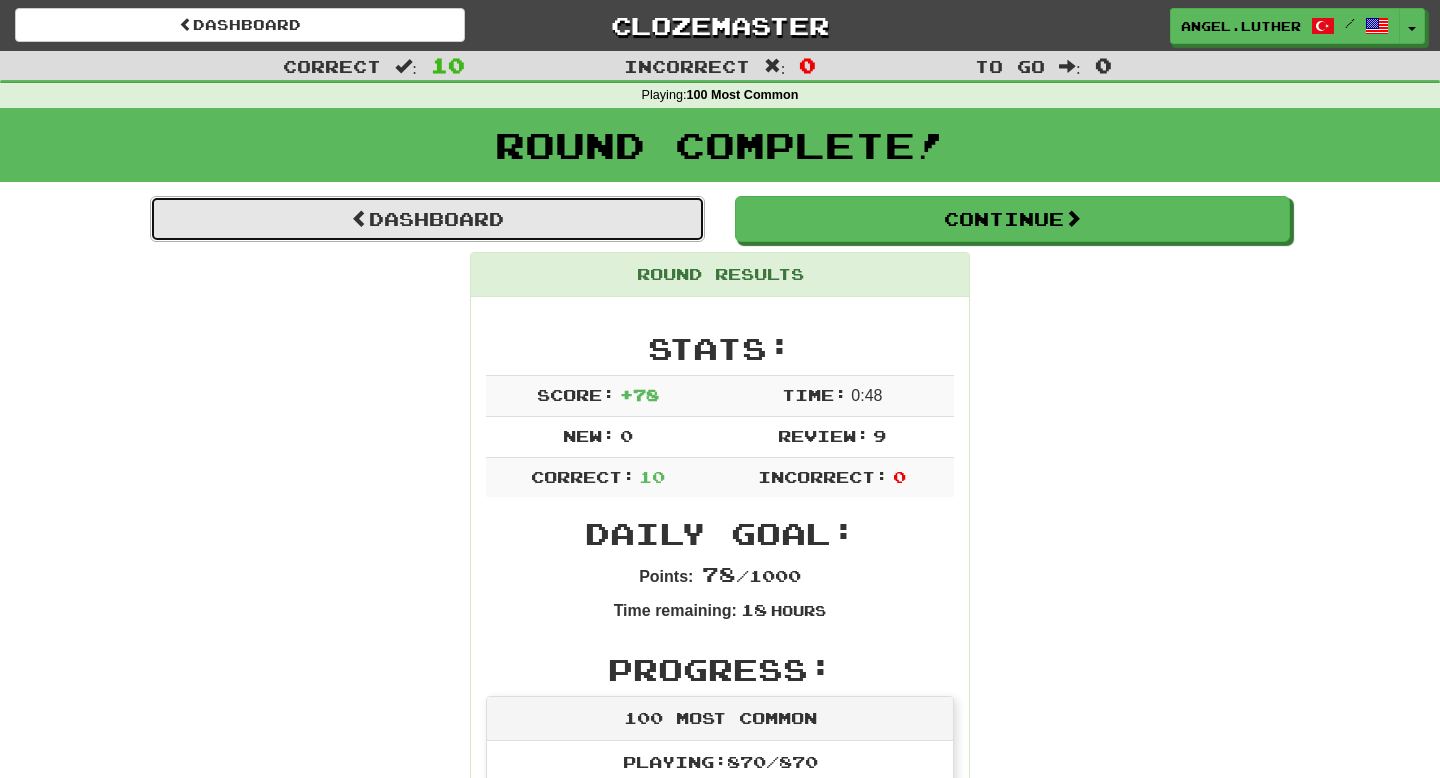 click on "Dashboard" at bounding box center (427, 219) 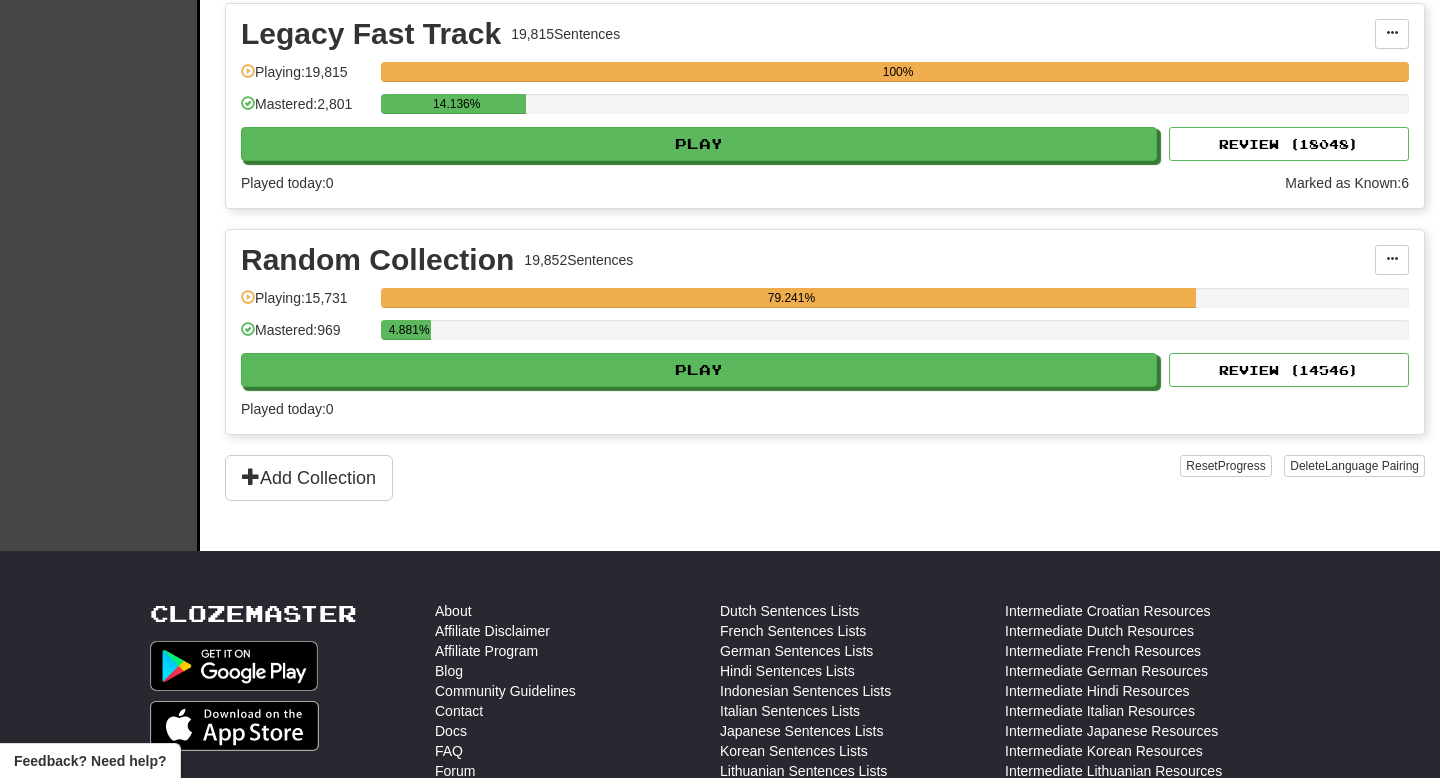 scroll, scrollTop: 3107, scrollLeft: 0, axis: vertical 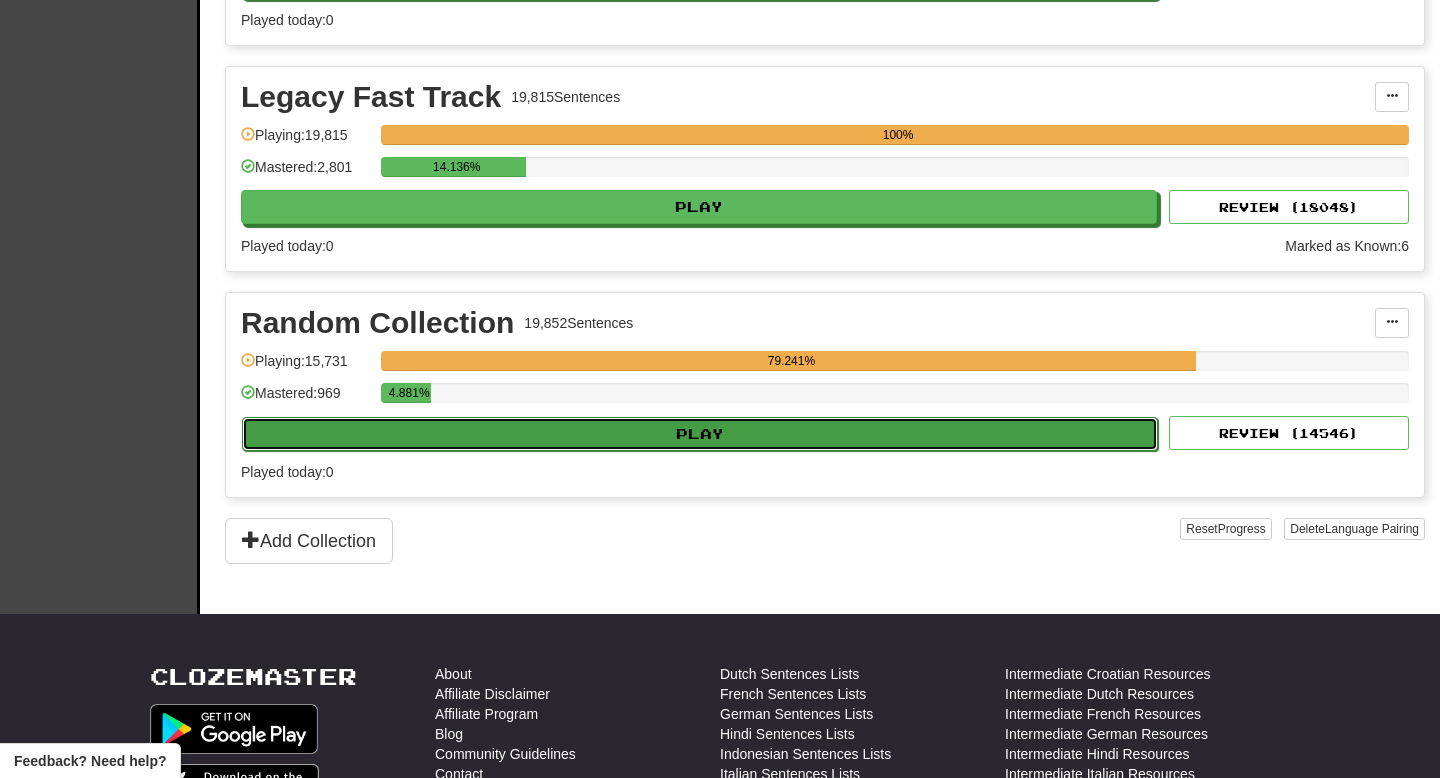 click on "Play" at bounding box center [700, 434] 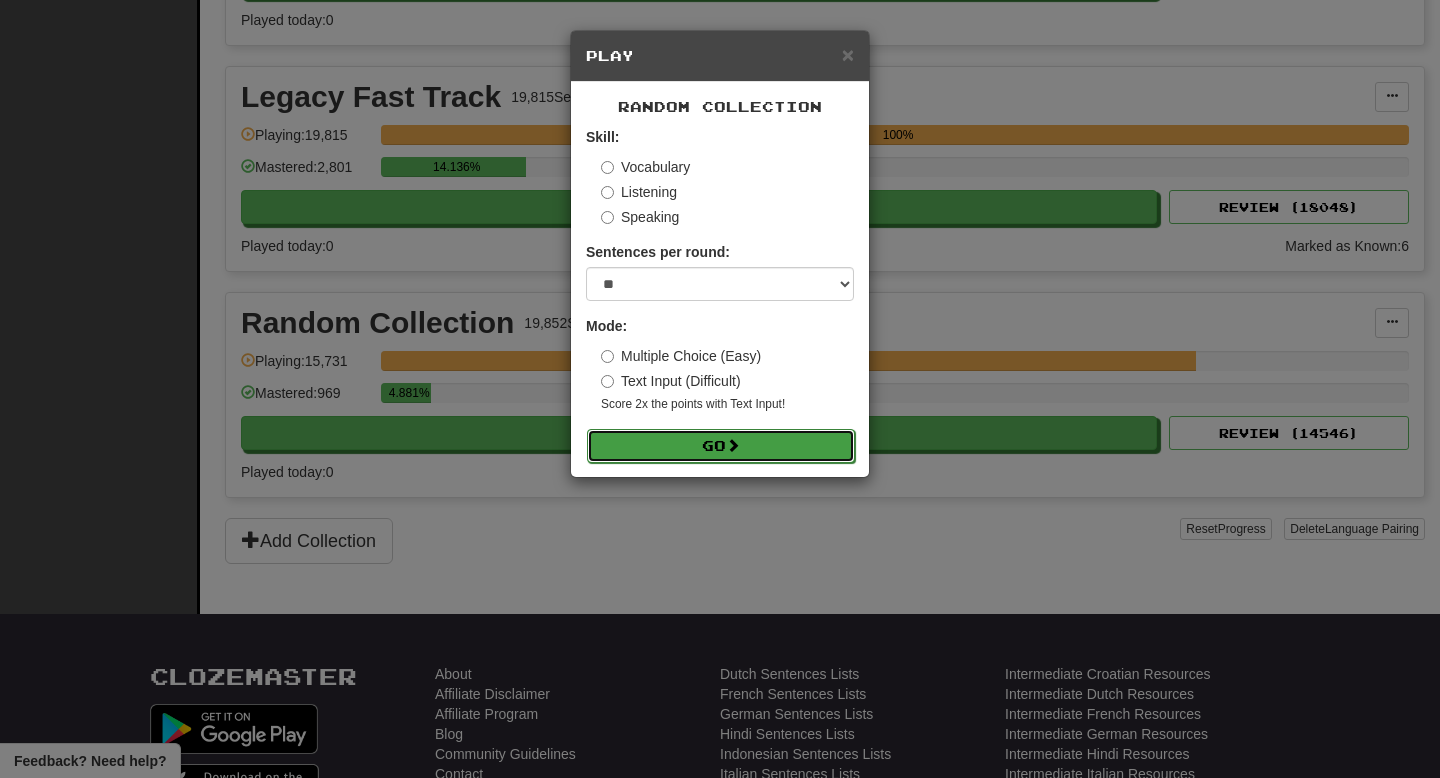click on "Go" at bounding box center [721, 446] 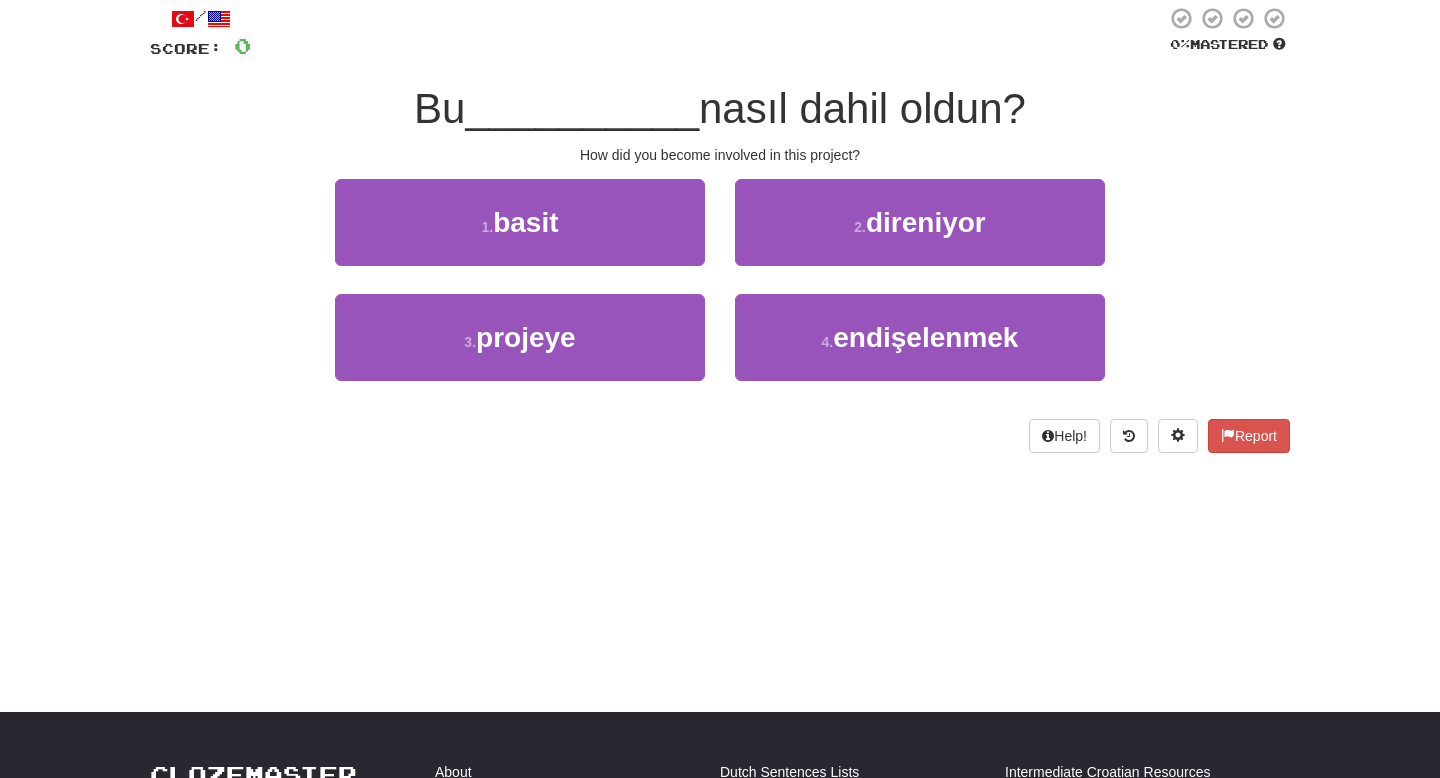scroll, scrollTop: 118, scrollLeft: 0, axis: vertical 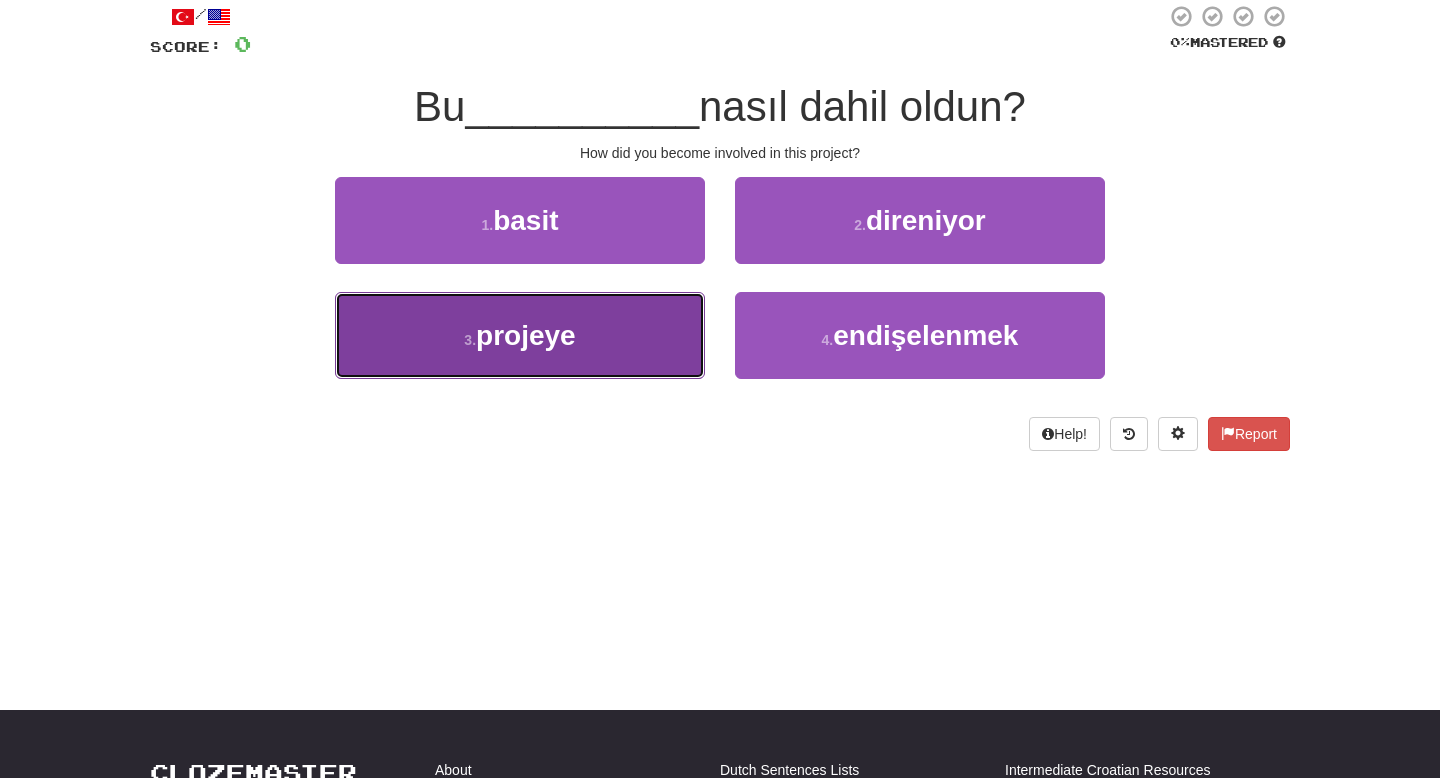 click on "3 .  projeye" at bounding box center [520, 335] 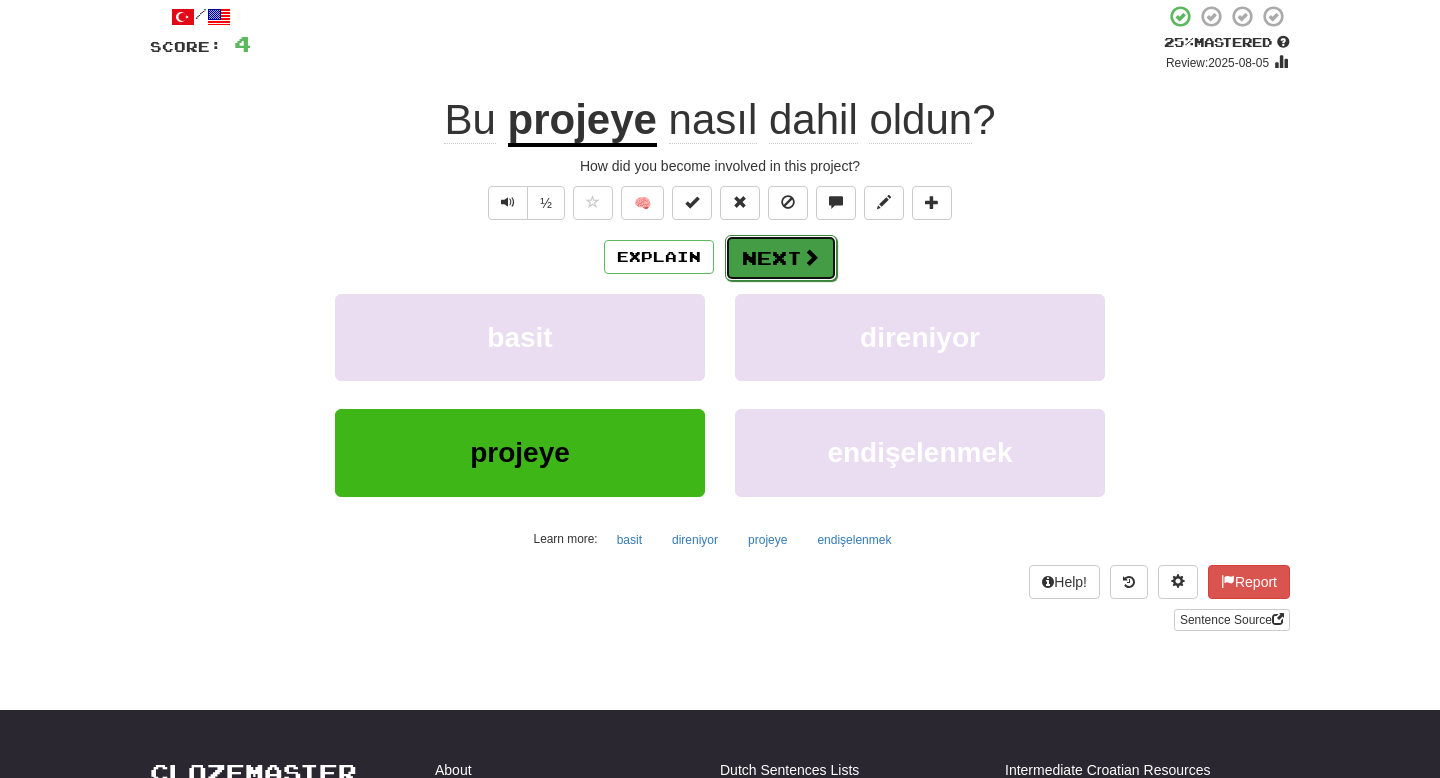 click on "Next" at bounding box center [781, 258] 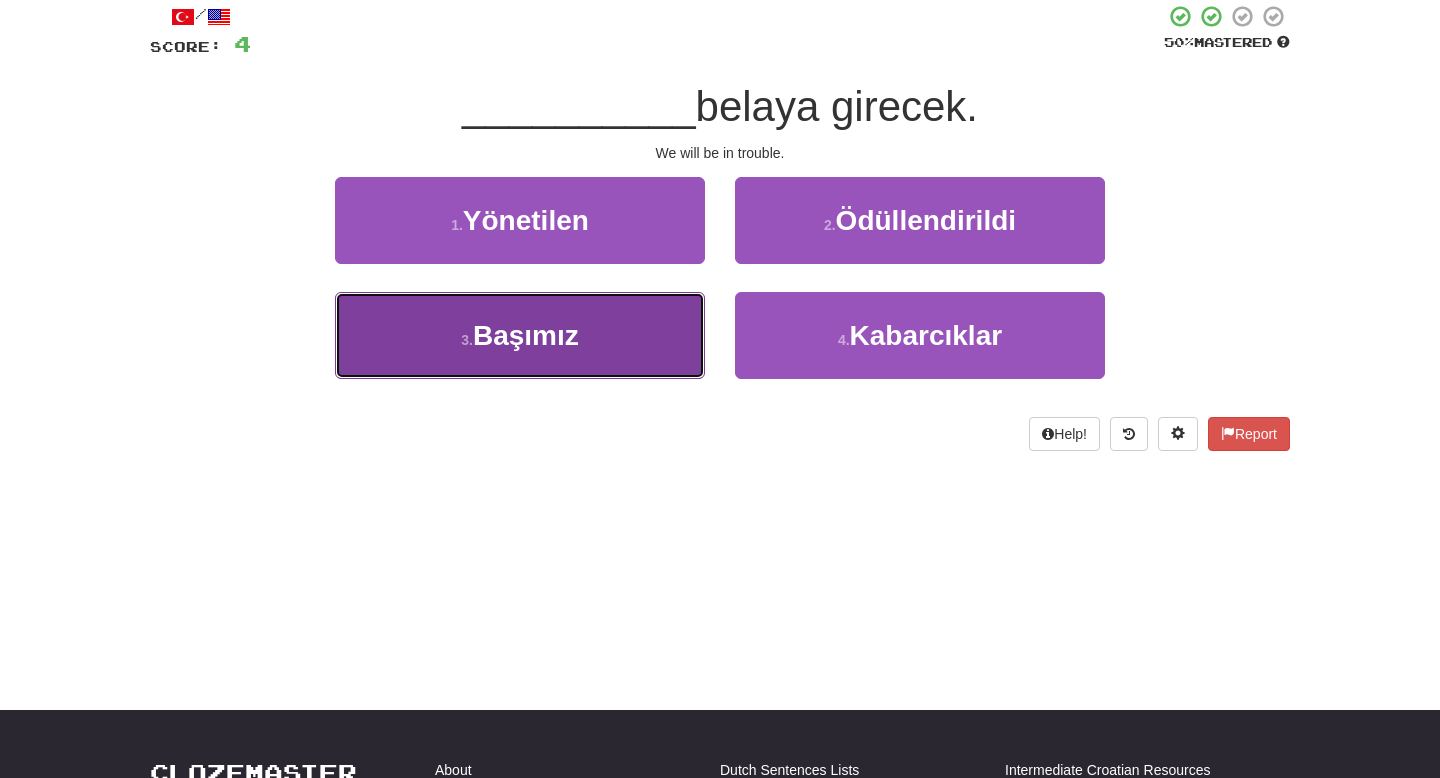 click on "3 .  Başımız" at bounding box center (520, 335) 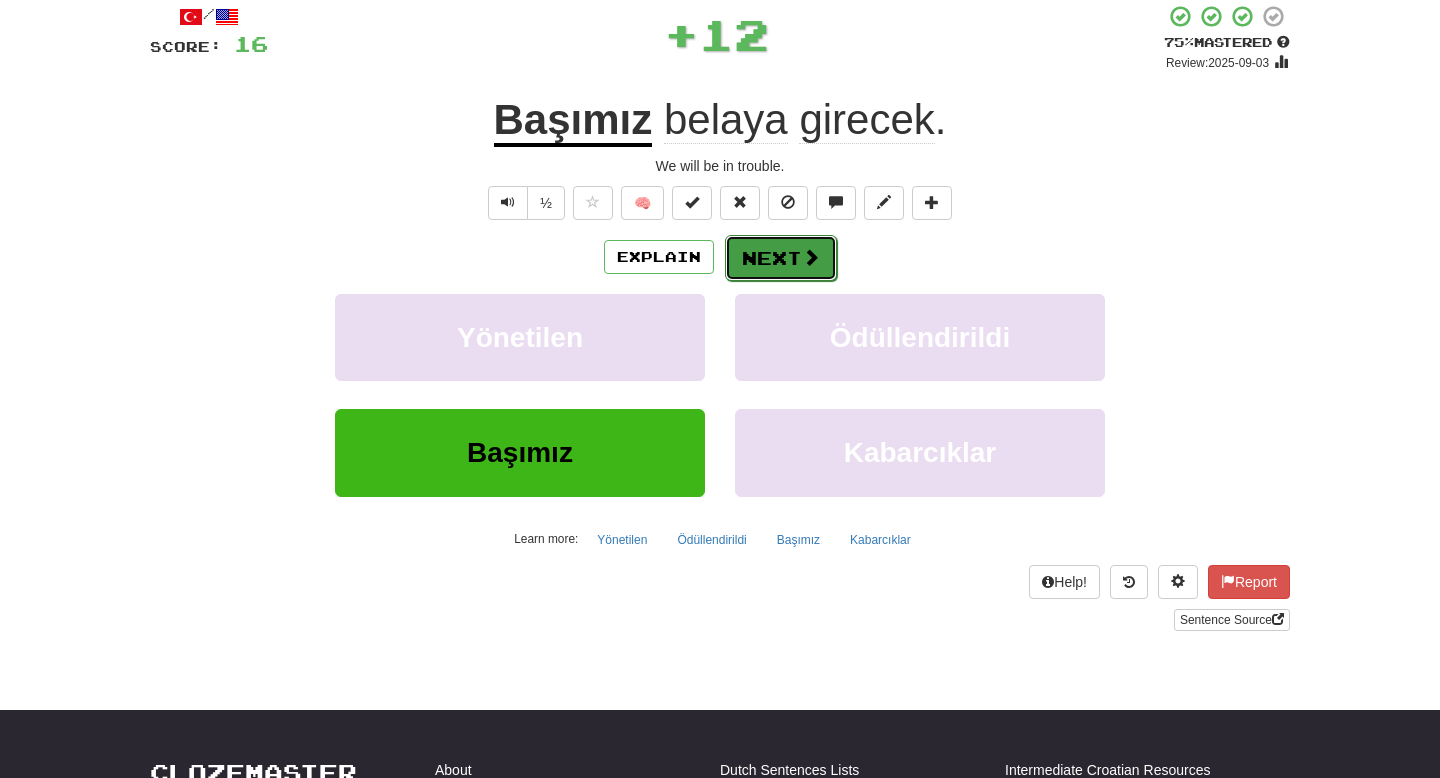click on "Next" at bounding box center (781, 258) 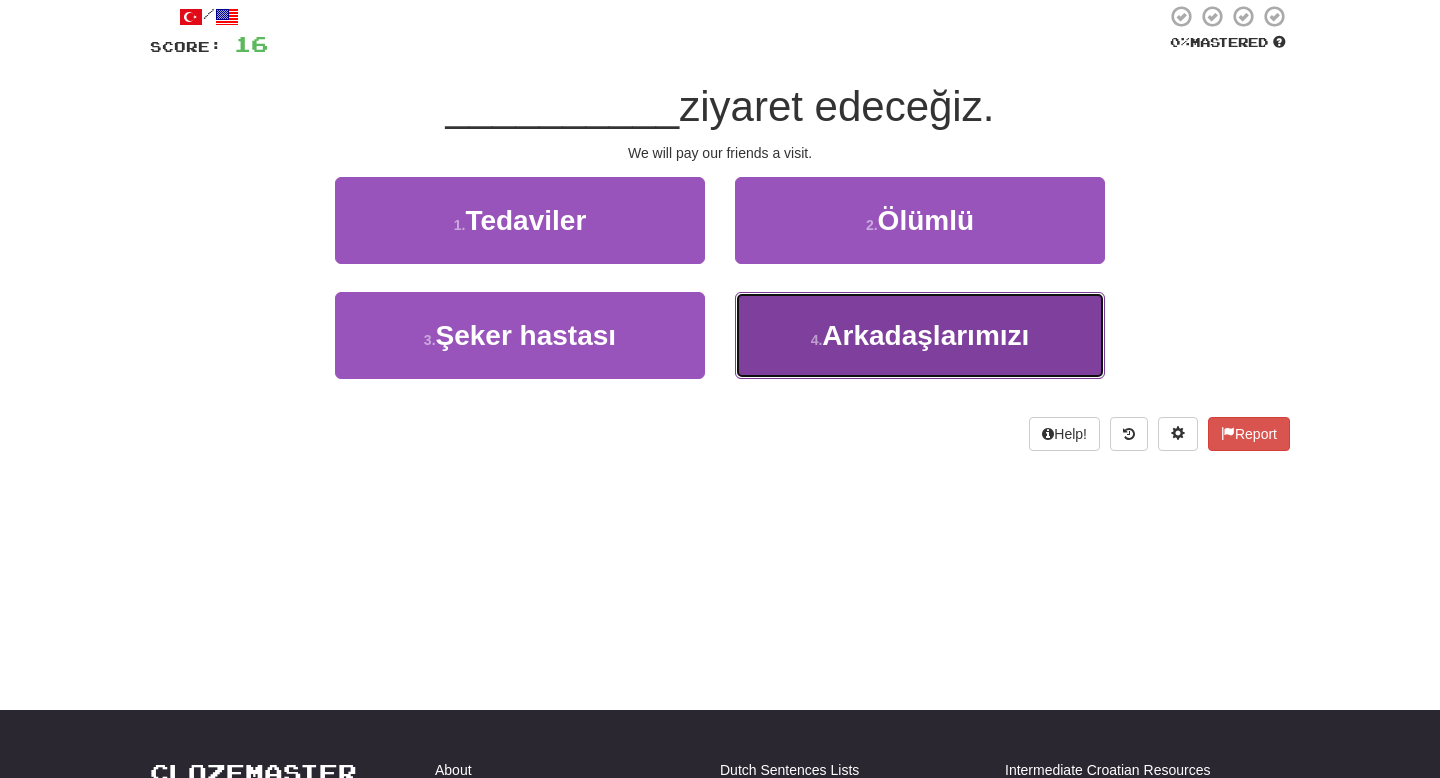 click on "4 ." at bounding box center (817, 340) 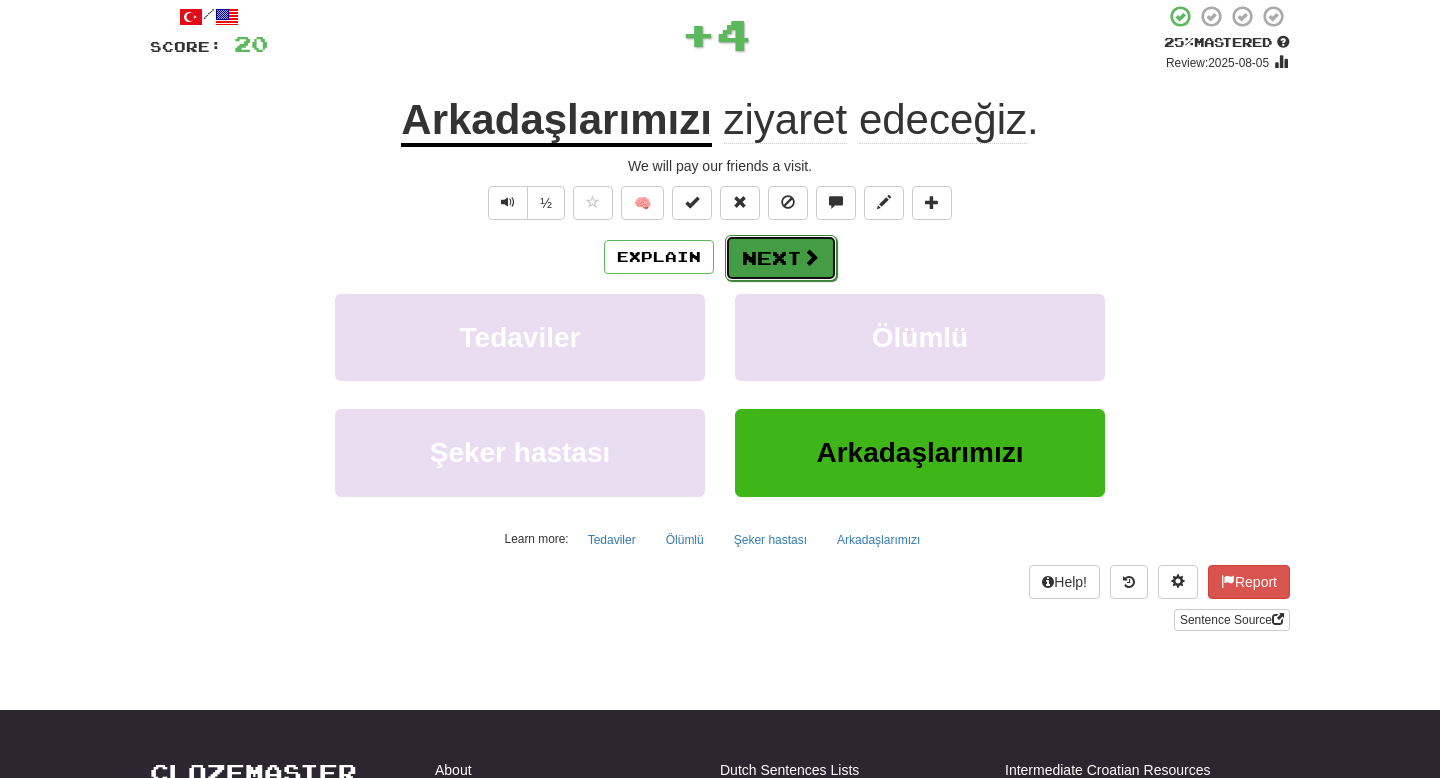 click on "Next" at bounding box center (781, 258) 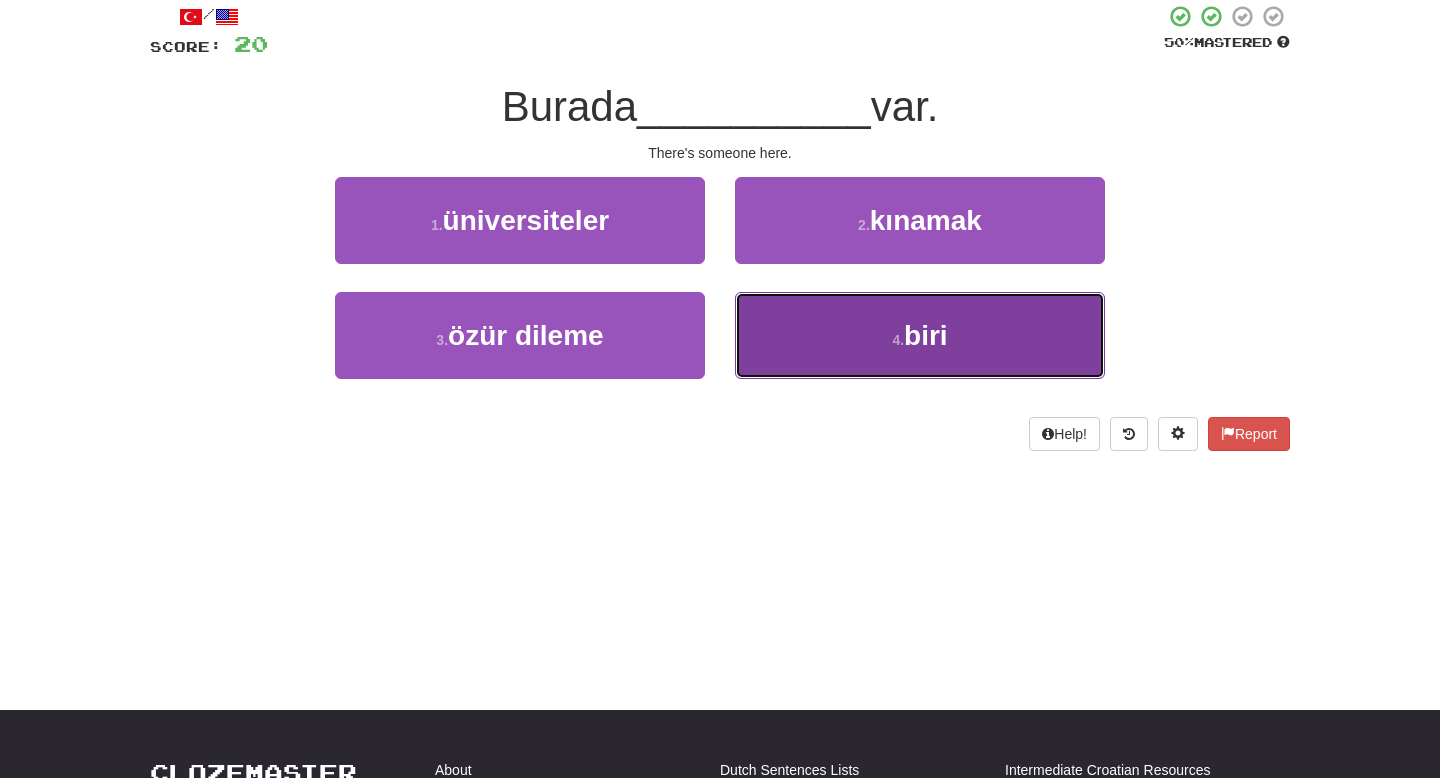 click on "4 .  biri" at bounding box center (920, 335) 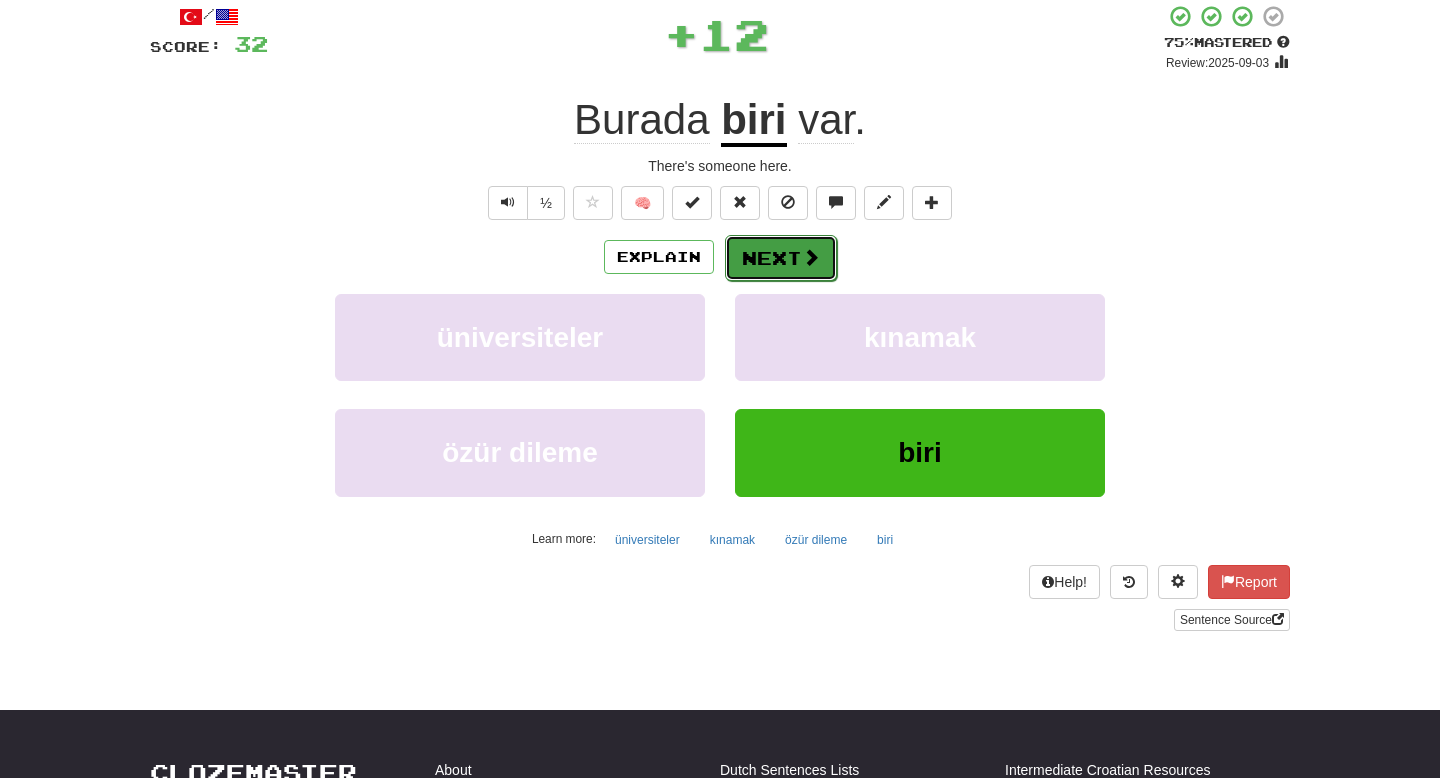 click on "Next" at bounding box center [781, 258] 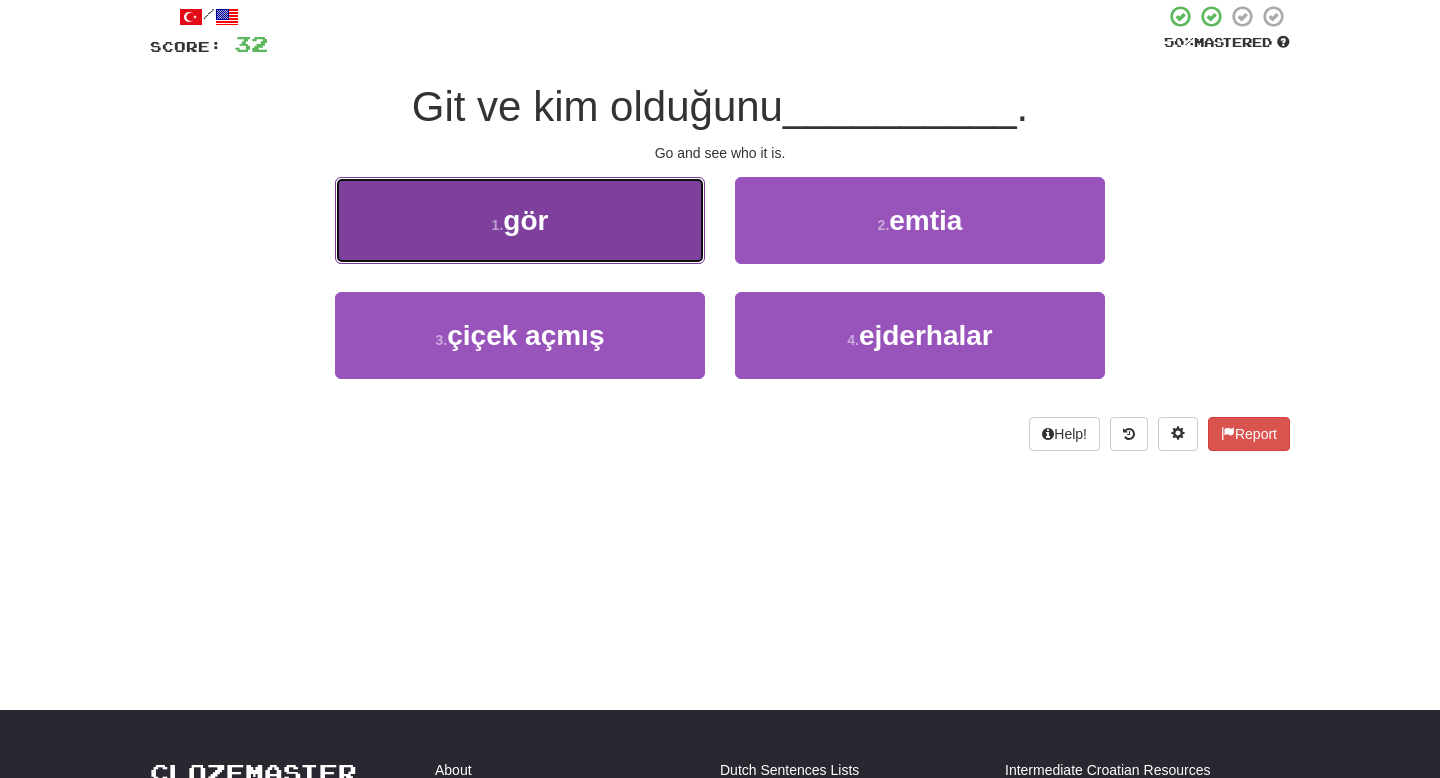 click on "1 .  gör" at bounding box center (520, 220) 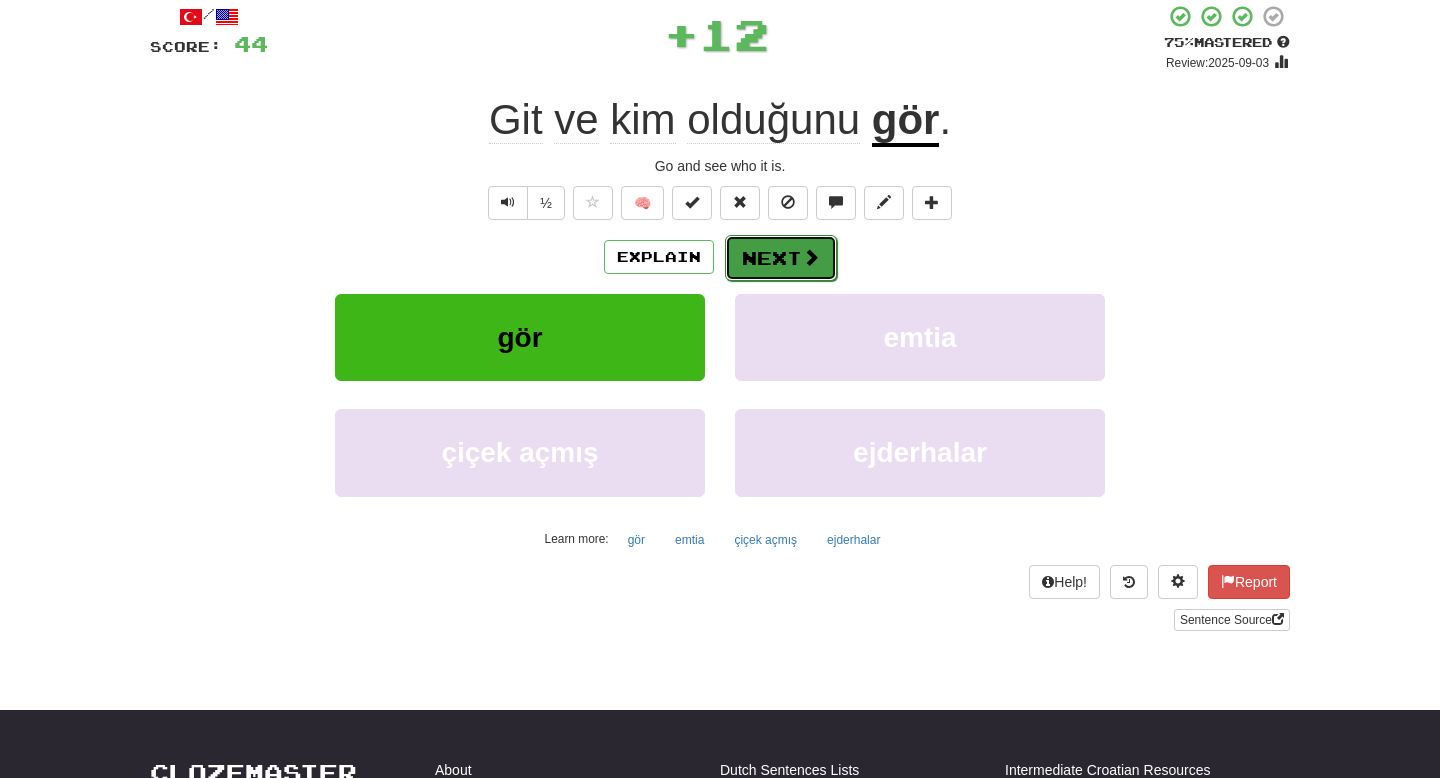 click on "Next" at bounding box center (781, 258) 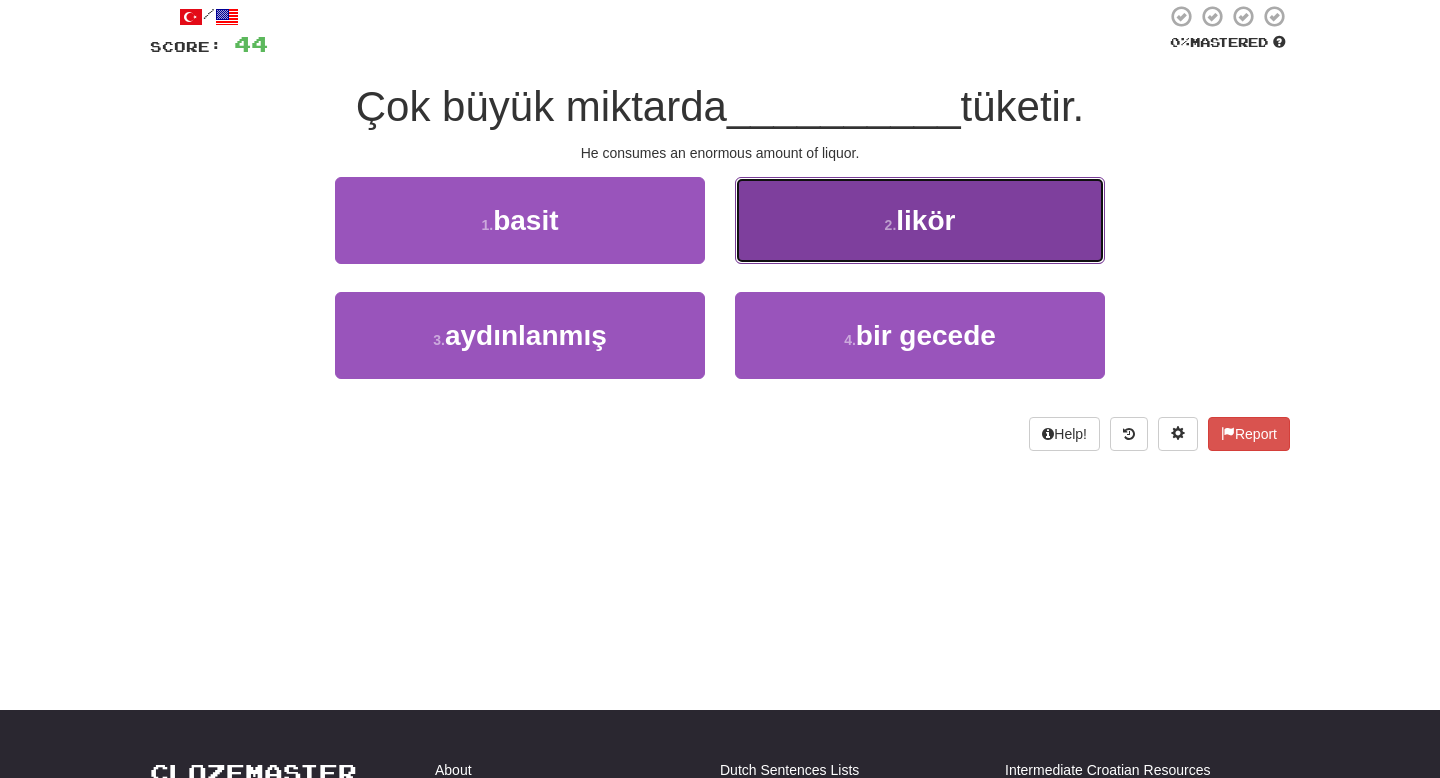 click on "2 .  likör" at bounding box center [920, 220] 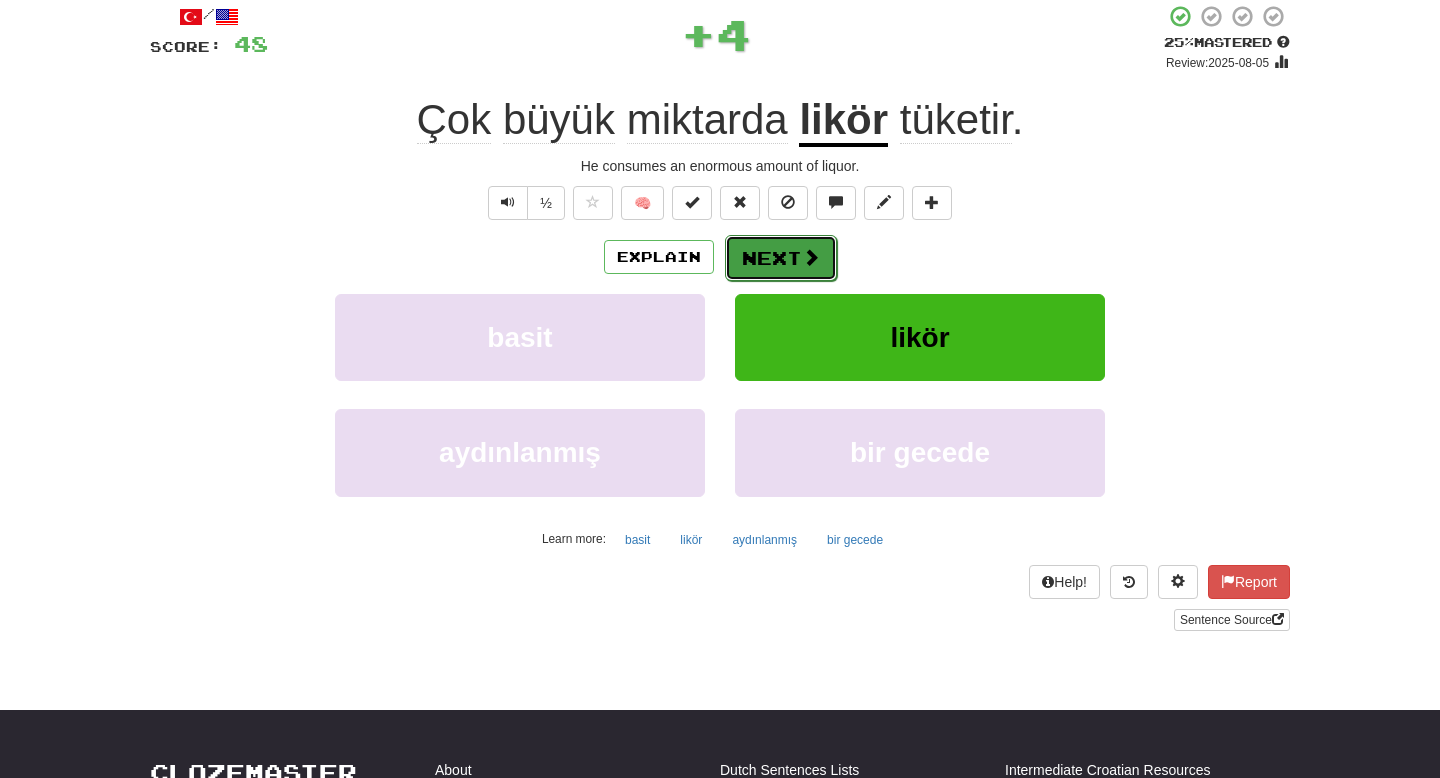 click at bounding box center [811, 257] 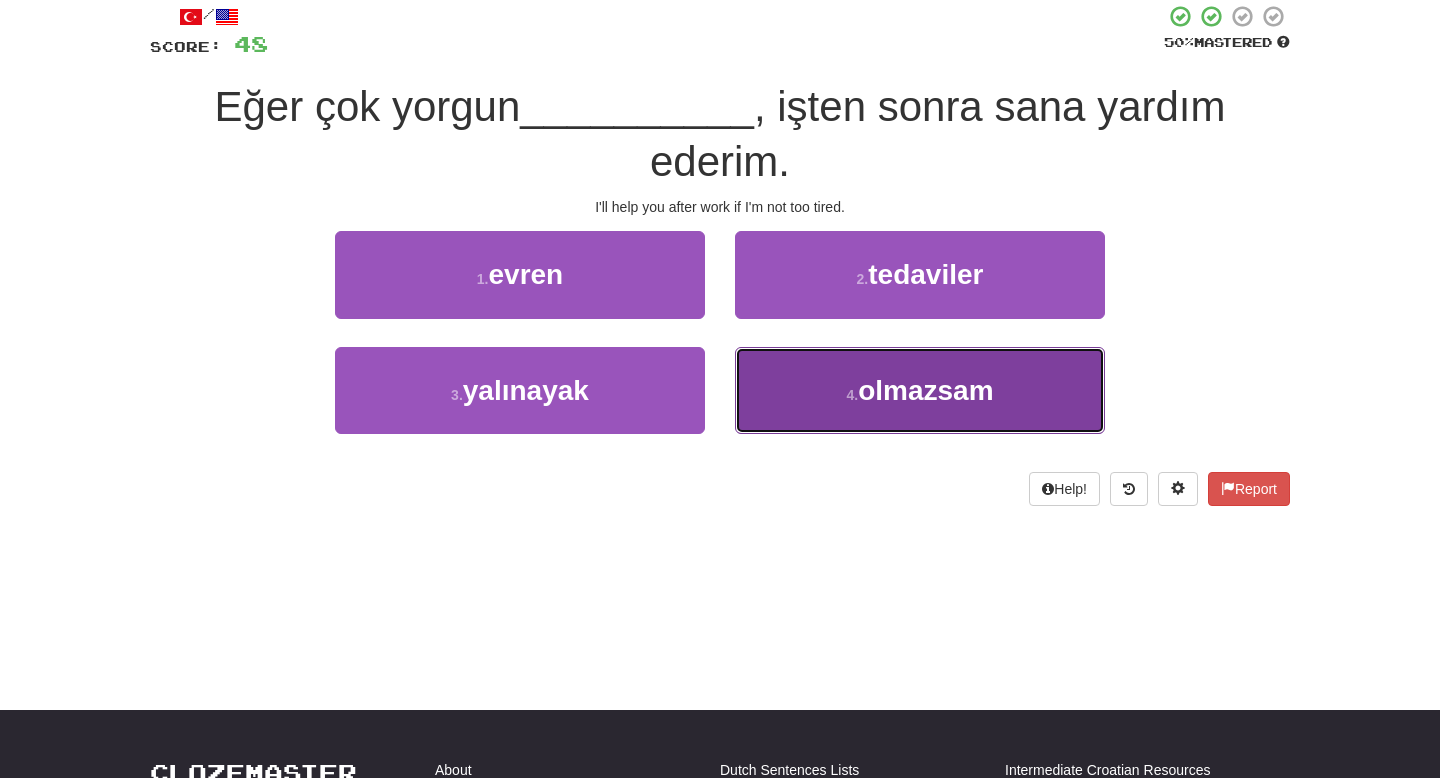 click on "4 .  olmazsam" at bounding box center (920, 390) 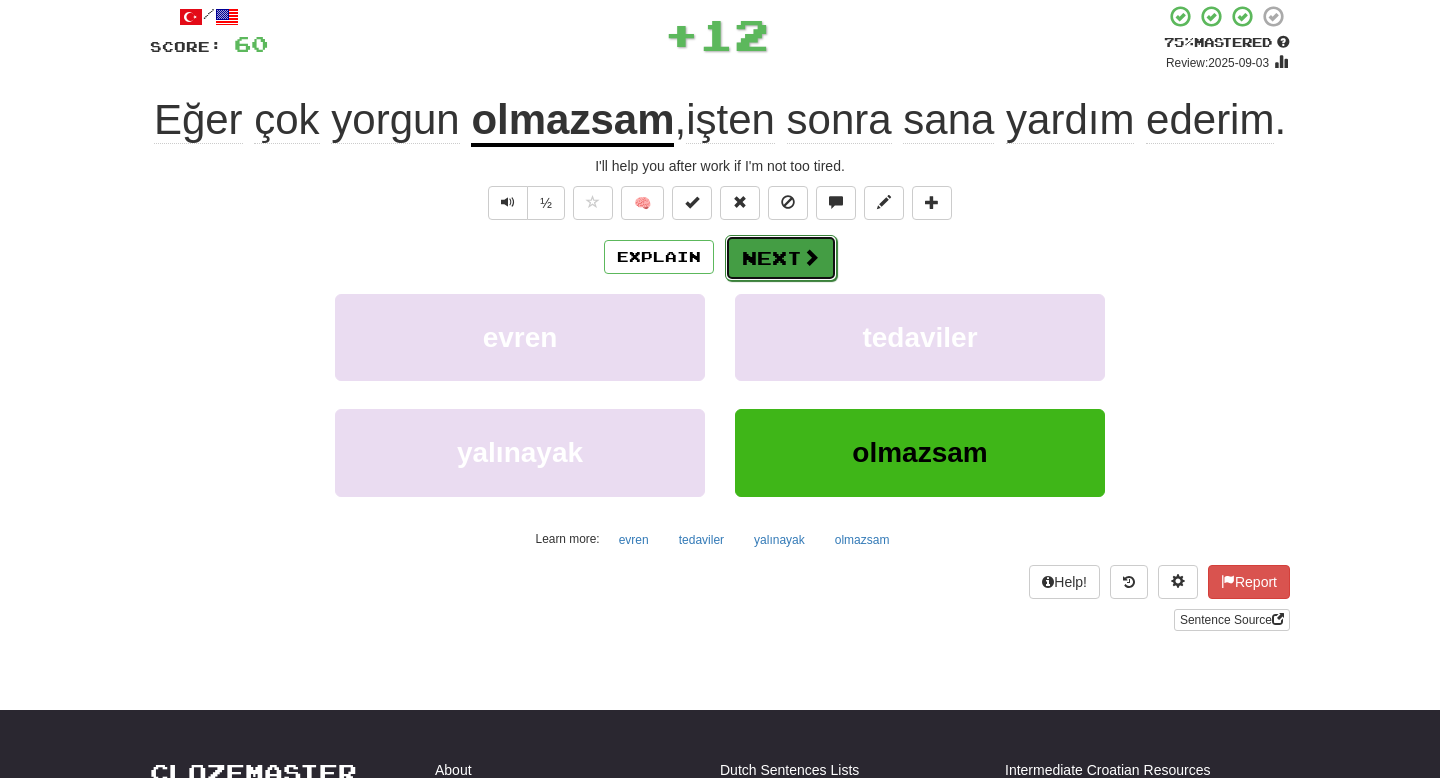 click on "Next" at bounding box center [781, 258] 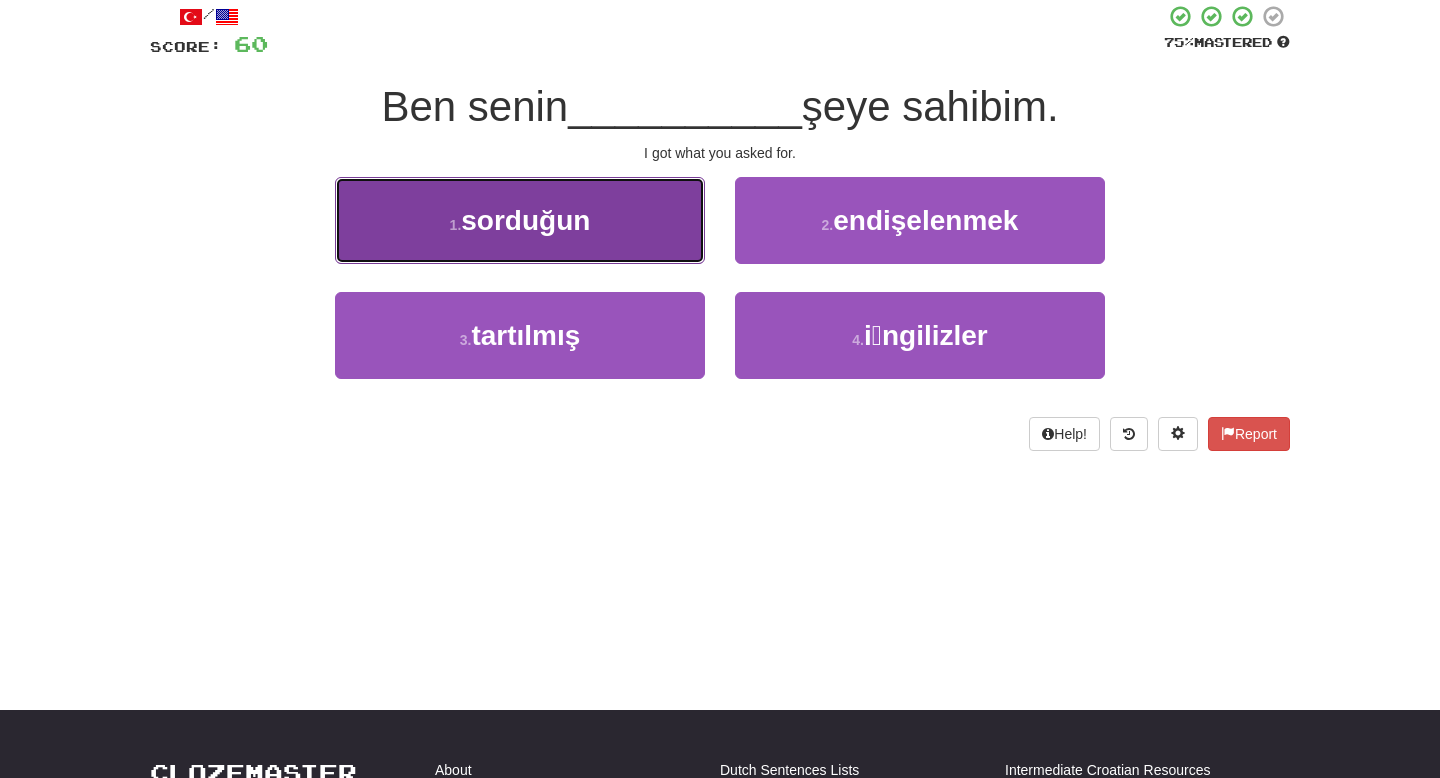 click on "1 .  sorduğun" at bounding box center (520, 220) 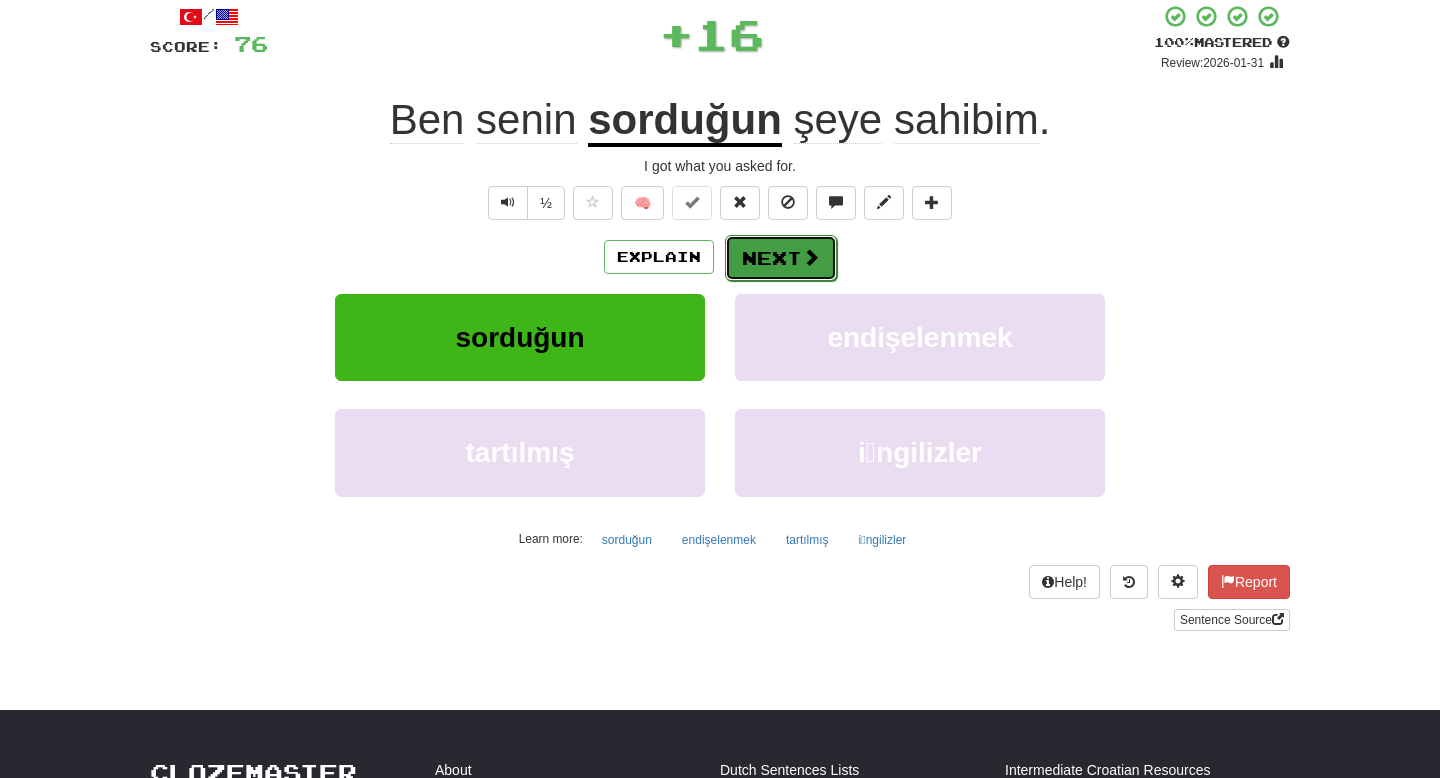 click on "Next" at bounding box center (781, 258) 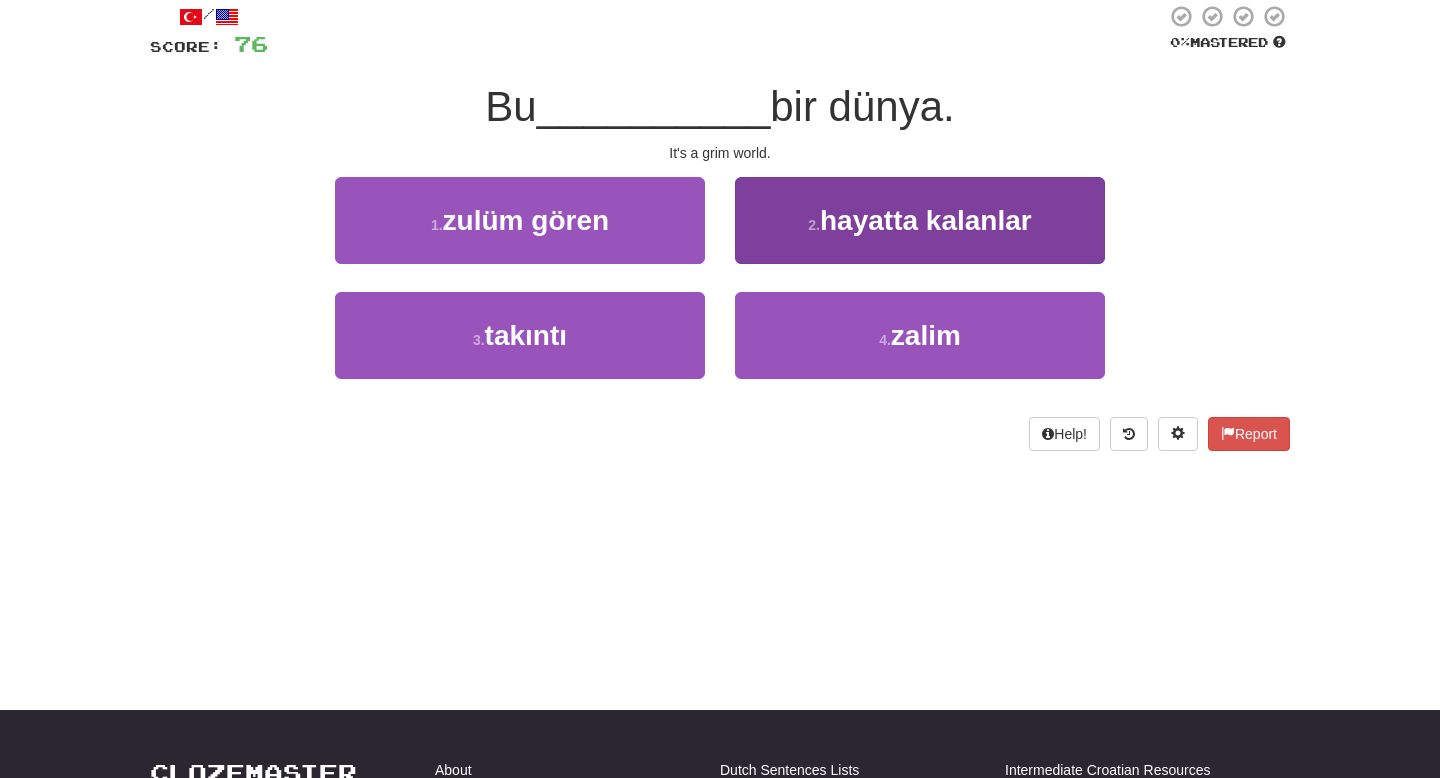 scroll, scrollTop: 119, scrollLeft: 0, axis: vertical 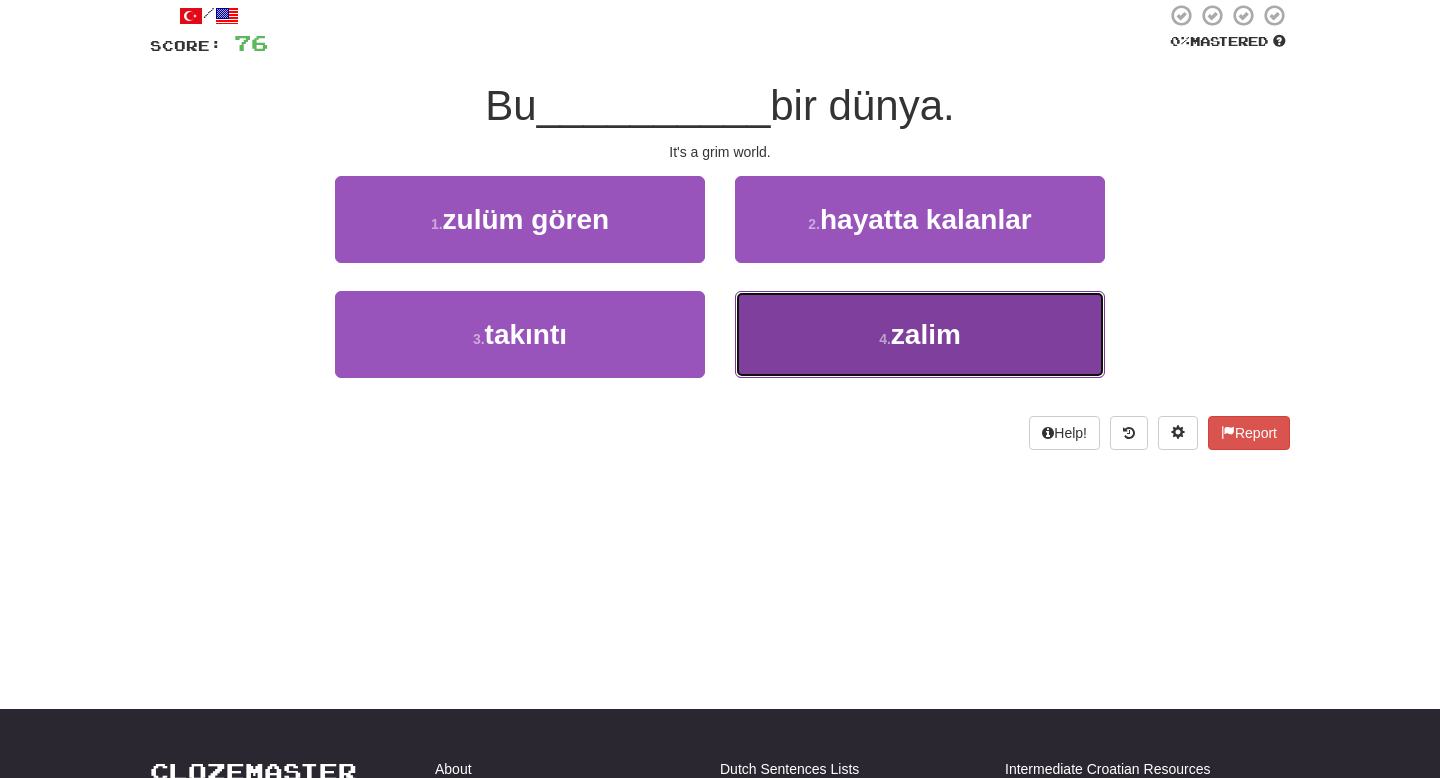 click on "4 .  zalim" at bounding box center [920, 334] 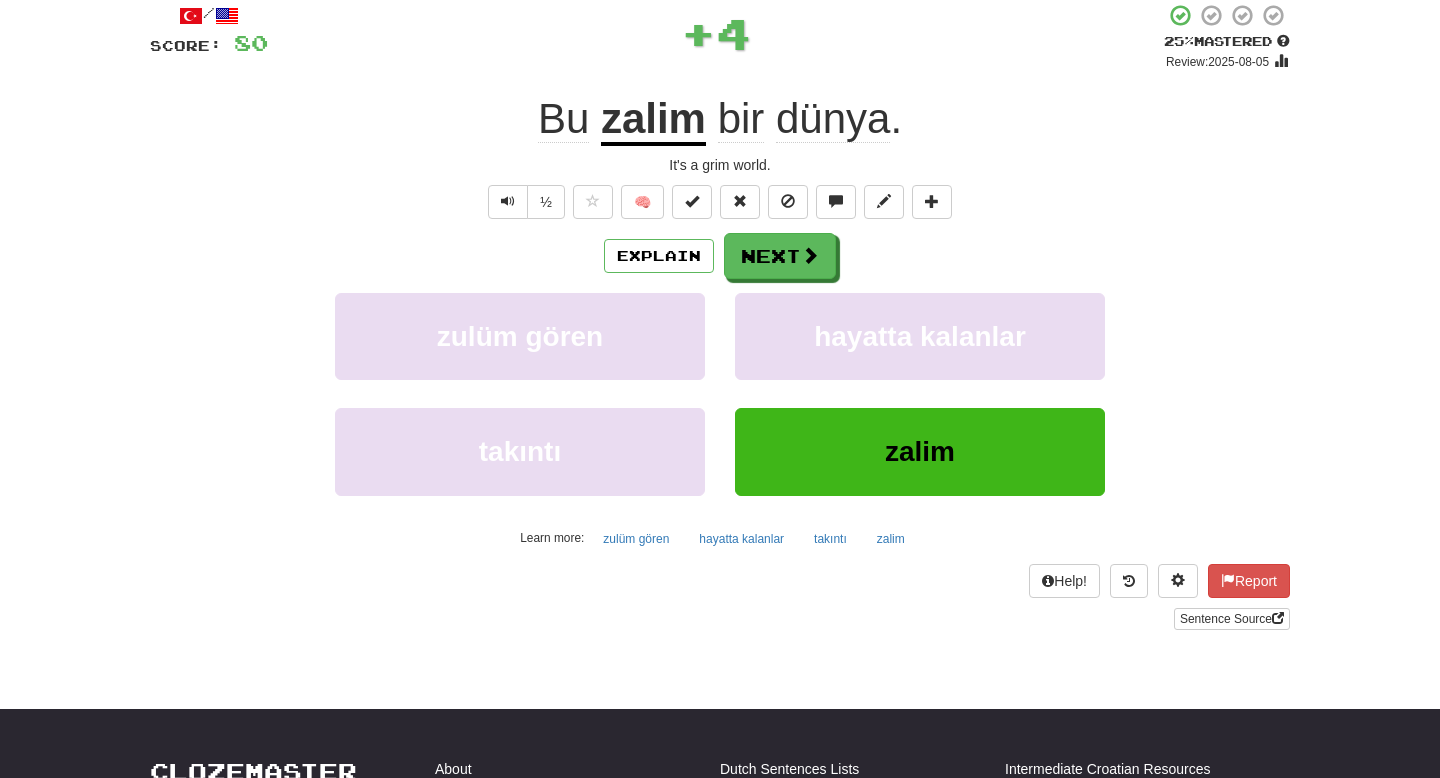 click on "zalim" at bounding box center [653, 120] 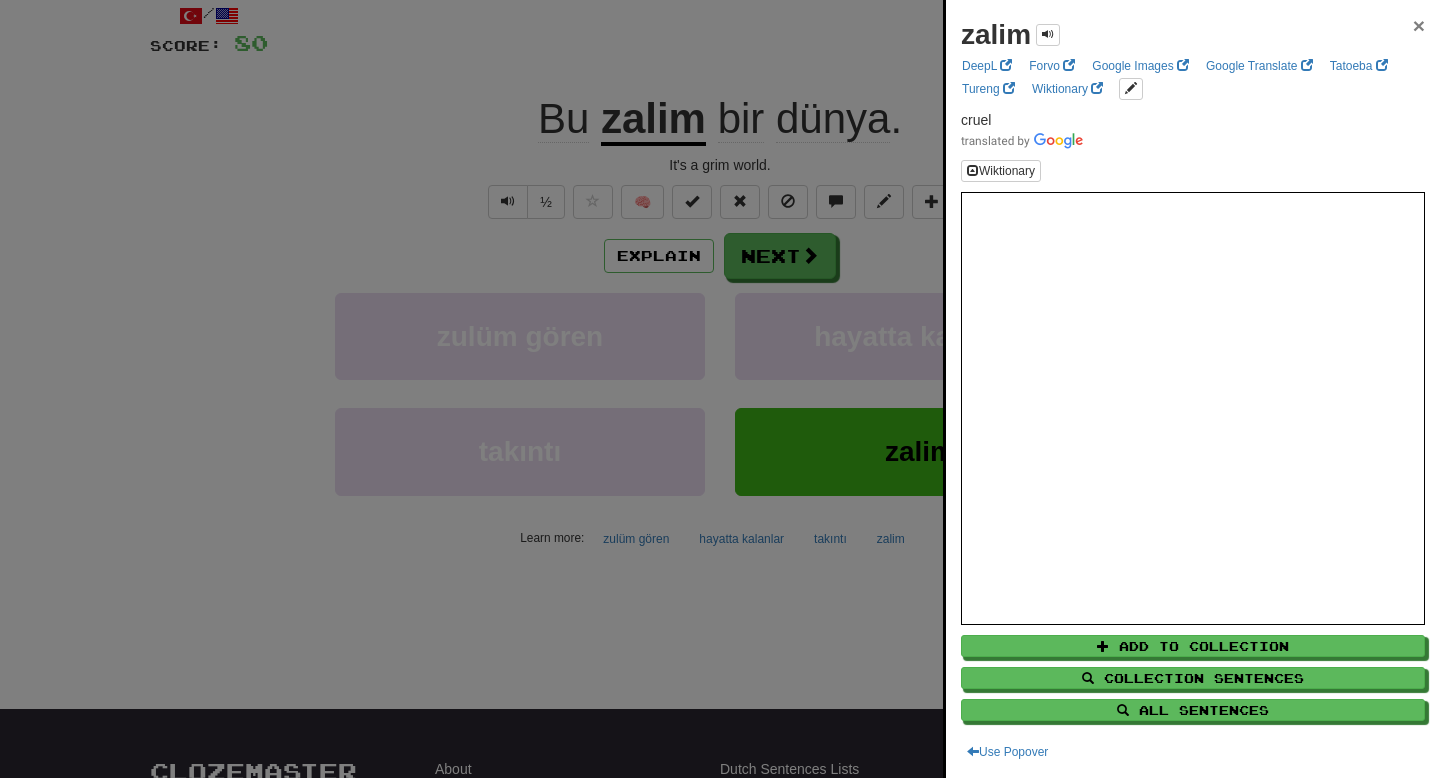 click on "×" at bounding box center (1419, 25) 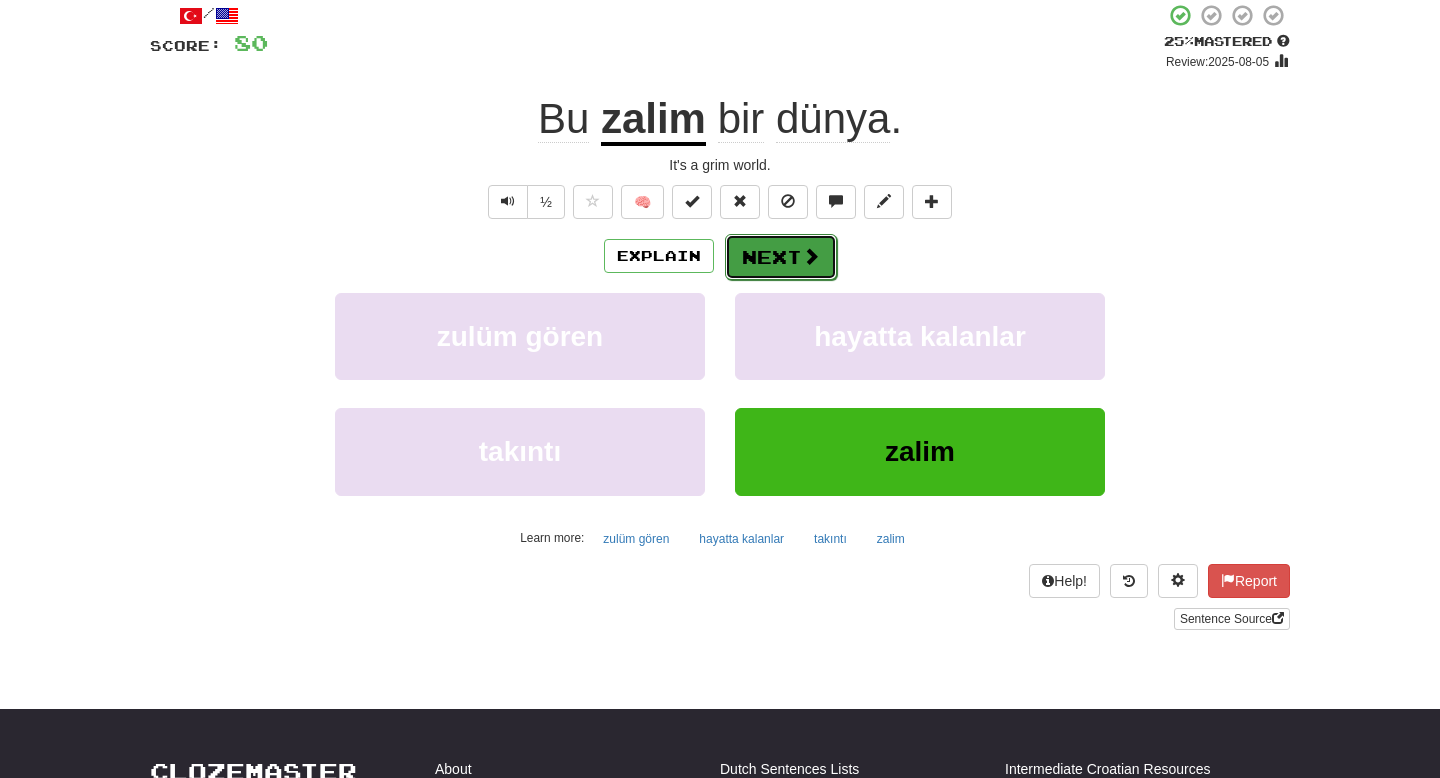 click on "Next" at bounding box center (781, 257) 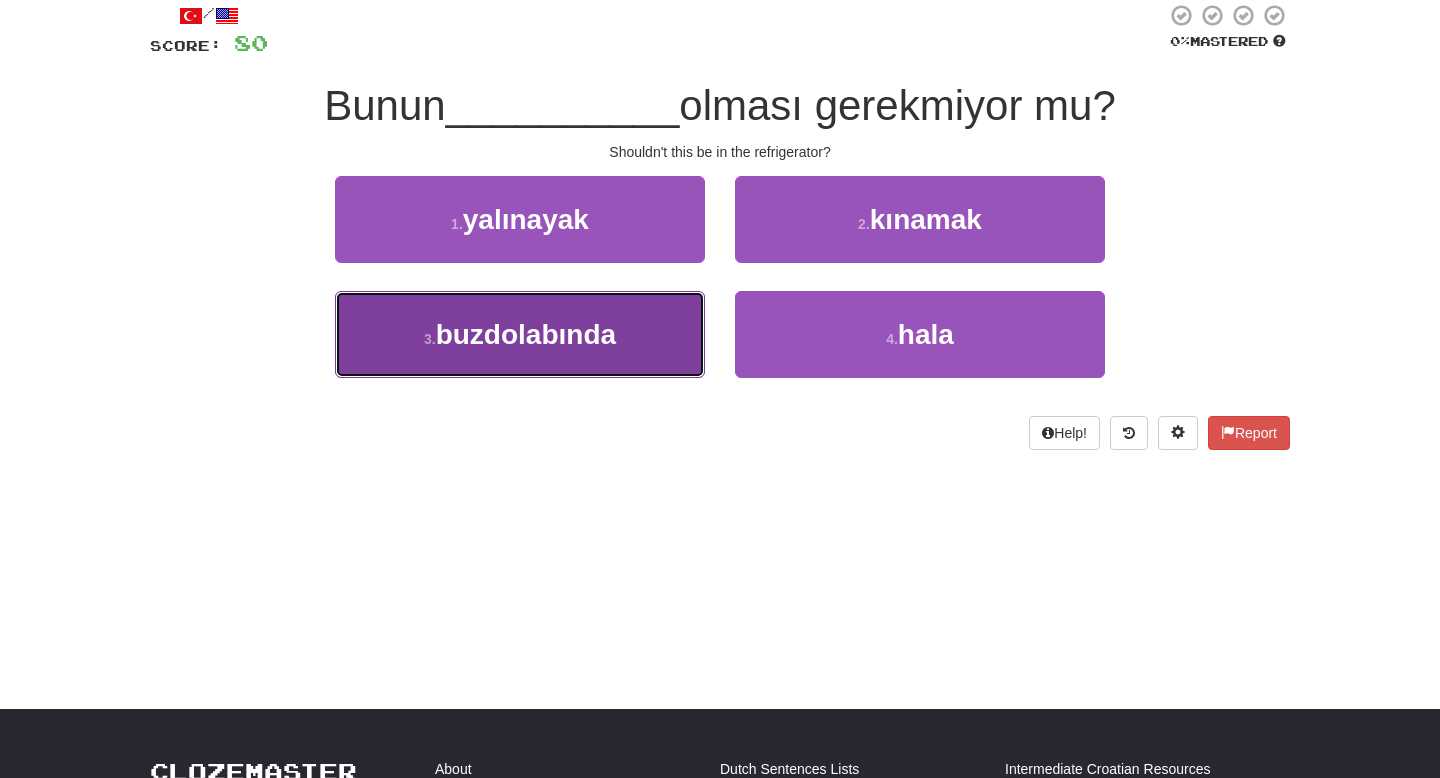 click on "3 .  buzdolabında" at bounding box center (520, 334) 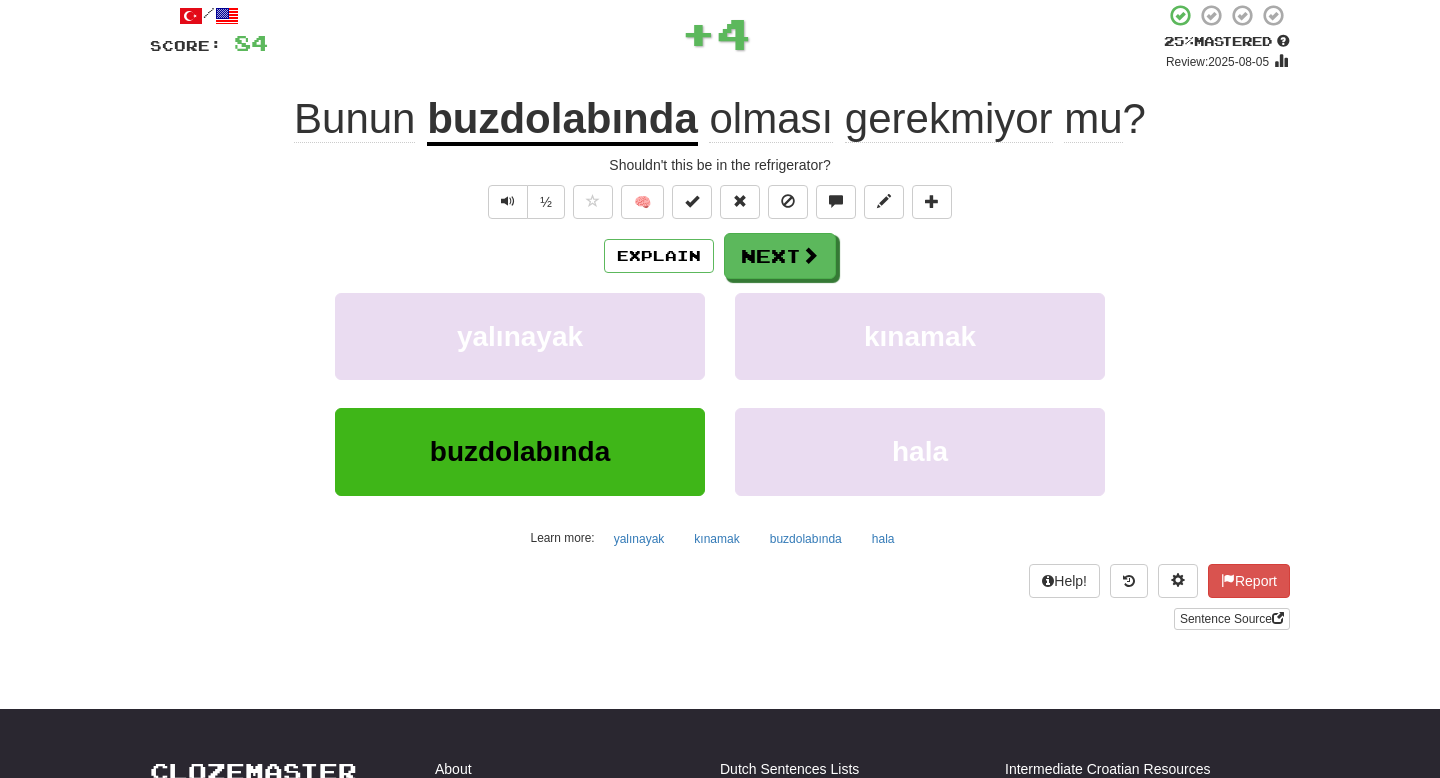click on "Explain Next yalınayak kınamak buzdolabında hala Learn more: yalınayak kınamak buzdolabında hala" at bounding box center [720, 393] 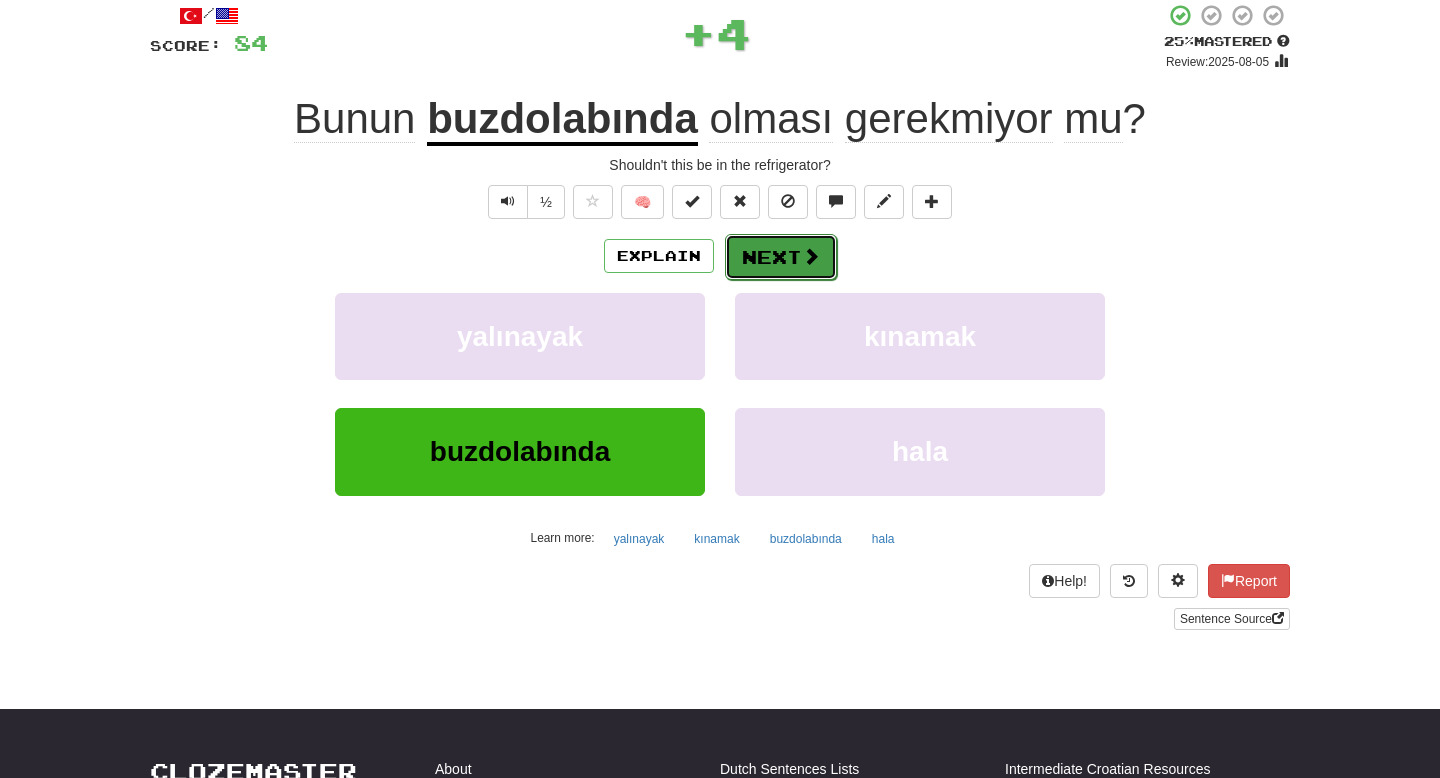 click on "Next" at bounding box center (781, 257) 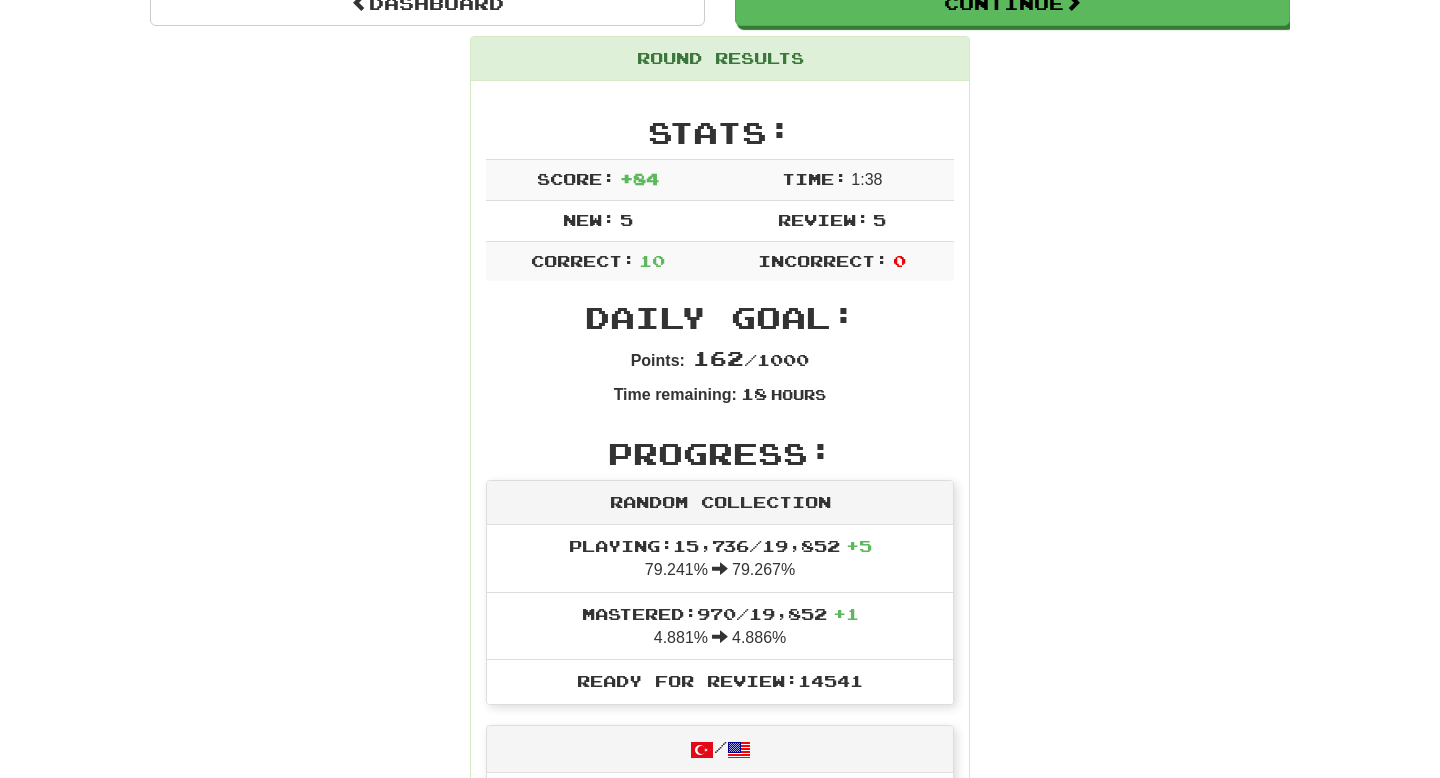 scroll, scrollTop: 206, scrollLeft: 0, axis: vertical 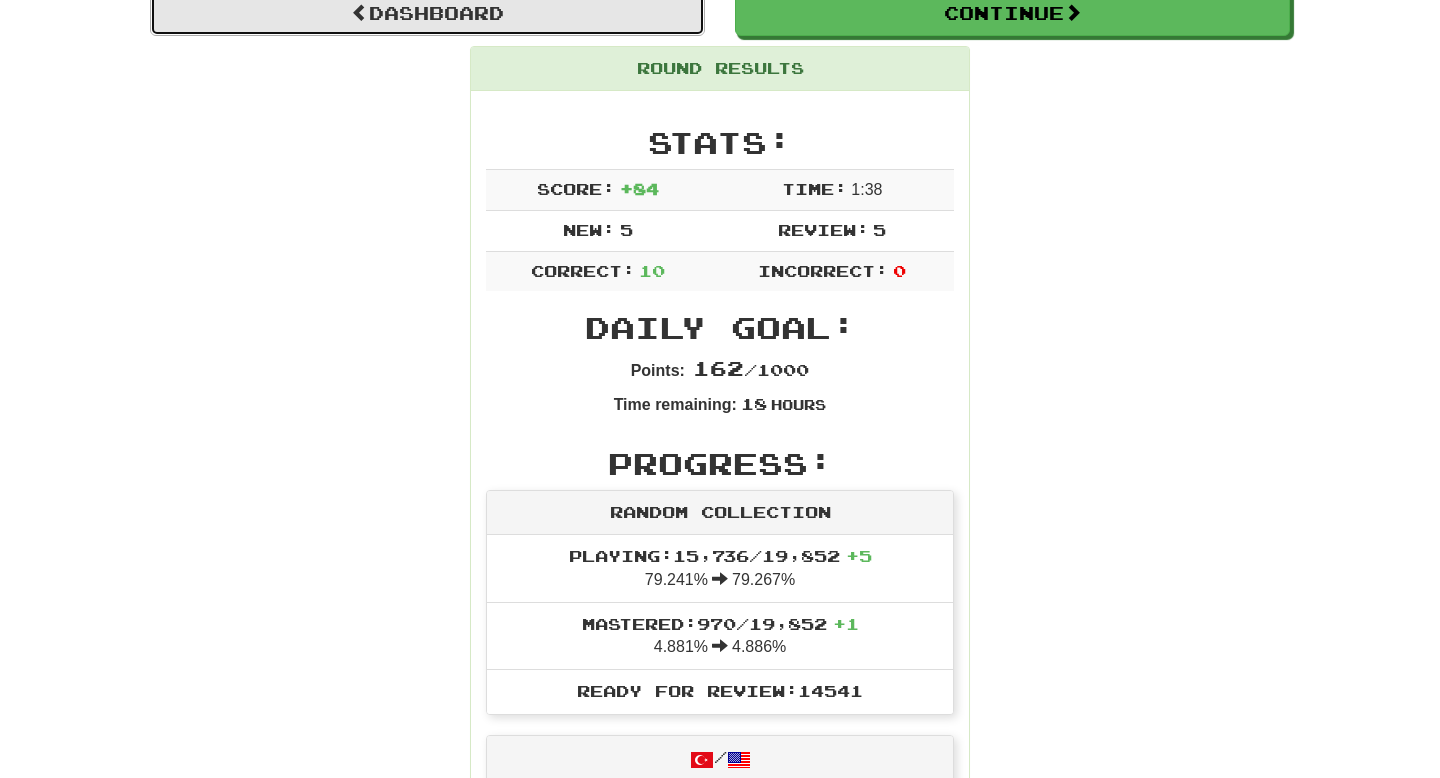 click on "Dashboard" at bounding box center [427, 13] 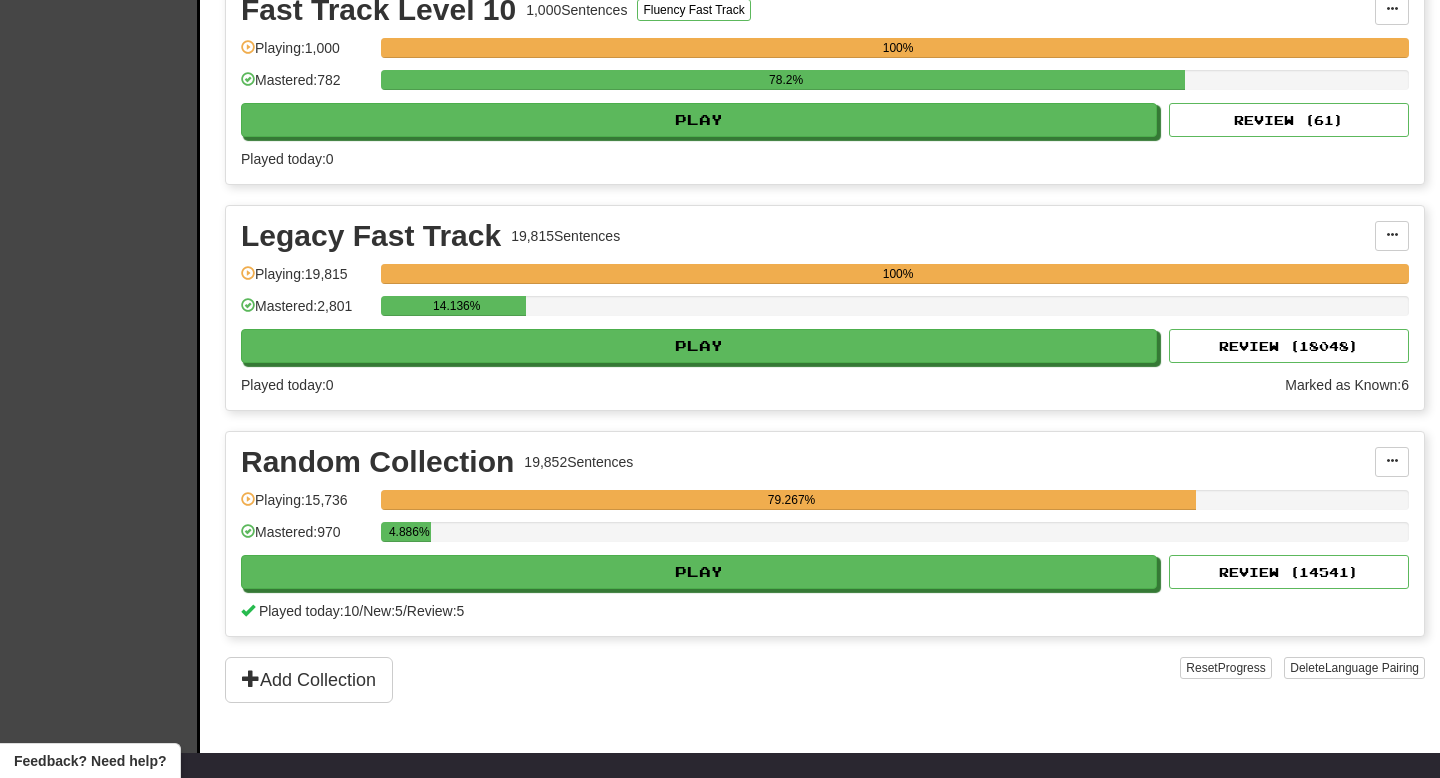 scroll, scrollTop: 2919, scrollLeft: 0, axis: vertical 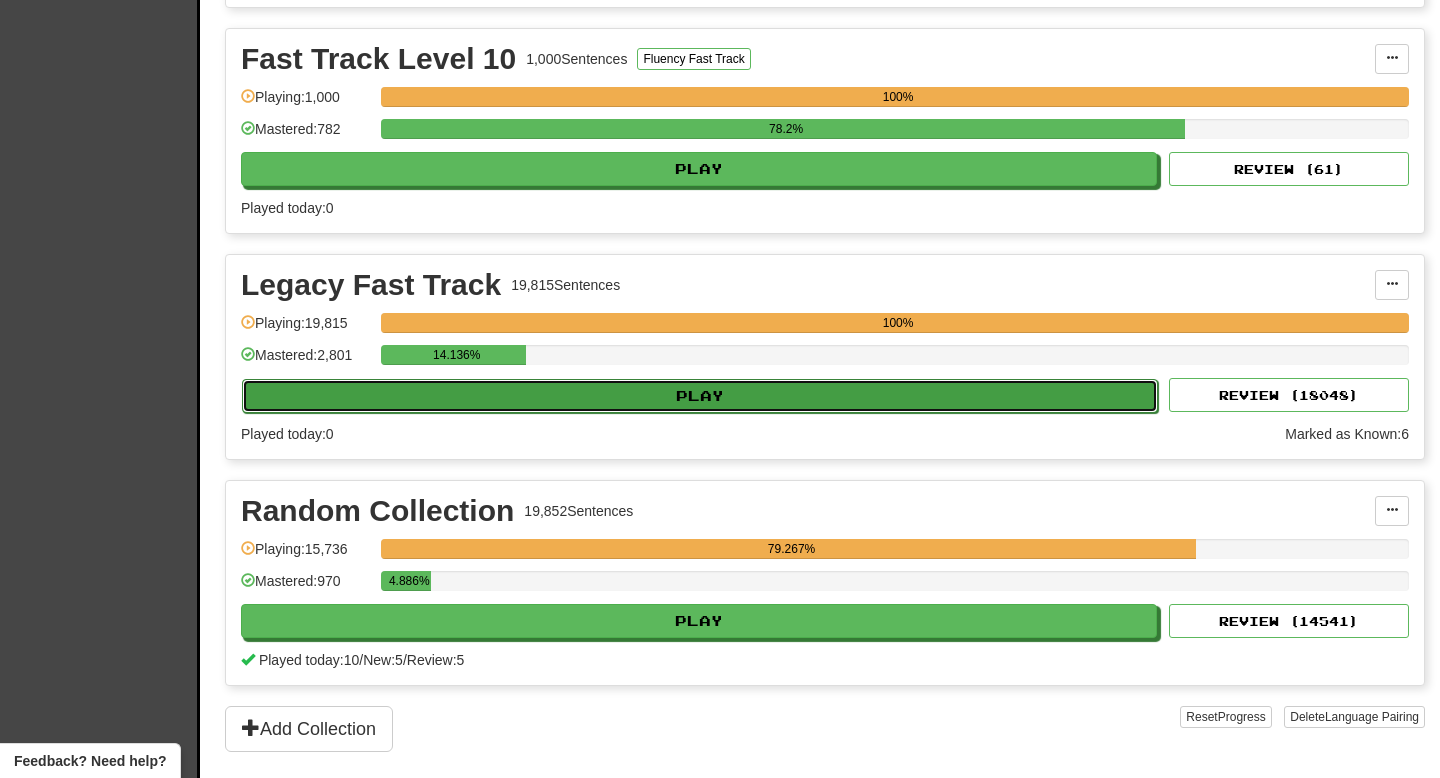 click on "Play" at bounding box center [700, 396] 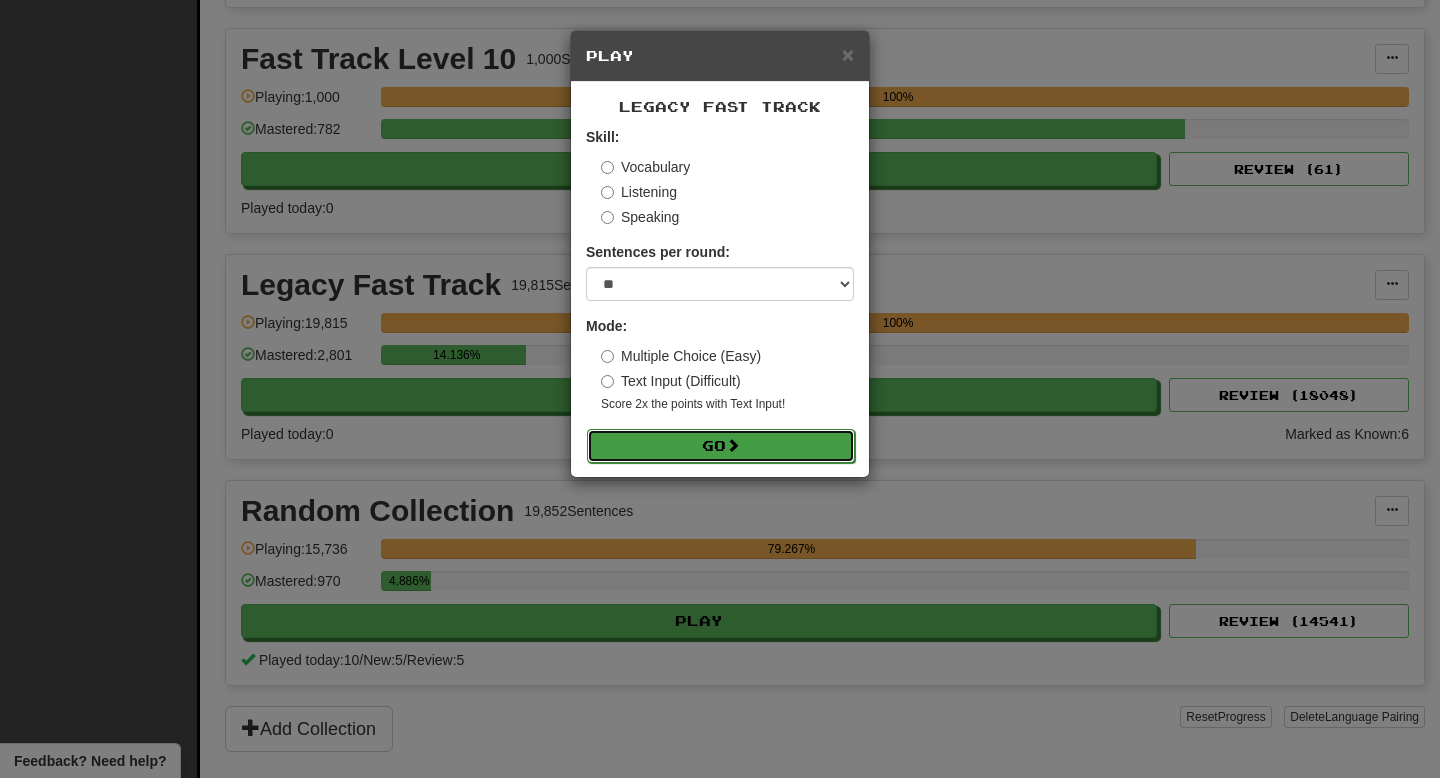 click at bounding box center [733, 445] 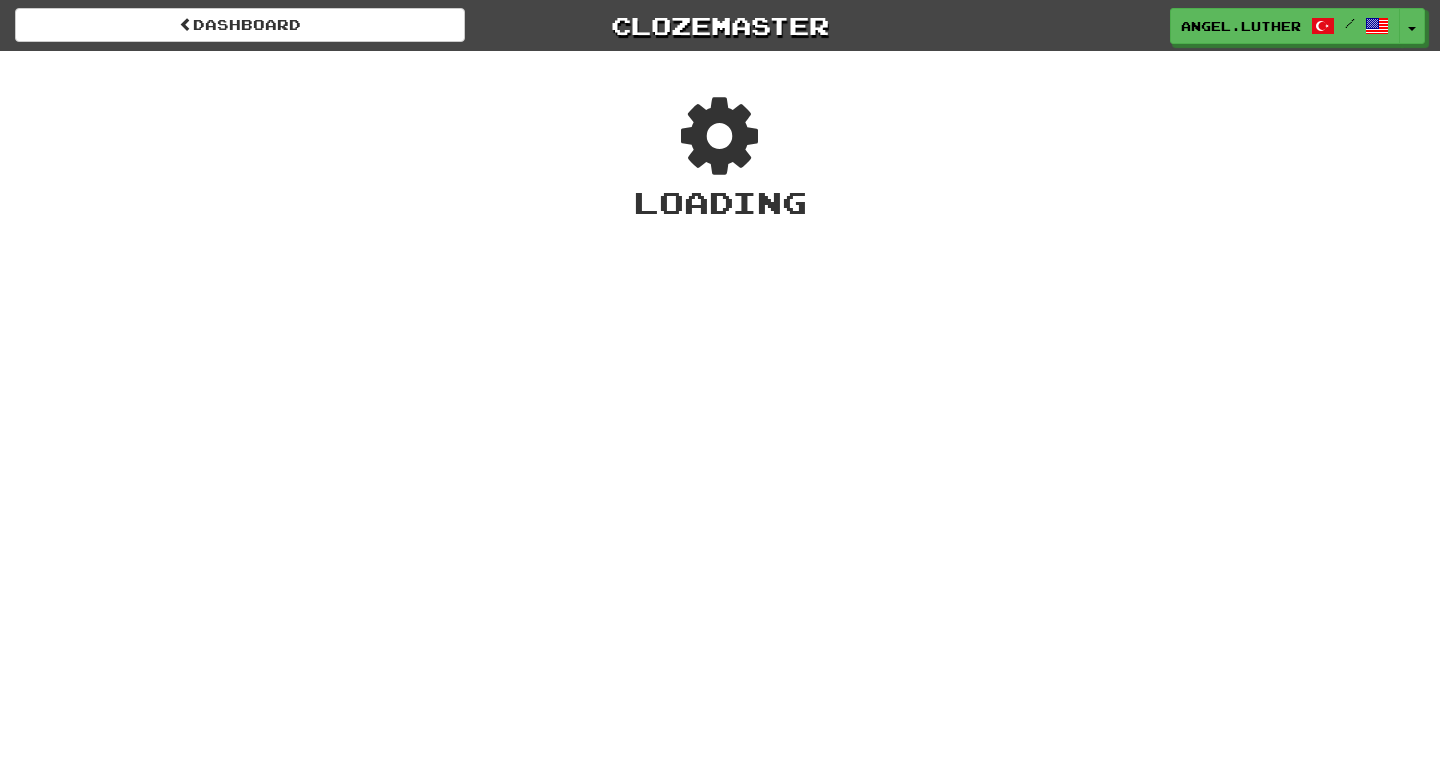 scroll, scrollTop: 0, scrollLeft: 0, axis: both 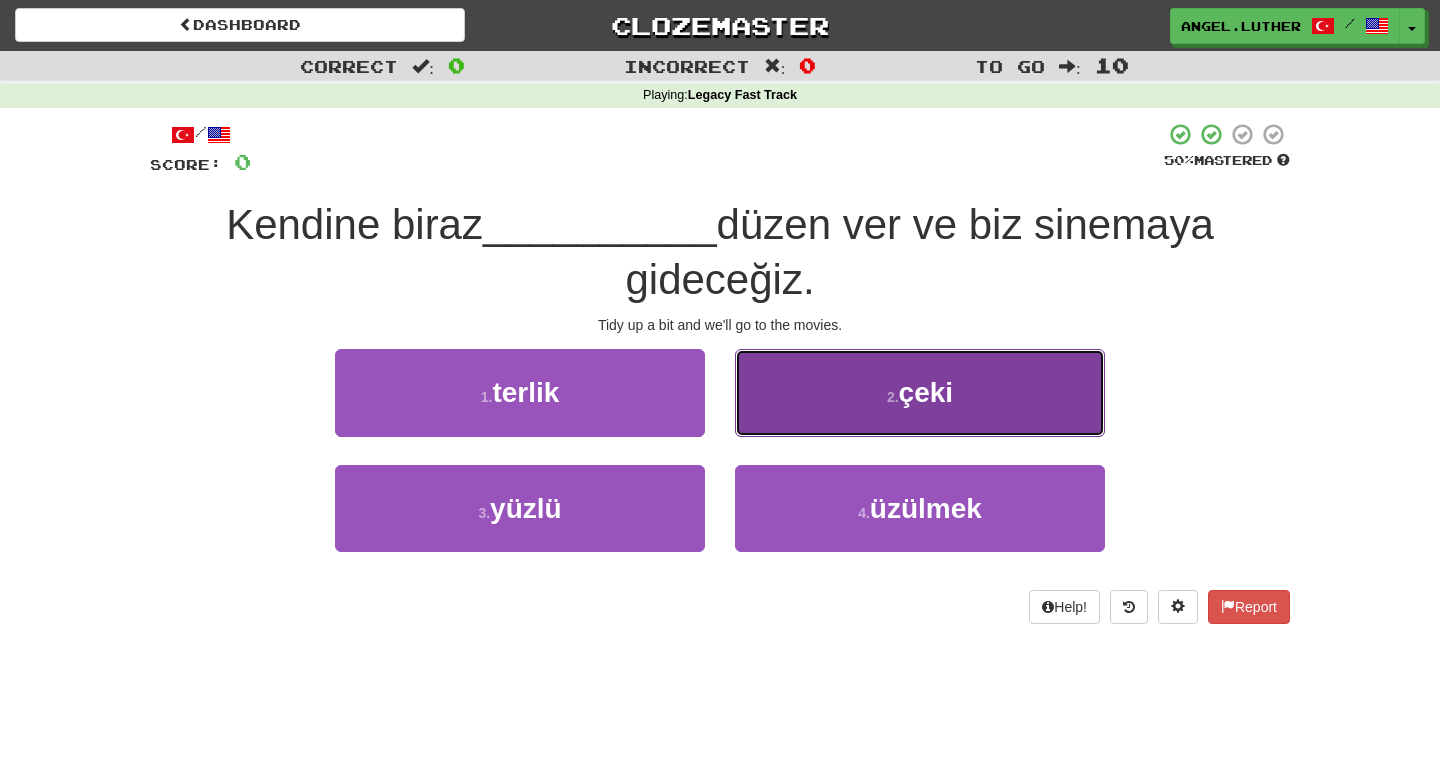 click on "2 . çeki" at bounding box center (920, 392) 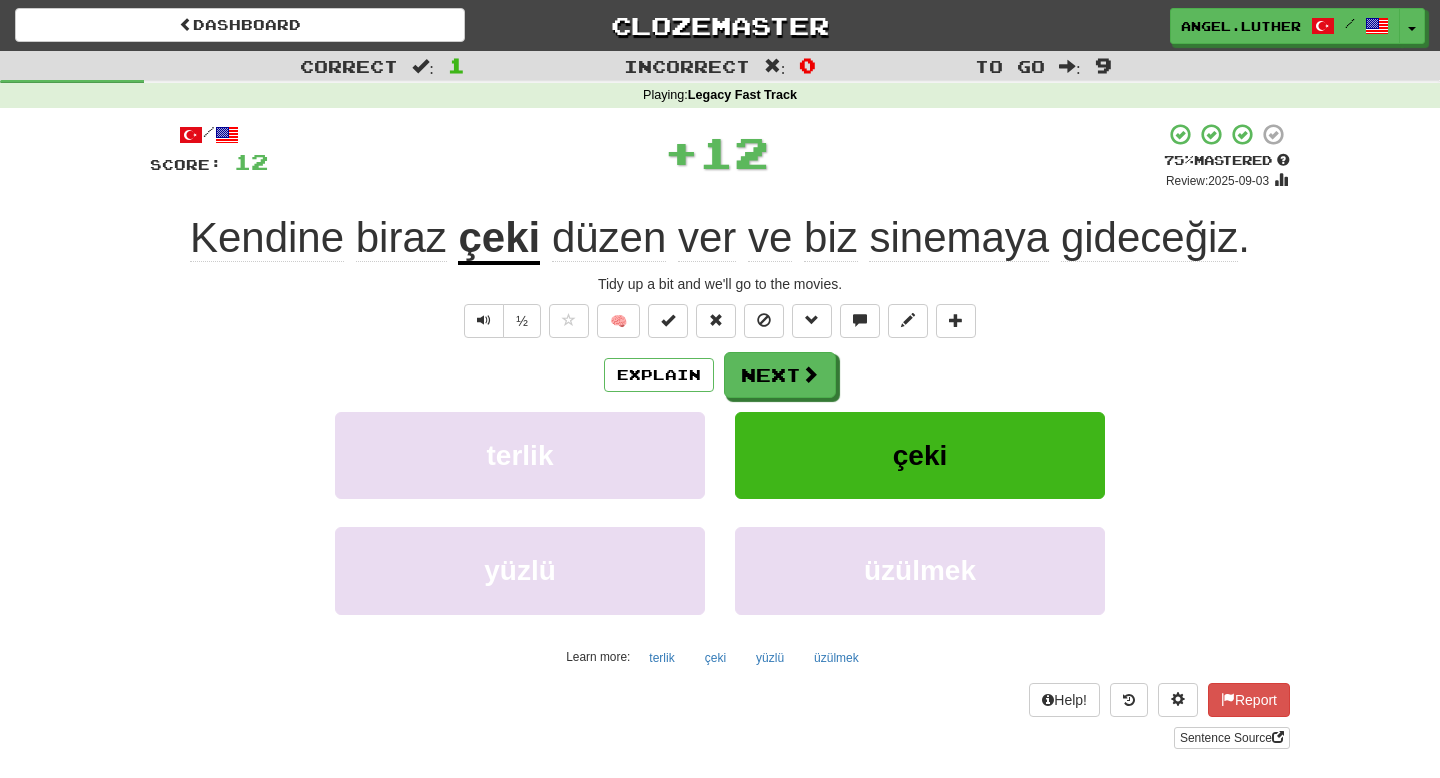 click on "çeki" at bounding box center (499, 239) 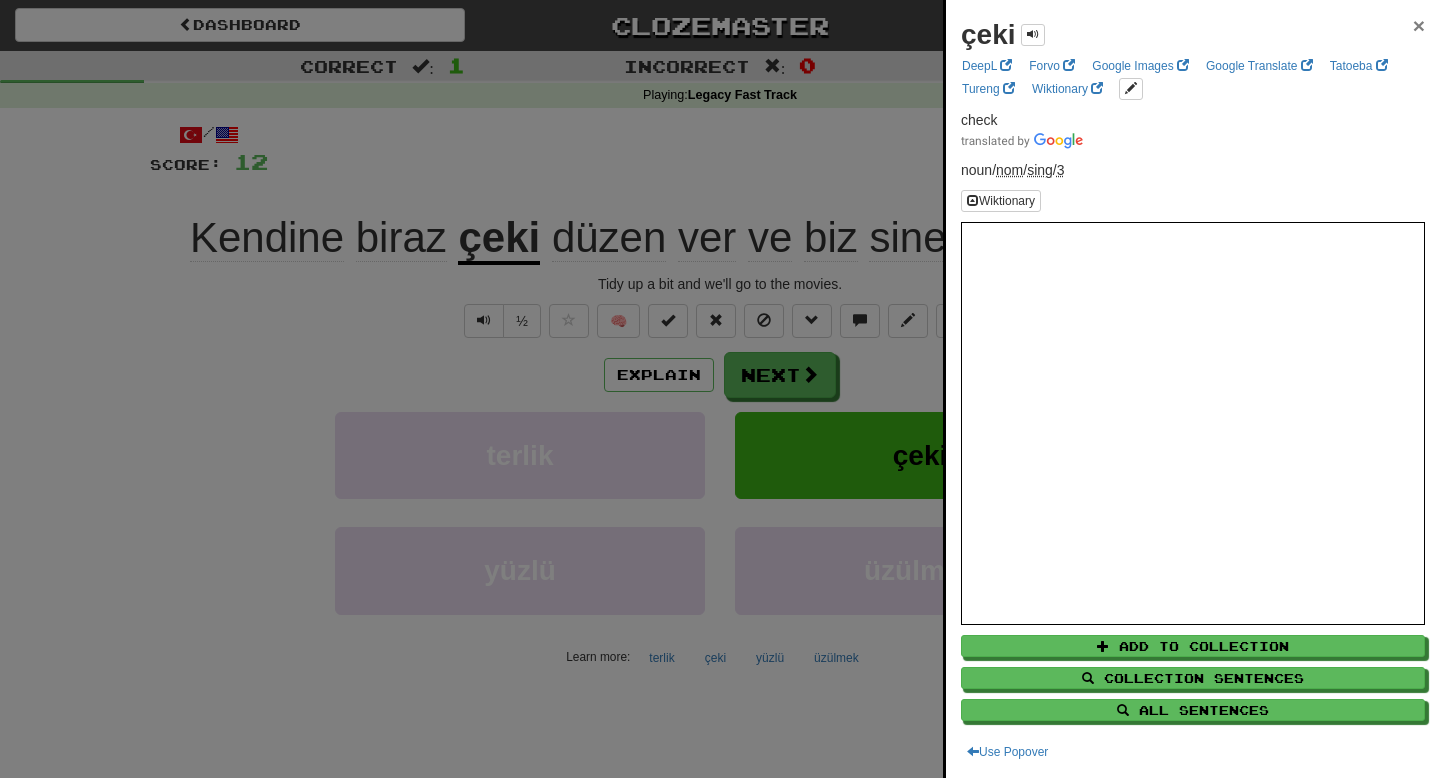 click on "×" at bounding box center (1419, 25) 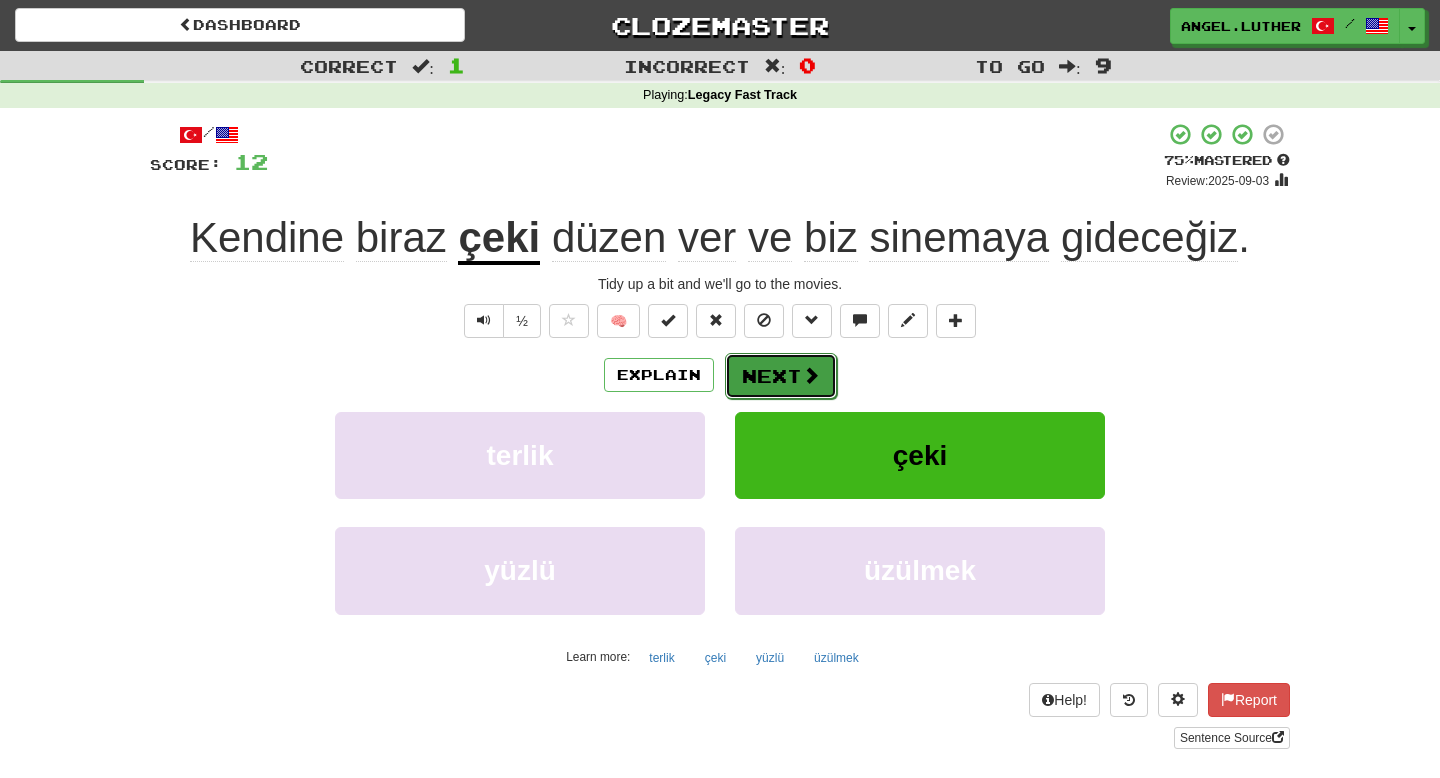click at bounding box center (811, 375) 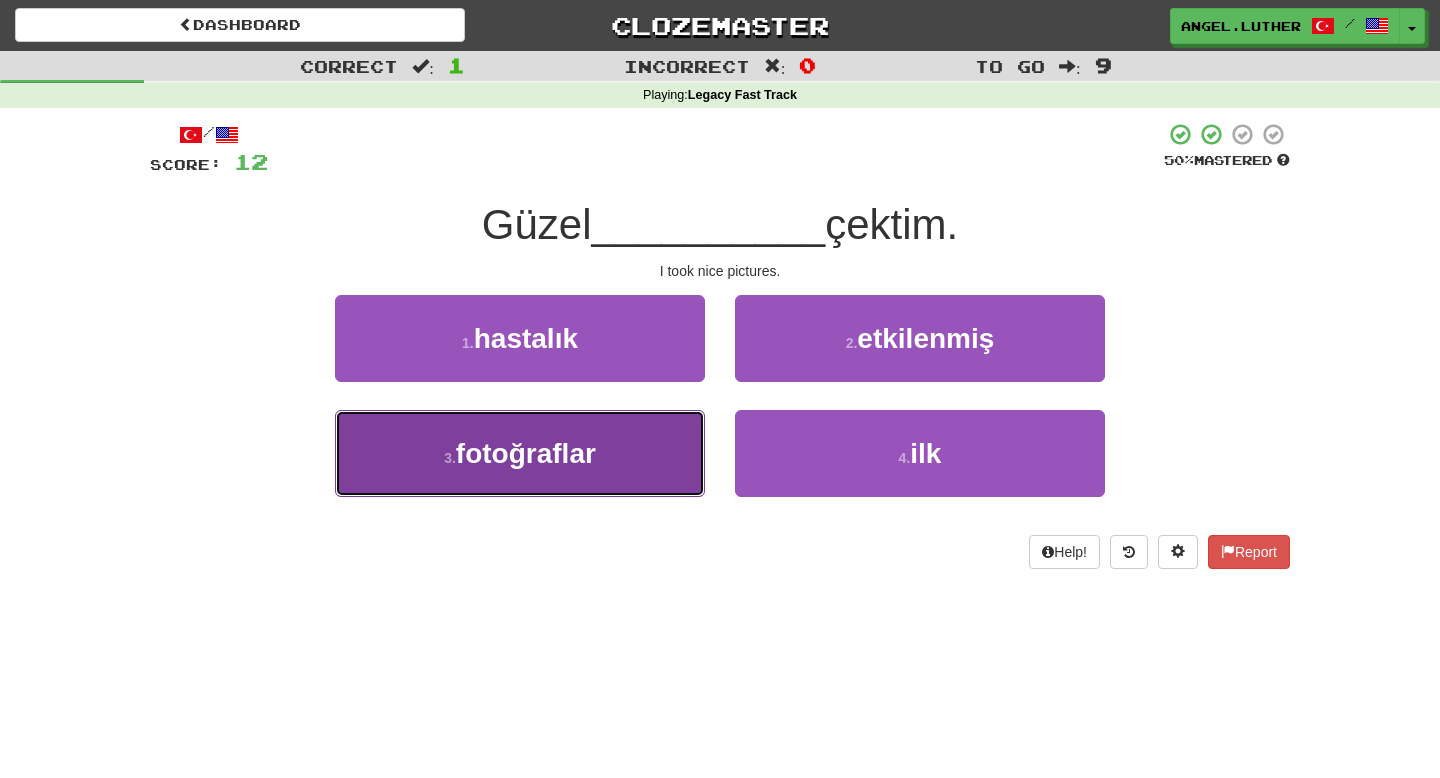 click on "fotoğraflar" at bounding box center (526, 453) 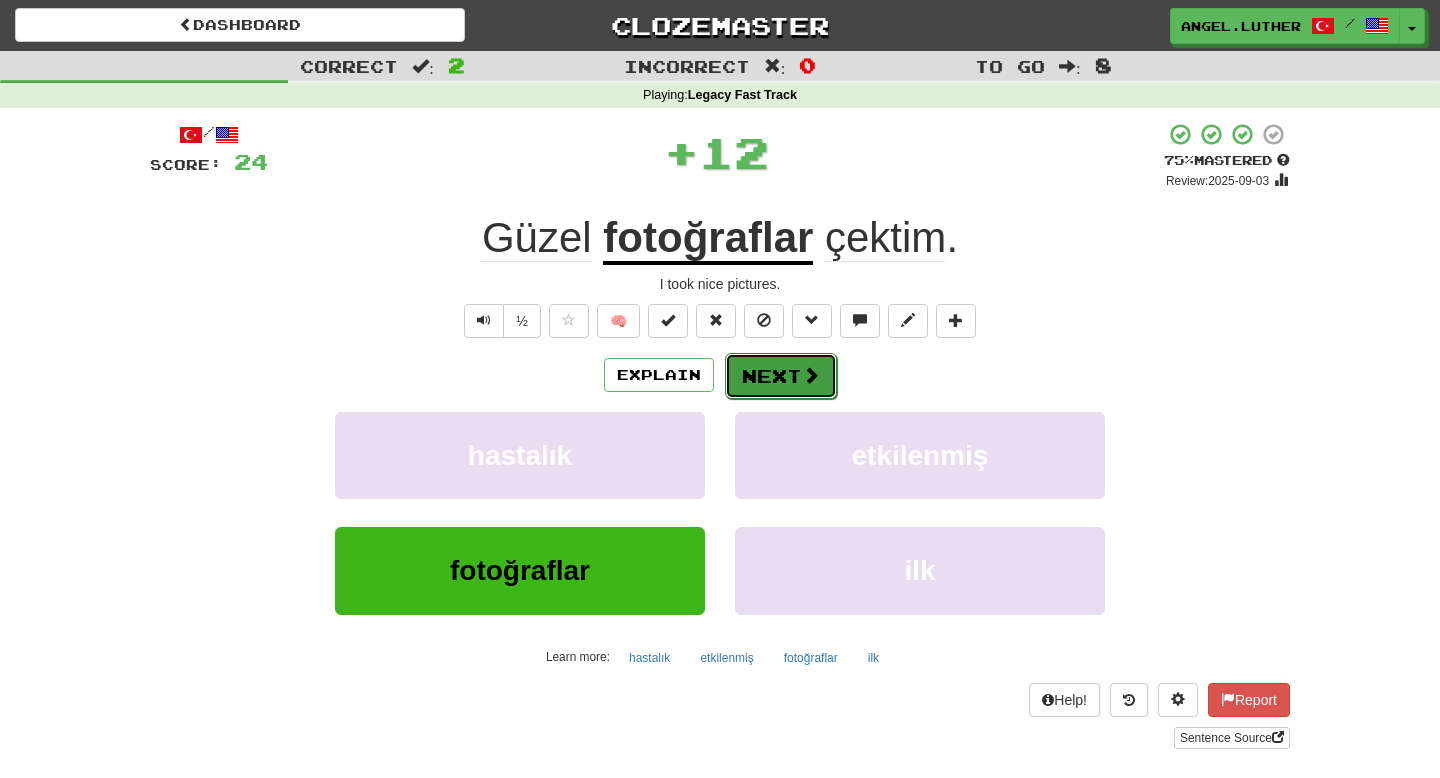 click on "Next" at bounding box center (781, 376) 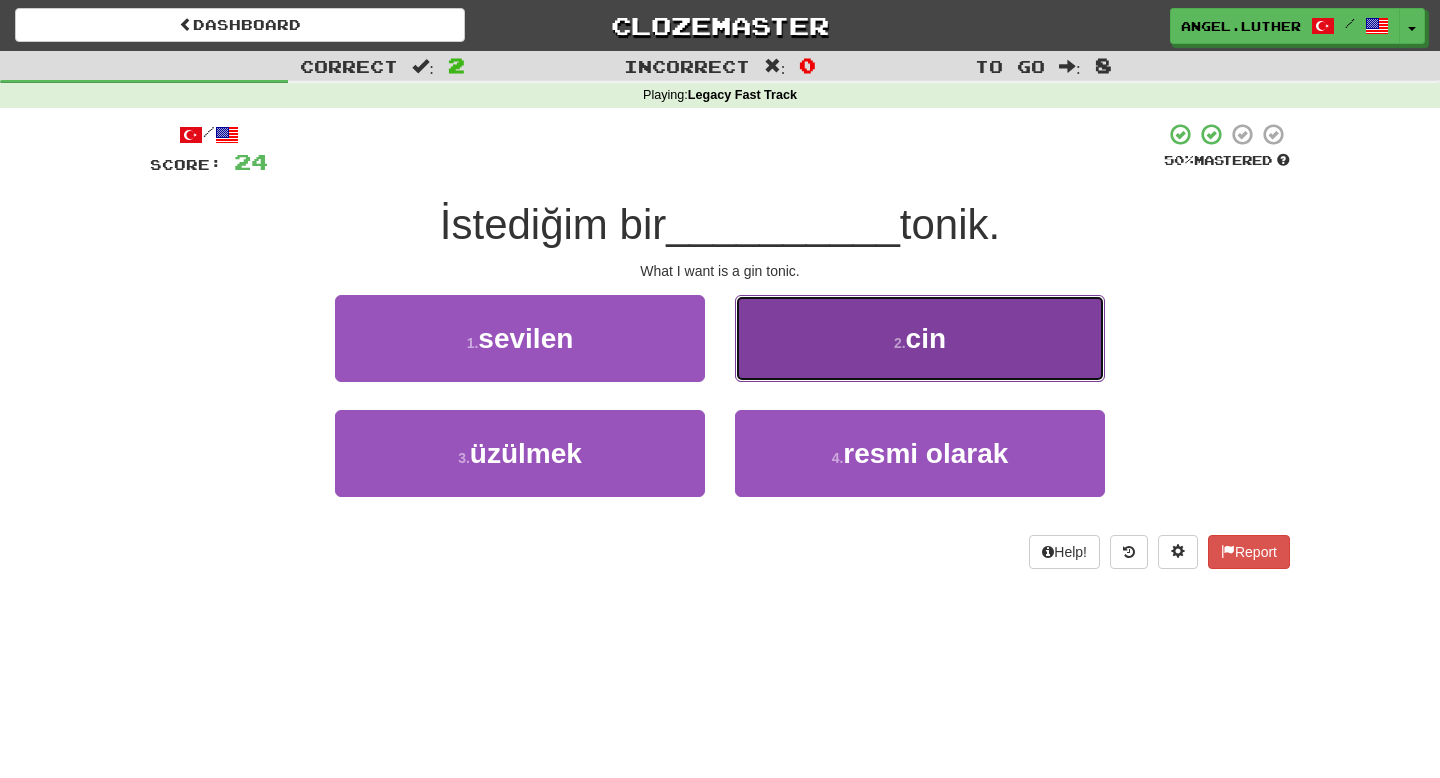 click on "2 .  cin" at bounding box center [920, 338] 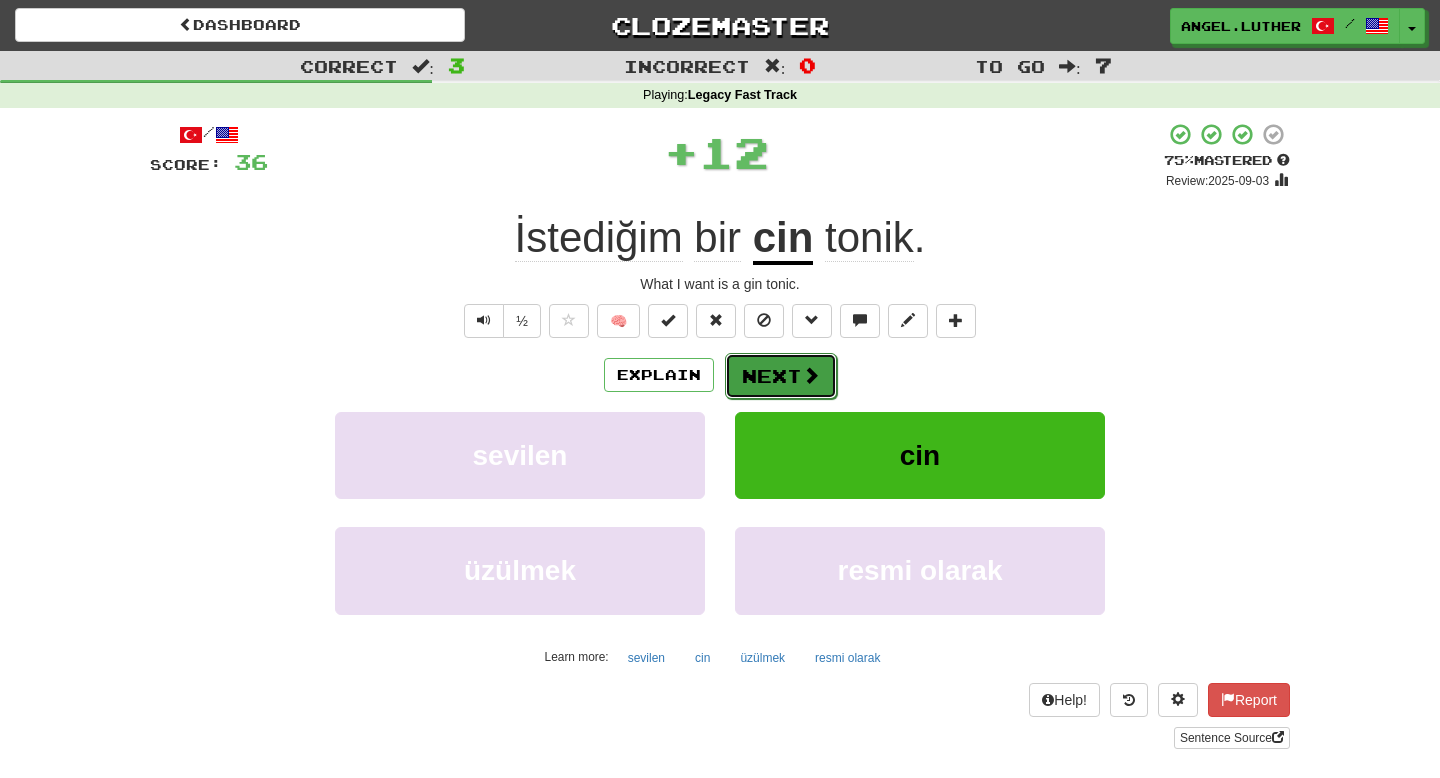 click on "Next" at bounding box center [781, 376] 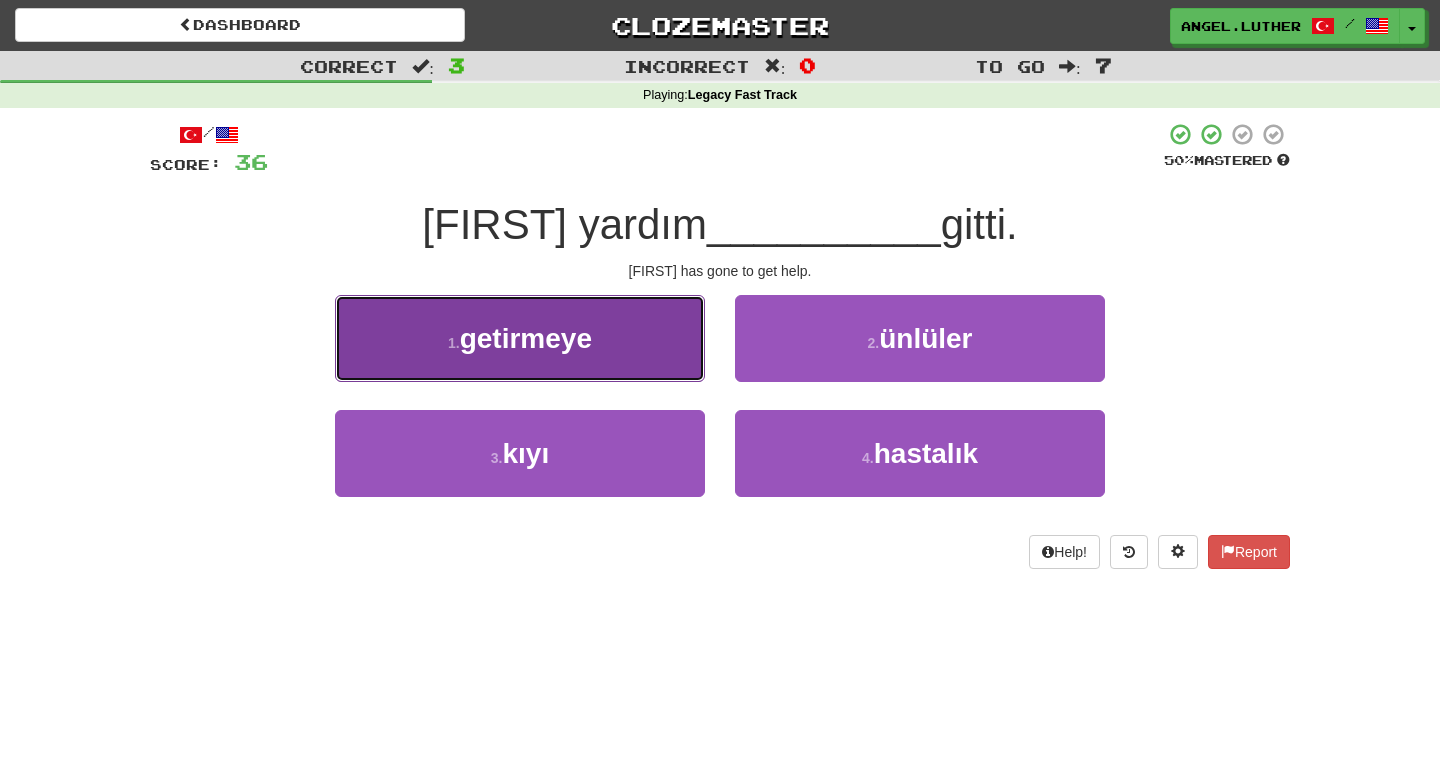 click on "1 .  getirmeye" at bounding box center [520, 338] 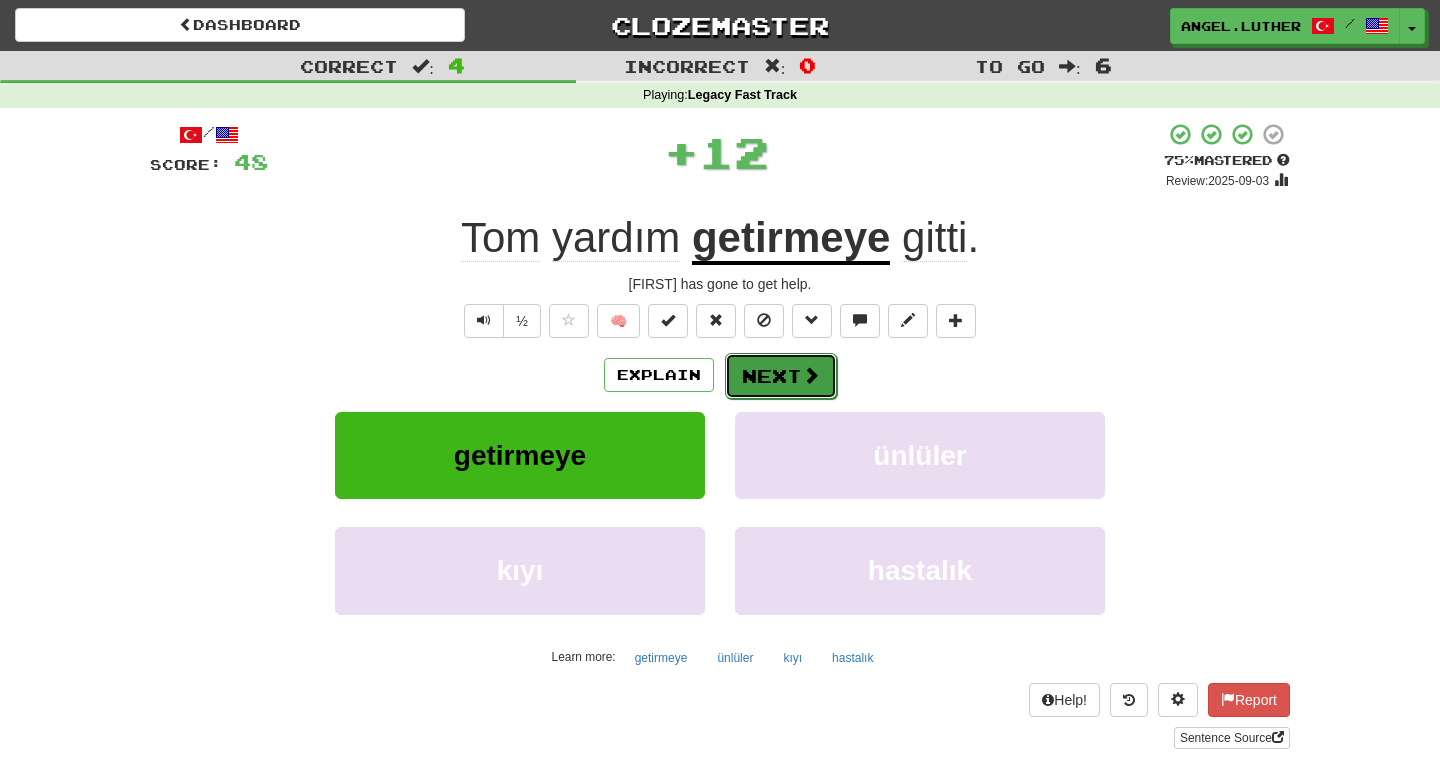 click at bounding box center (811, 375) 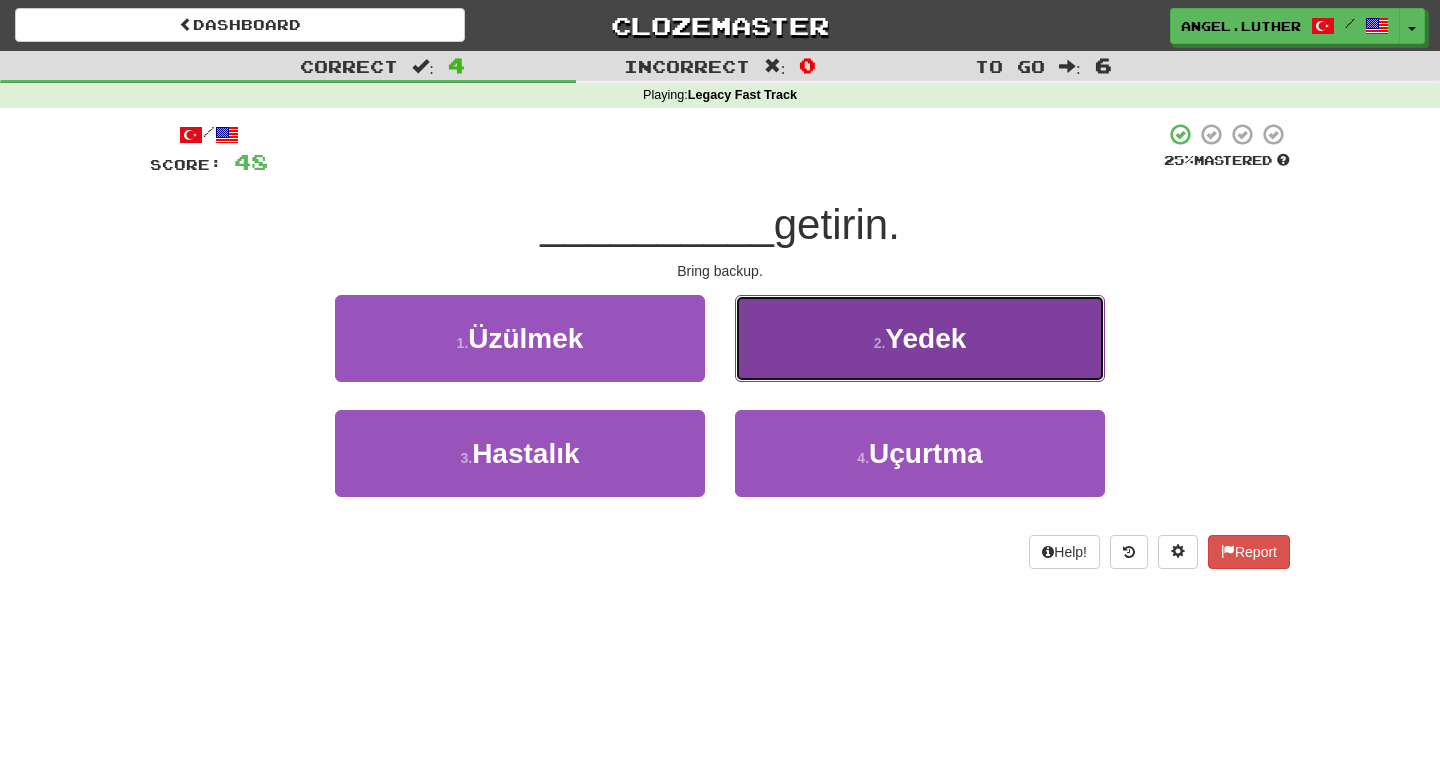 click on "2 .  Yedek" at bounding box center [920, 338] 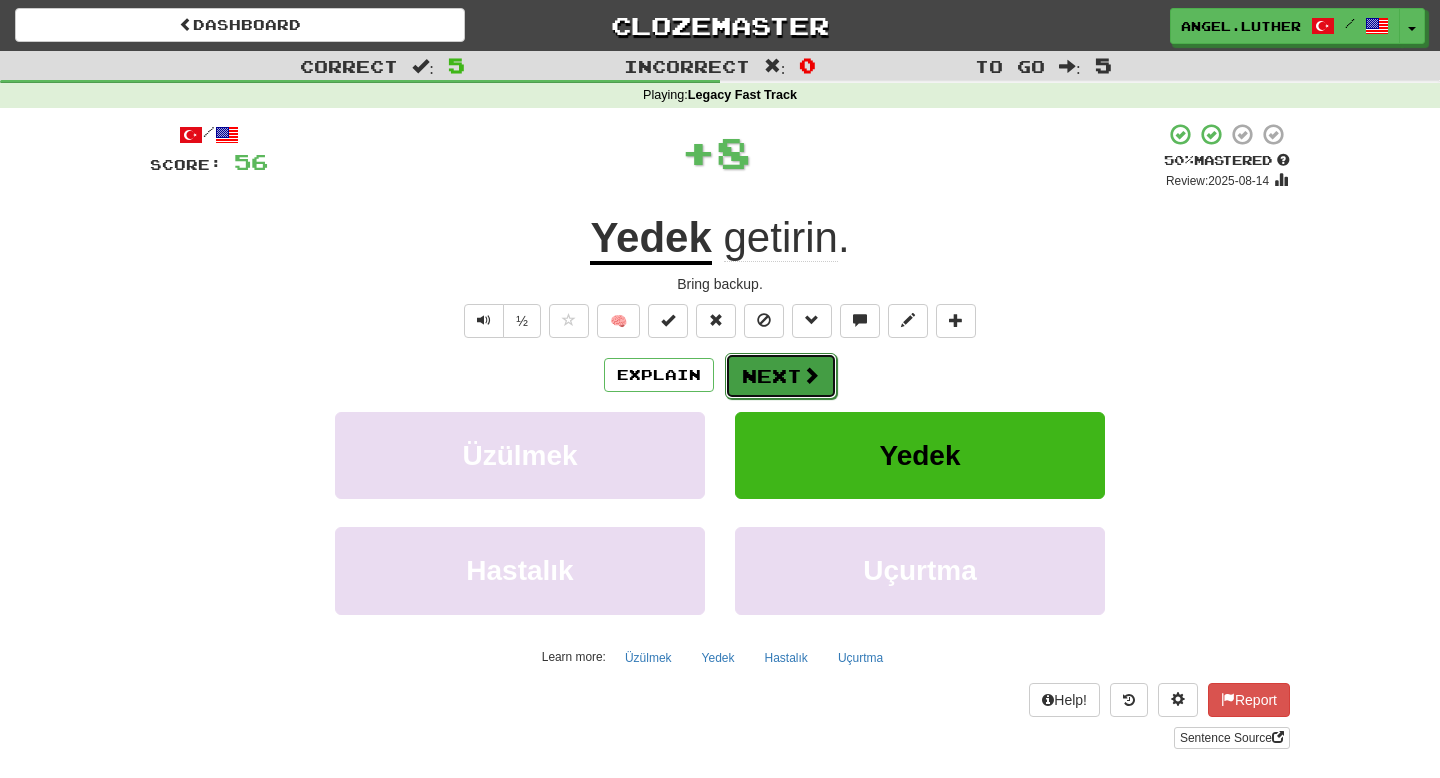 click on "Next" at bounding box center [781, 376] 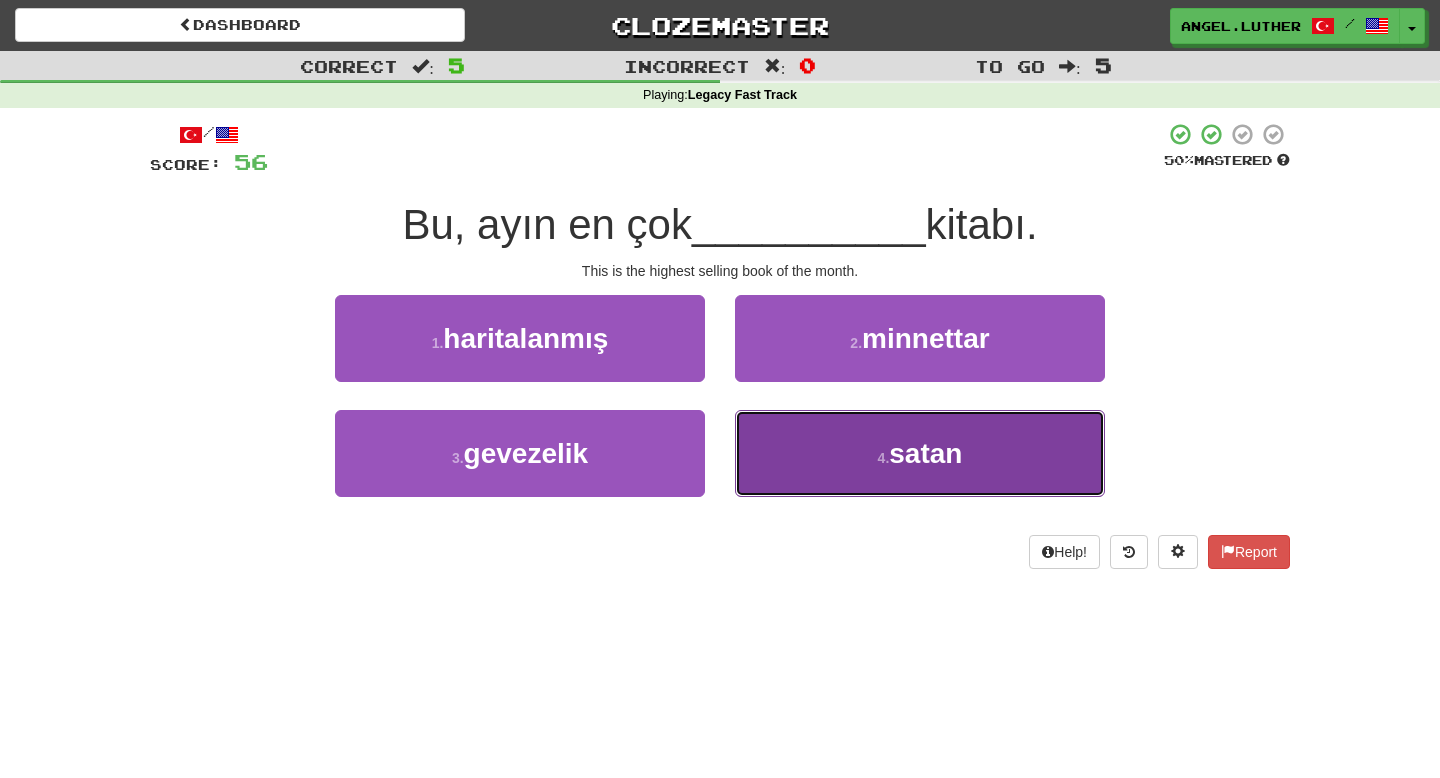 click on "4 .  satan" at bounding box center [920, 453] 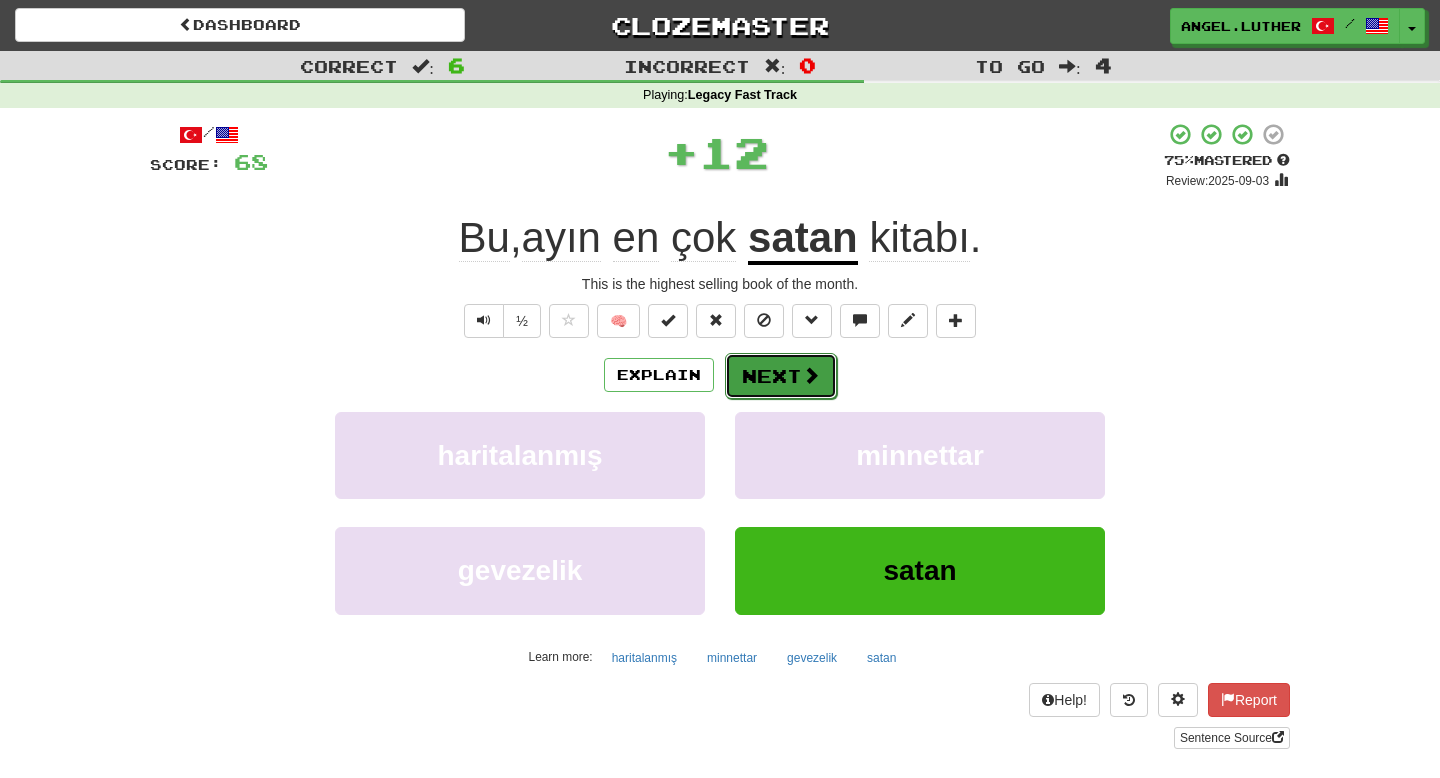 click on "Next" at bounding box center [781, 376] 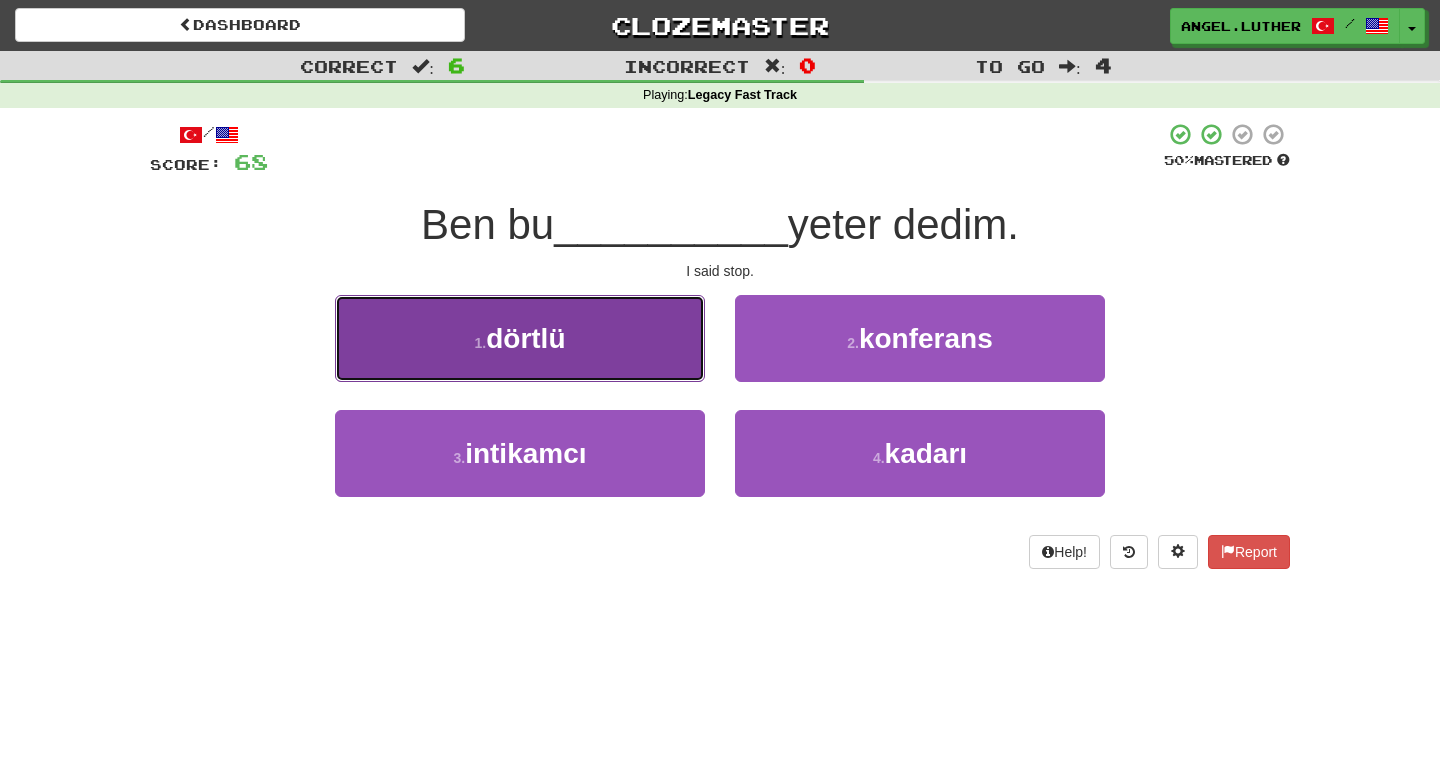 click on "1 .  dörtlü" at bounding box center (520, 338) 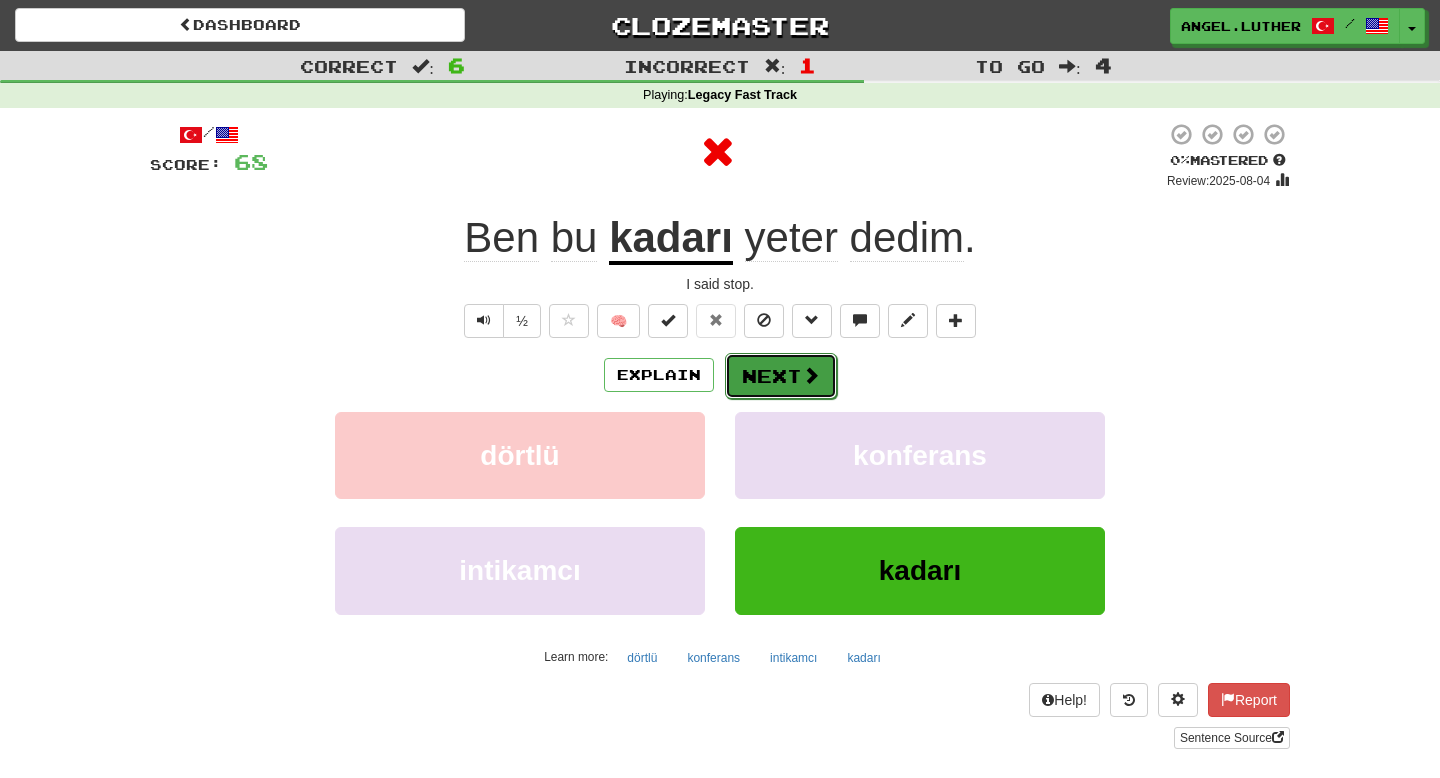 click on "Next" at bounding box center (781, 376) 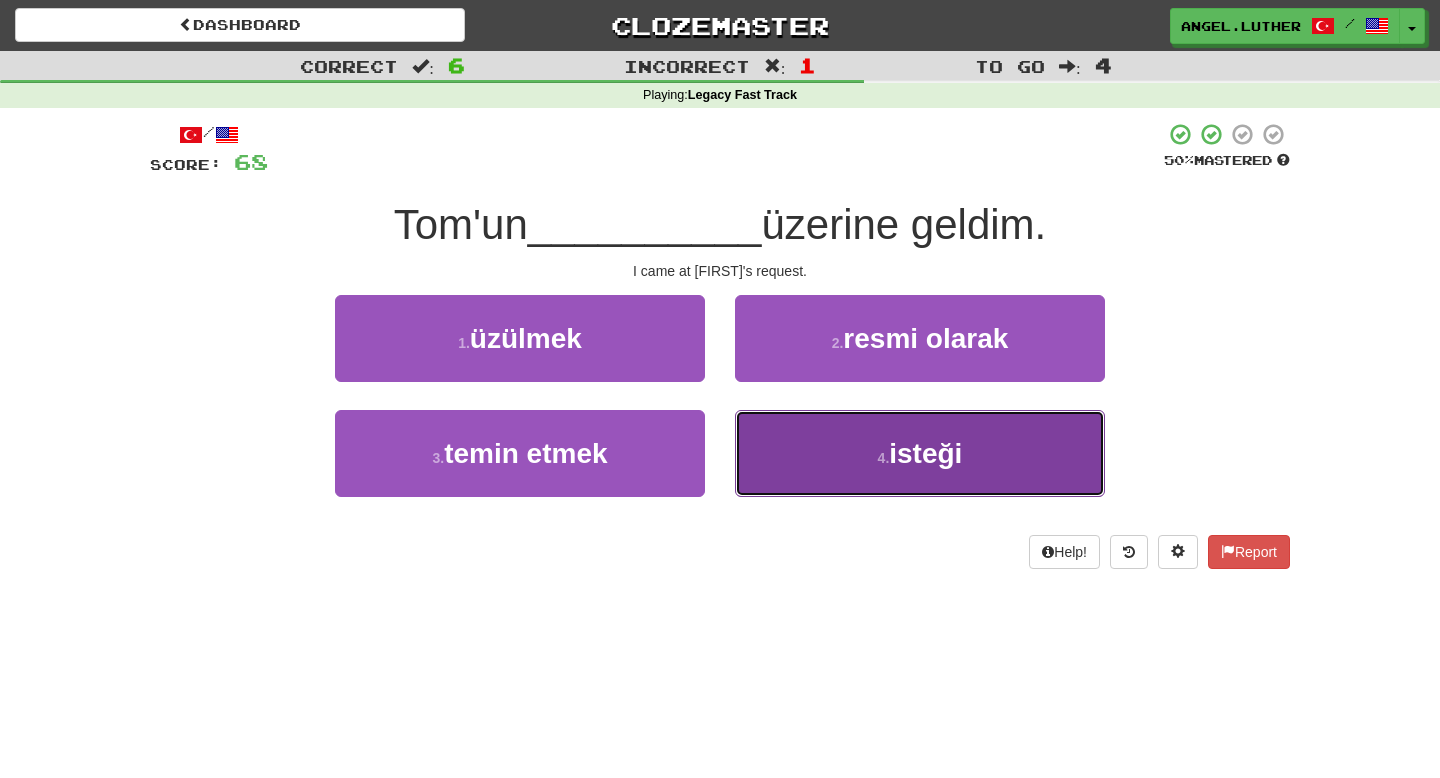 click on "4 .  isteği" at bounding box center [920, 453] 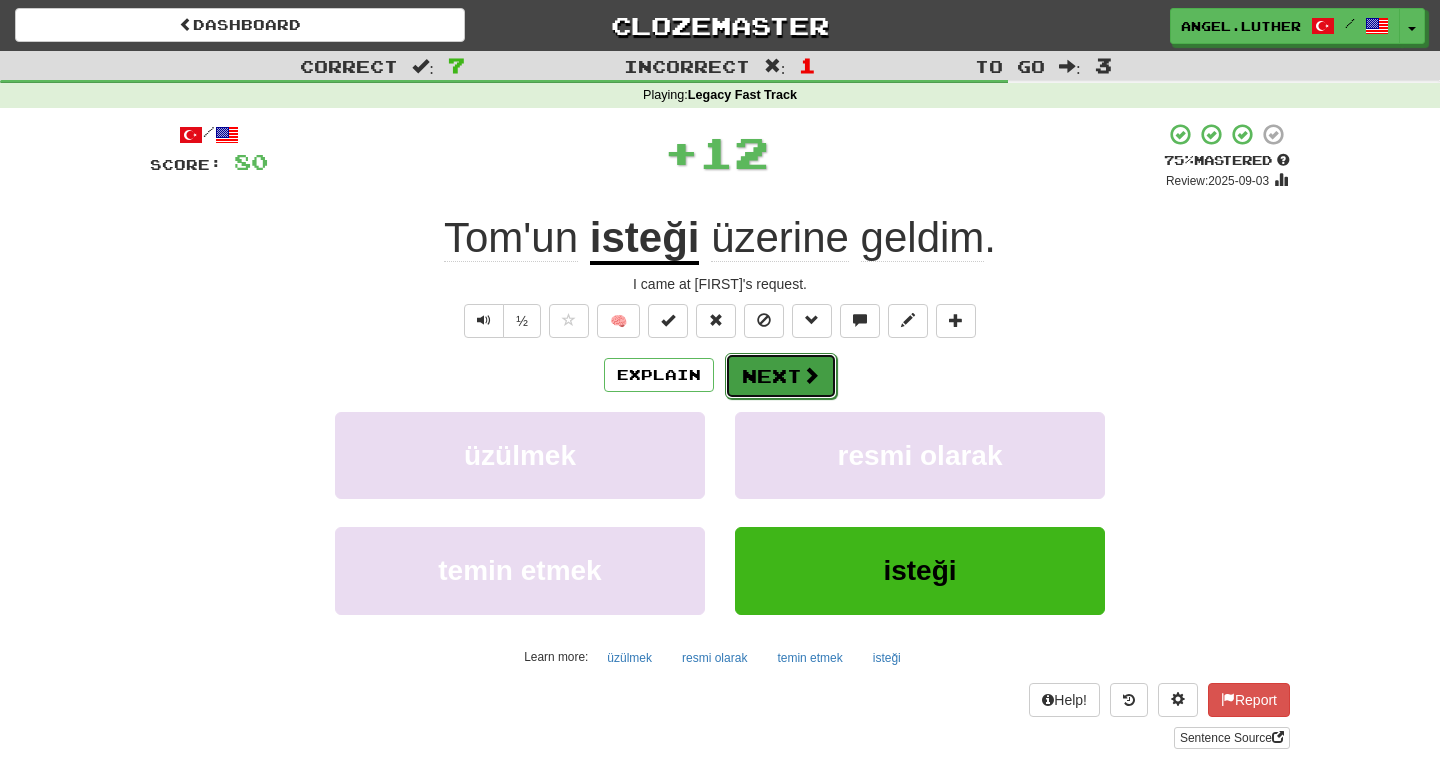 click on "Next" at bounding box center [781, 376] 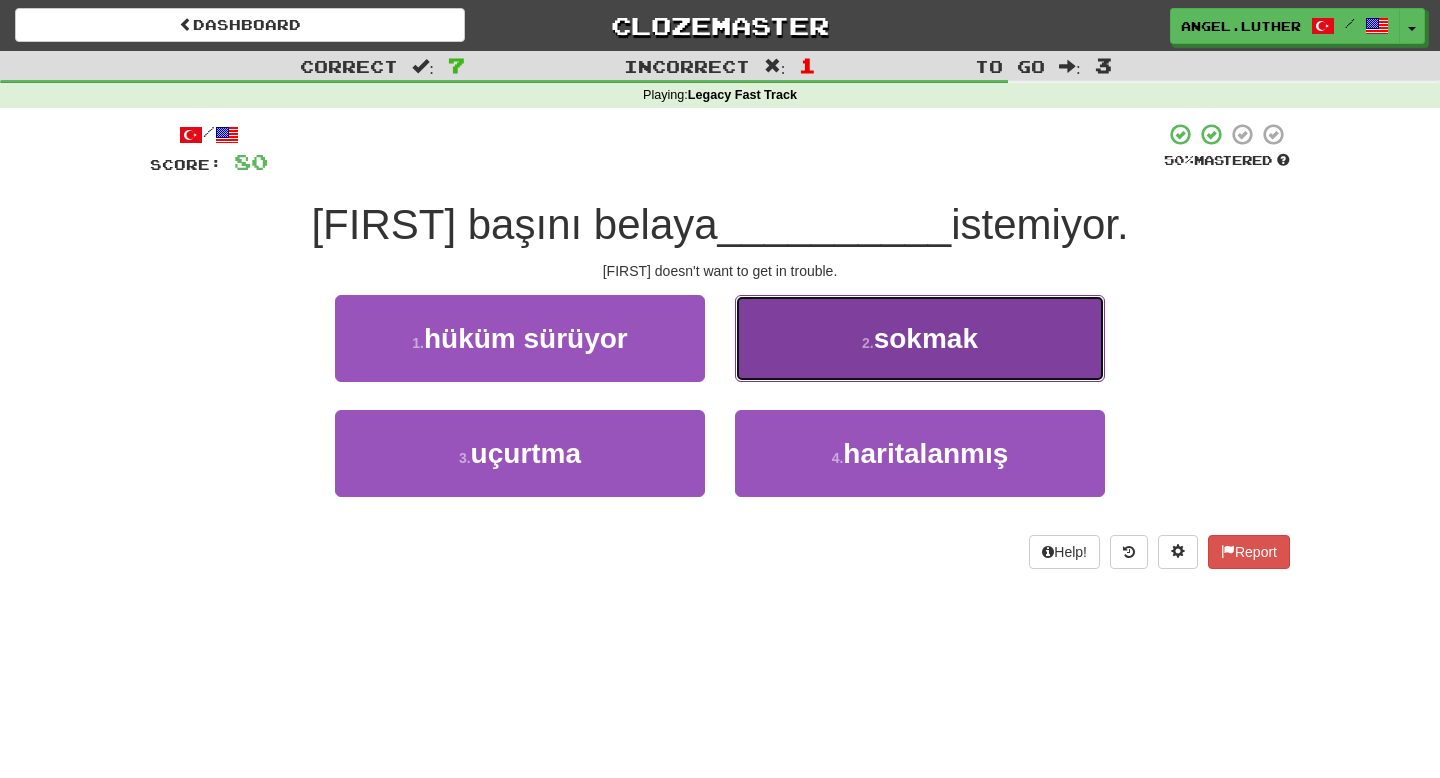 click on "2 .  sokmak" at bounding box center (920, 338) 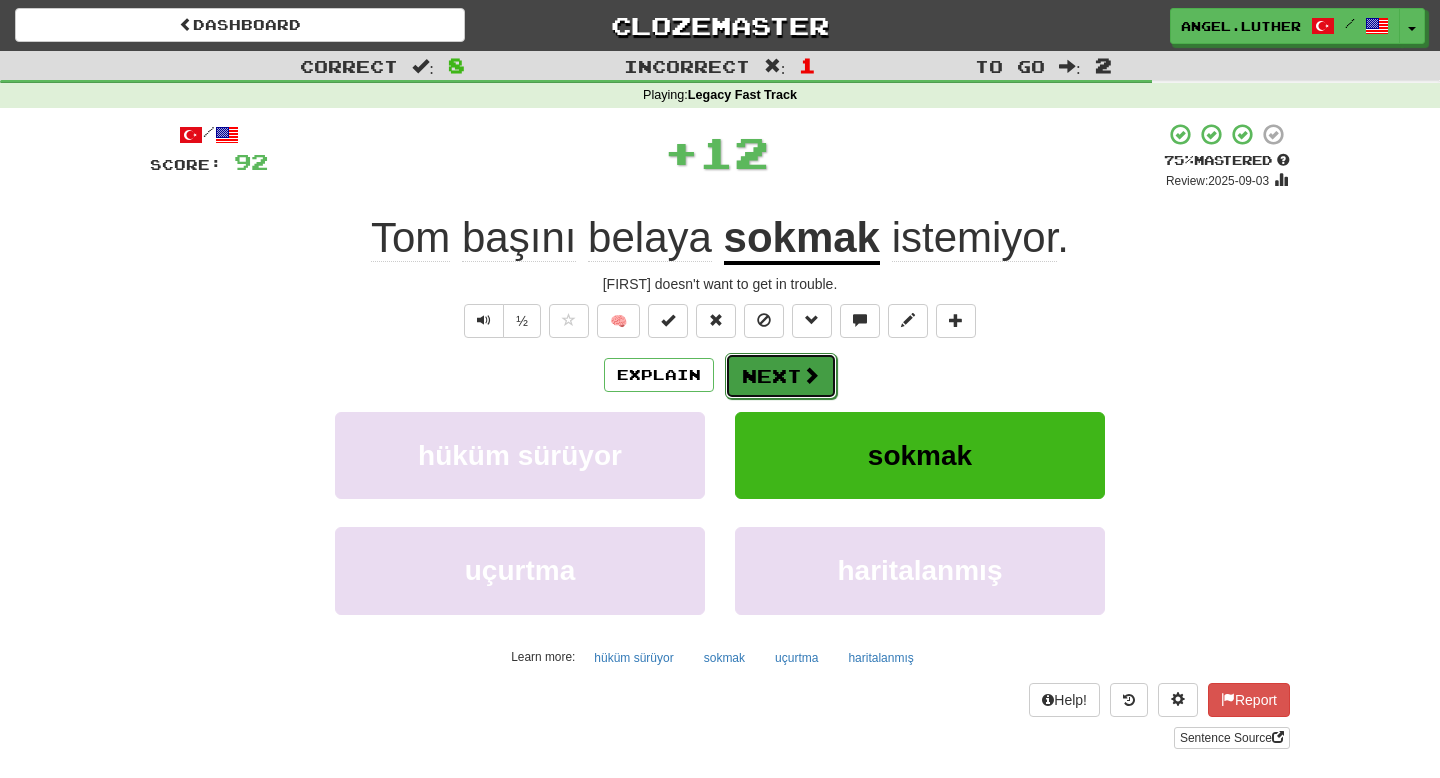click on "Next" at bounding box center [781, 376] 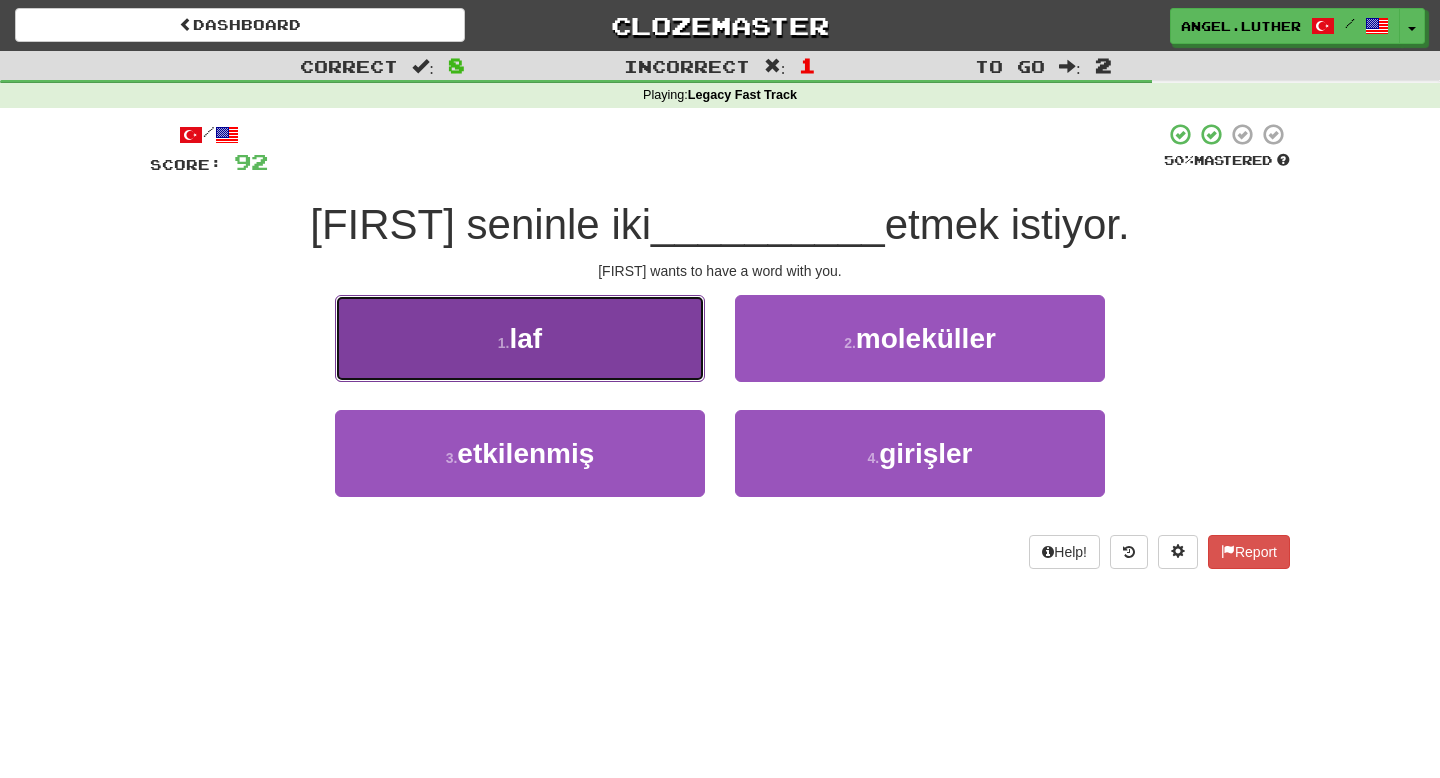 click on "1 .  laf" at bounding box center [520, 338] 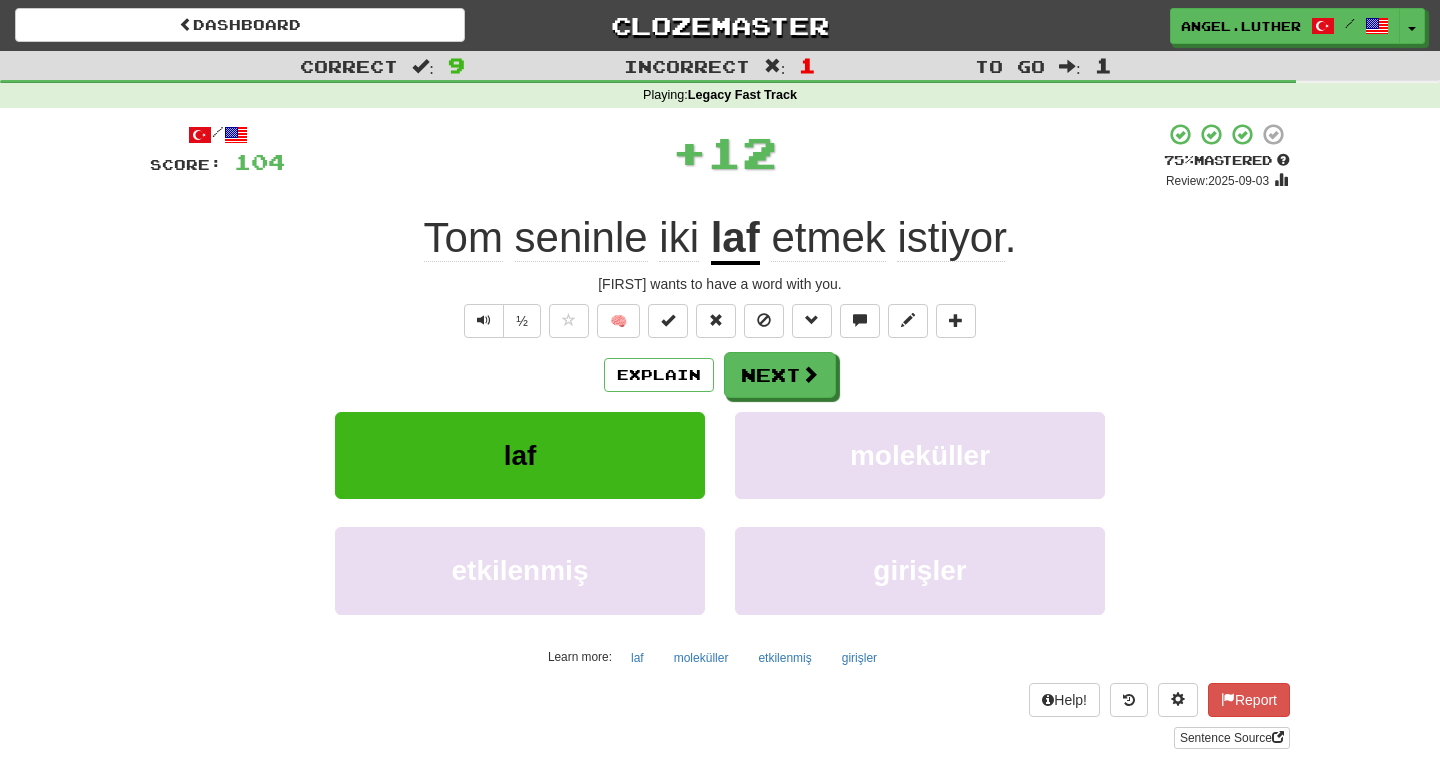 click on "laf" at bounding box center [735, 239] 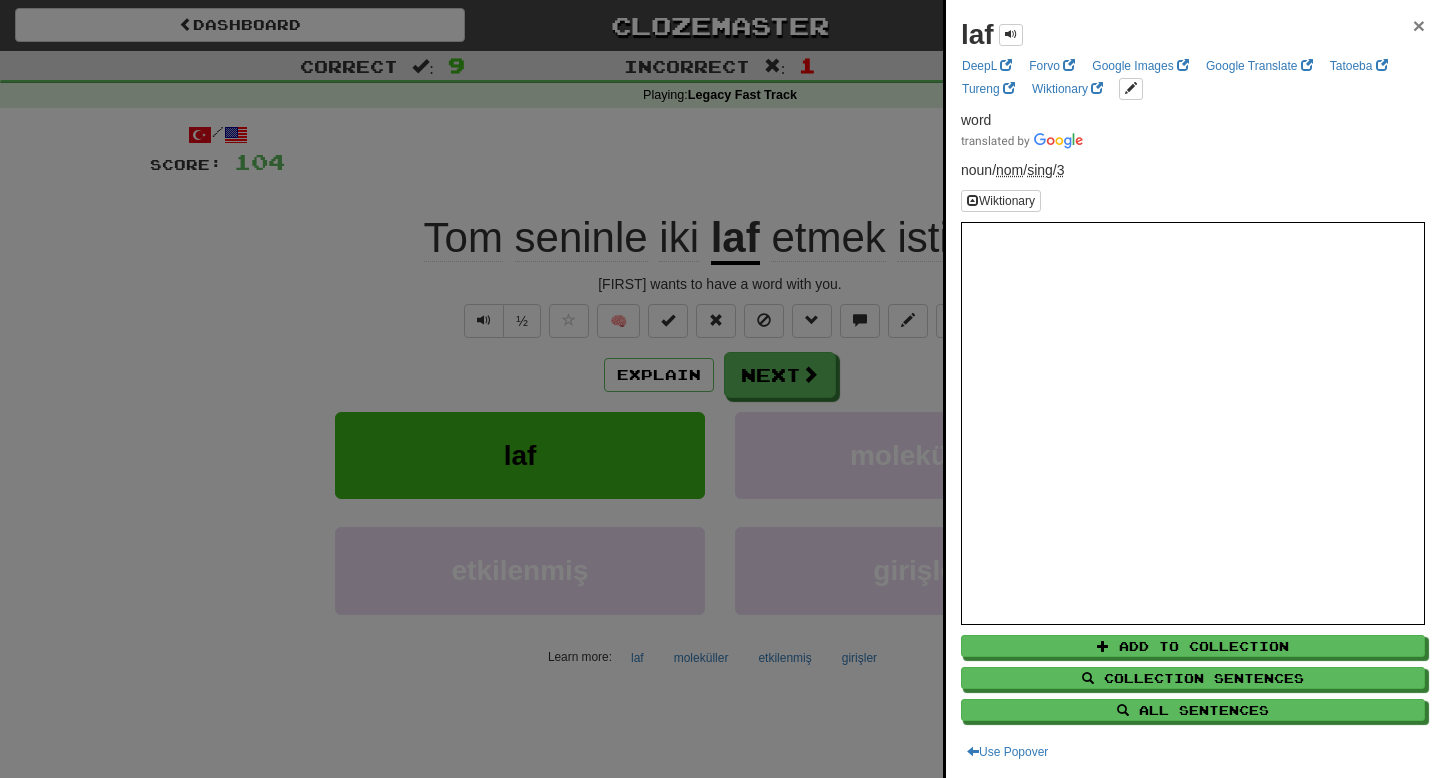 click on "×" at bounding box center (1419, 25) 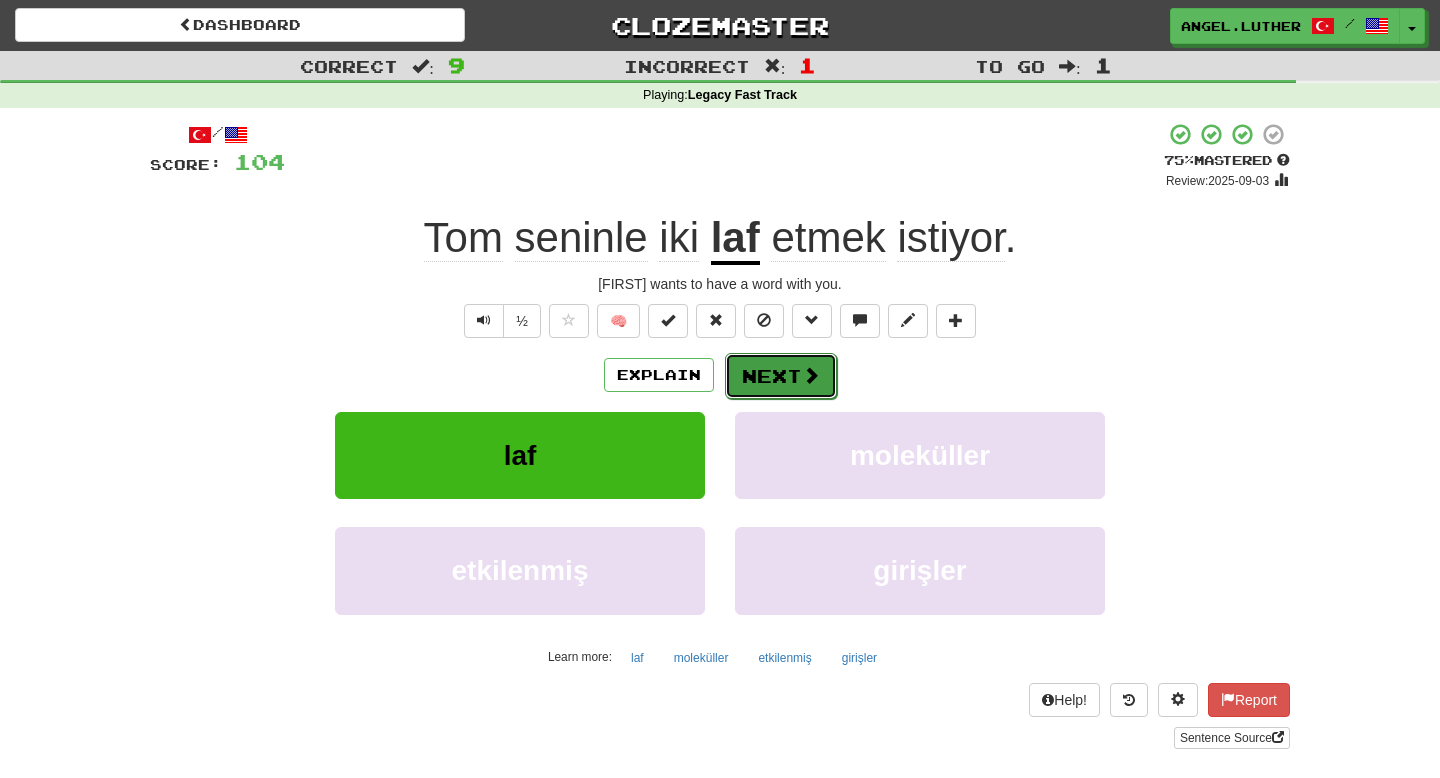 click on "Next" at bounding box center [781, 376] 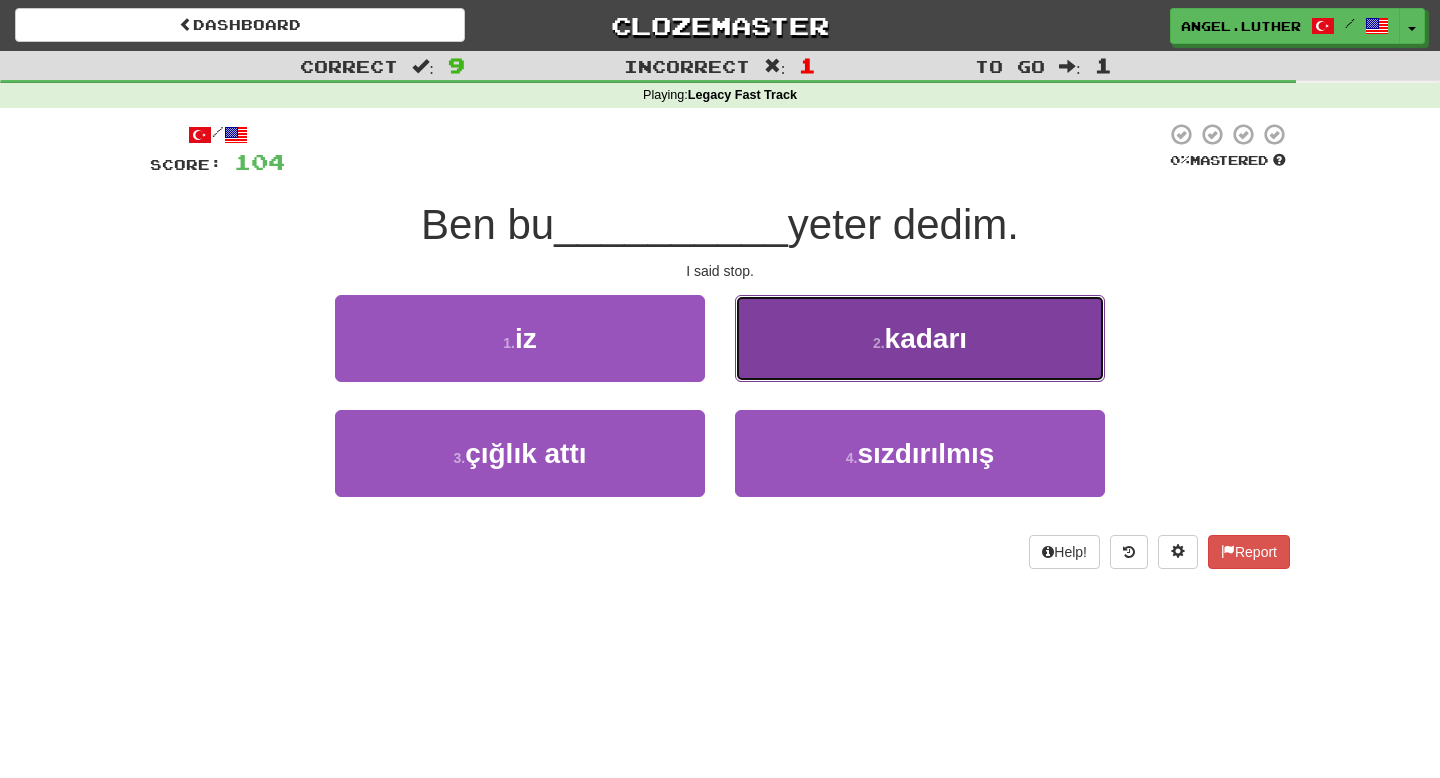 click on "2 .  kadarı" at bounding box center (920, 338) 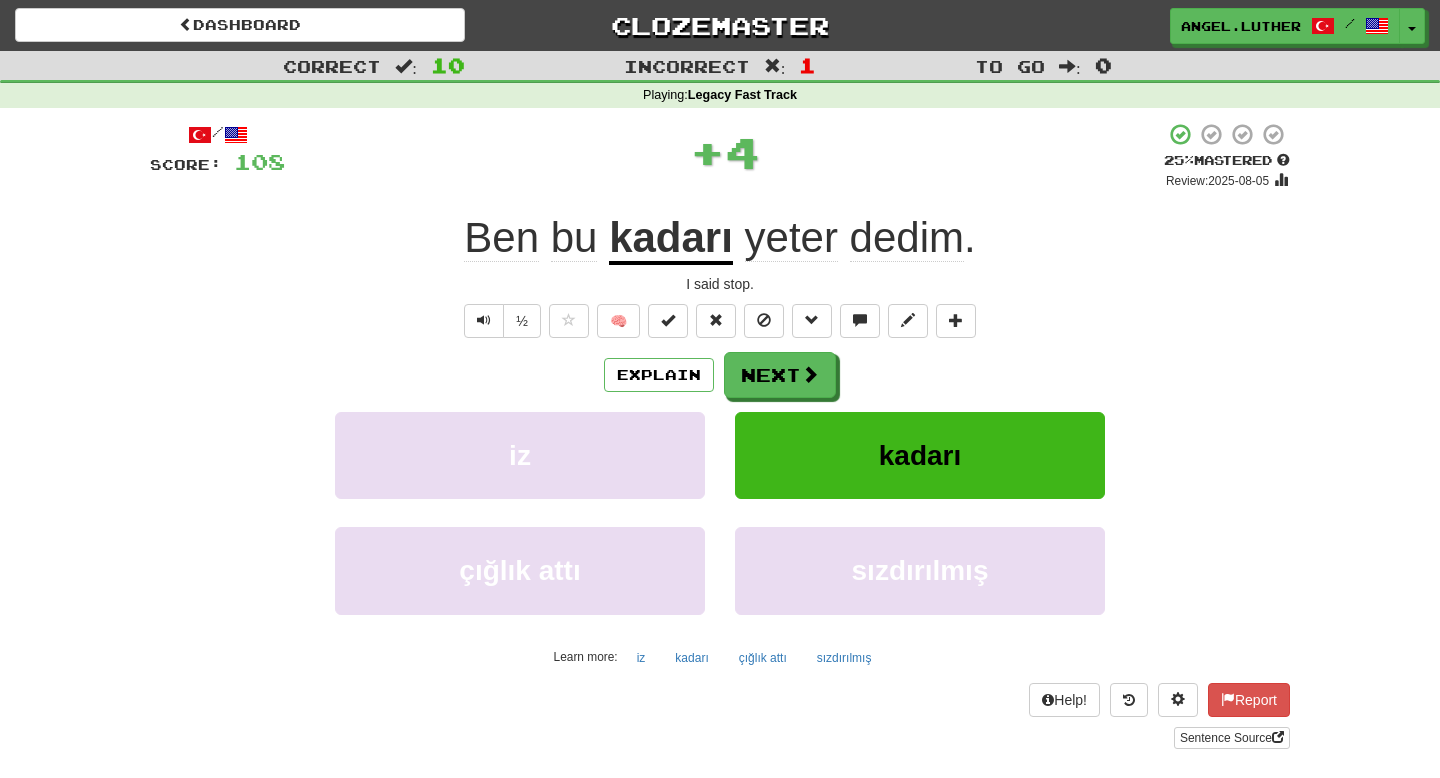 click on "kadarı" at bounding box center (671, 239) 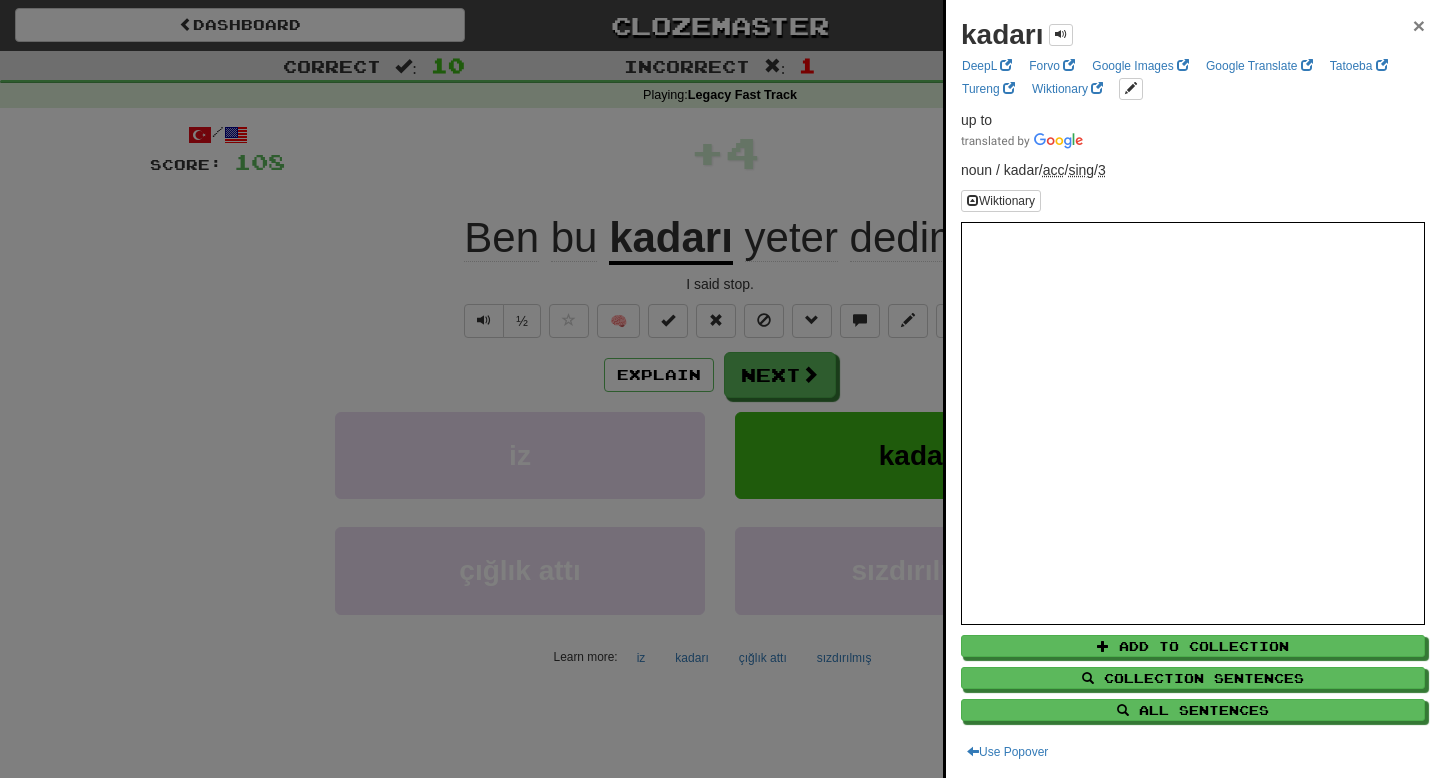 click on "×" at bounding box center [1419, 25] 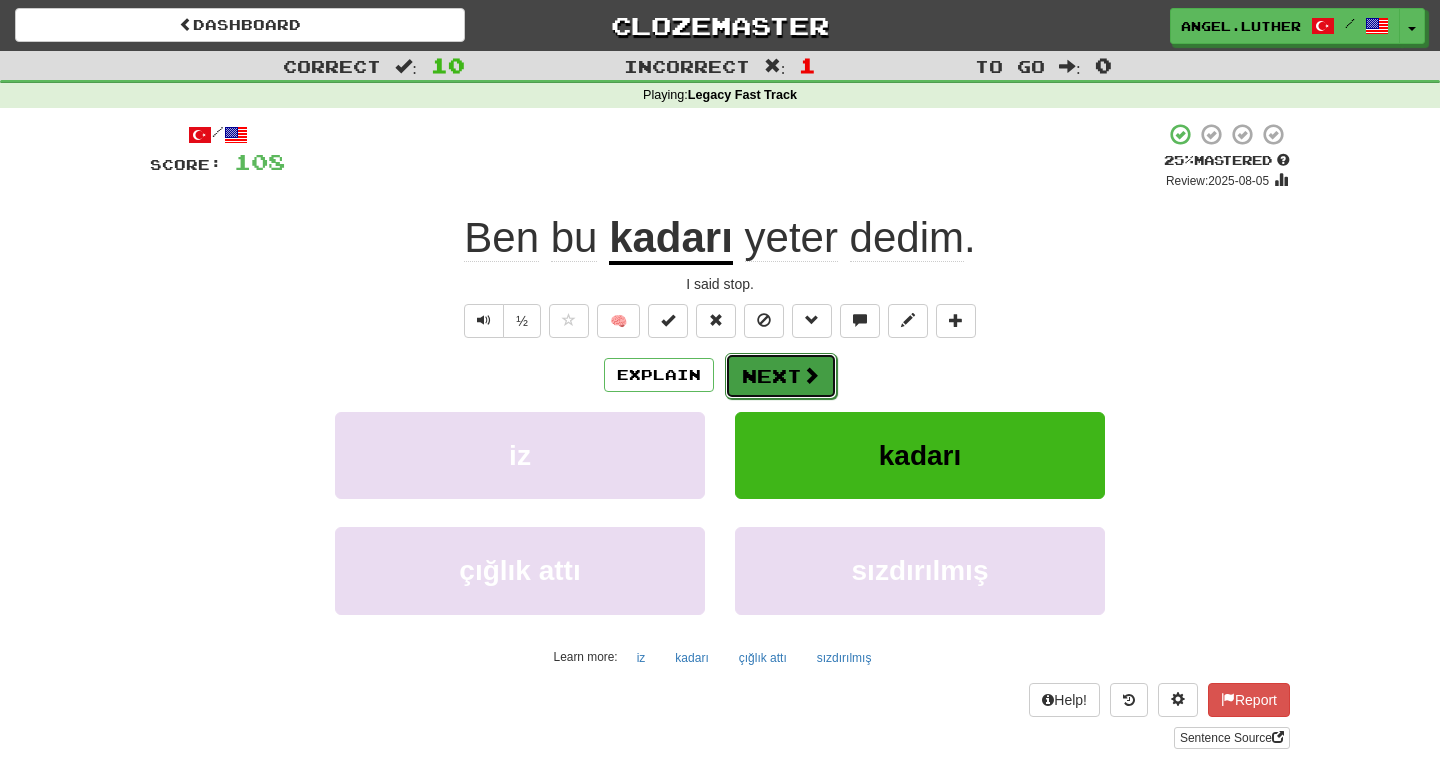 click at bounding box center (811, 375) 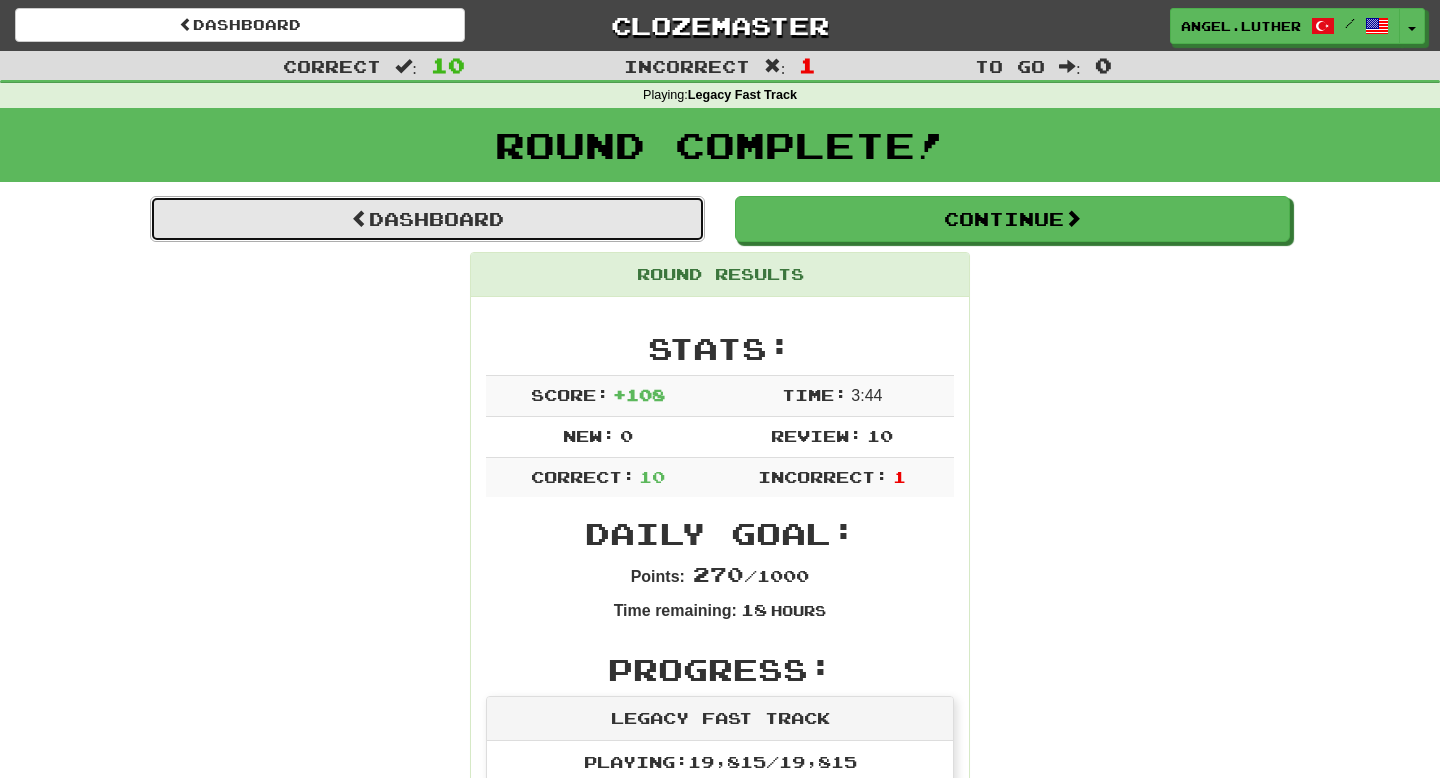 click on "Dashboard" at bounding box center (427, 219) 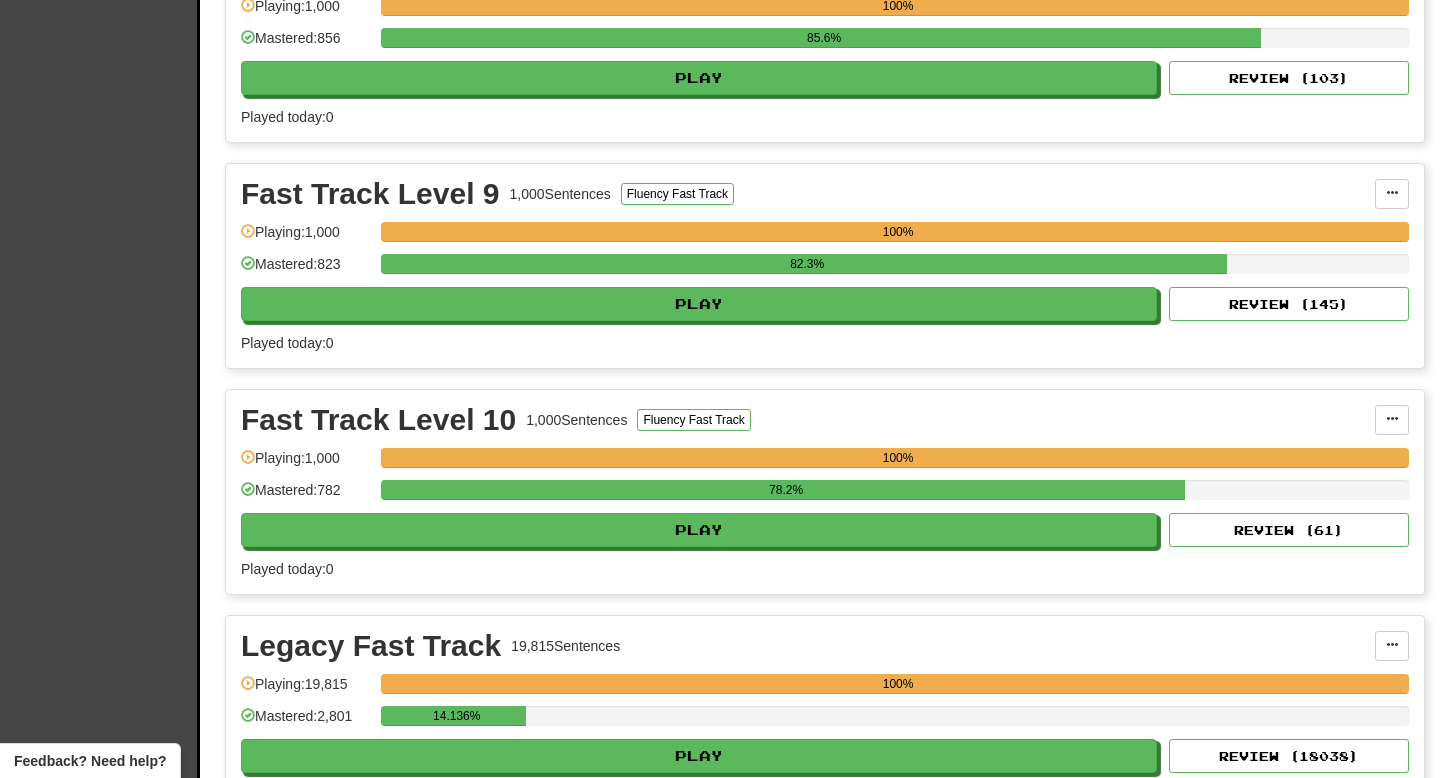 scroll, scrollTop: 2518, scrollLeft: 0, axis: vertical 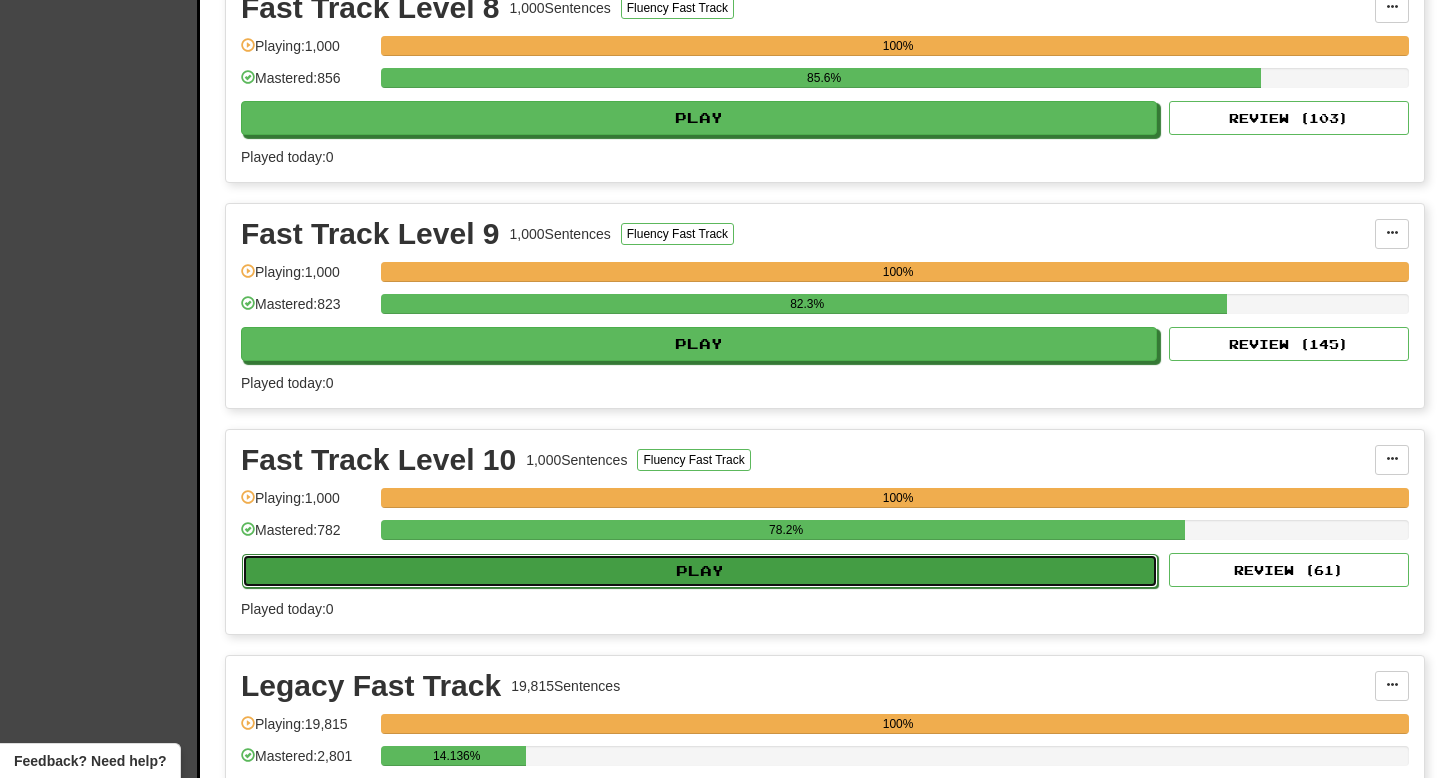 click on "Play" at bounding box center [700, 571] 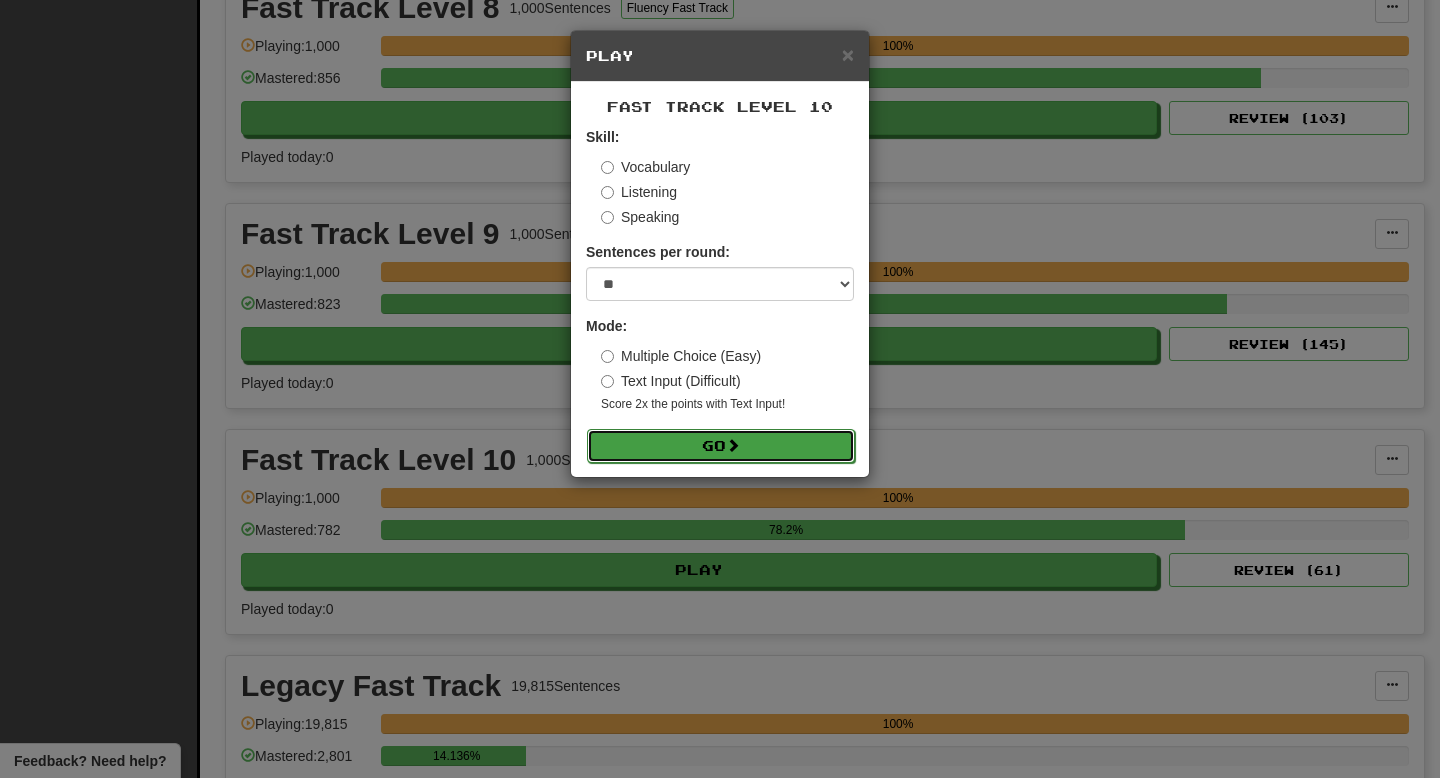 click on "Go" at bounding box center (721, 446) 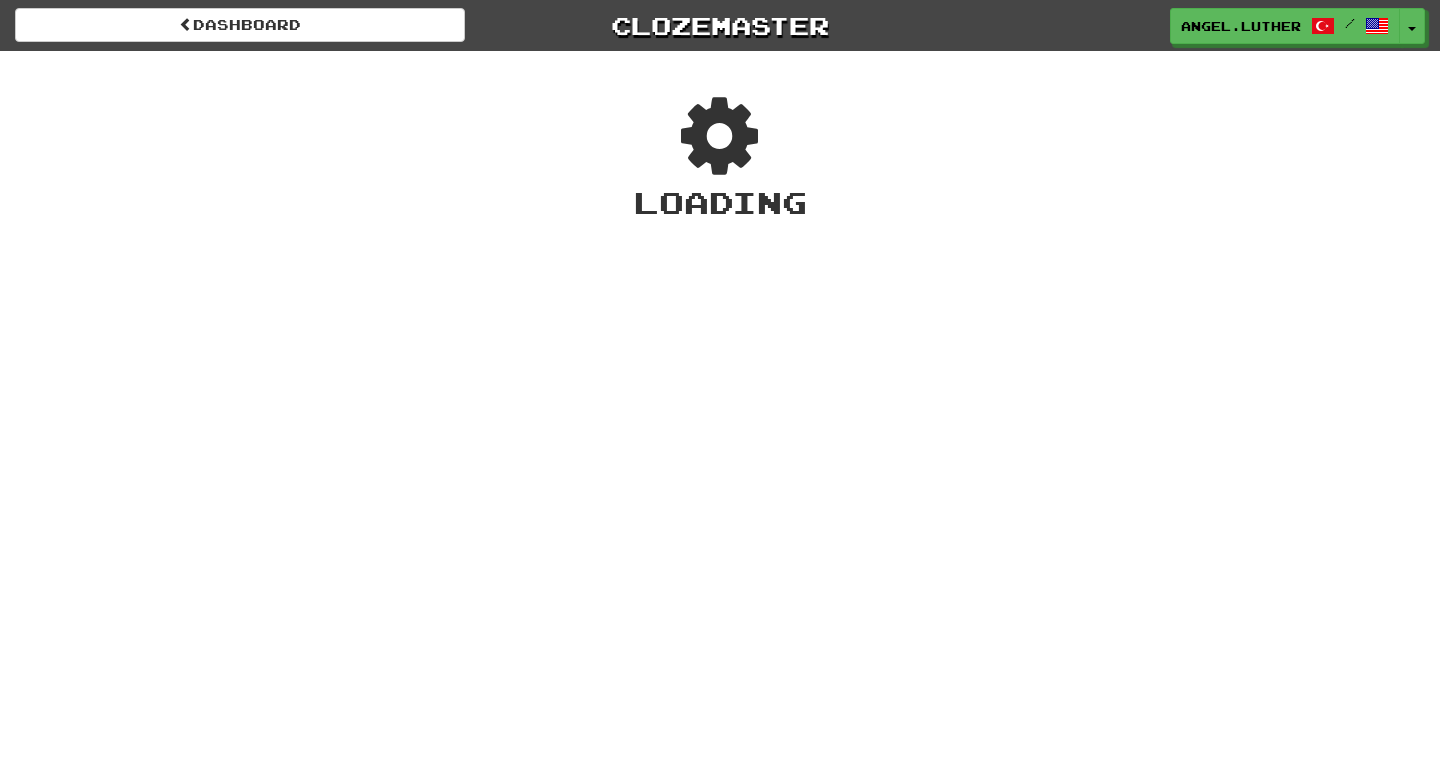 scroll, scrollTop: 0, scrollLeft: 0, axis: both 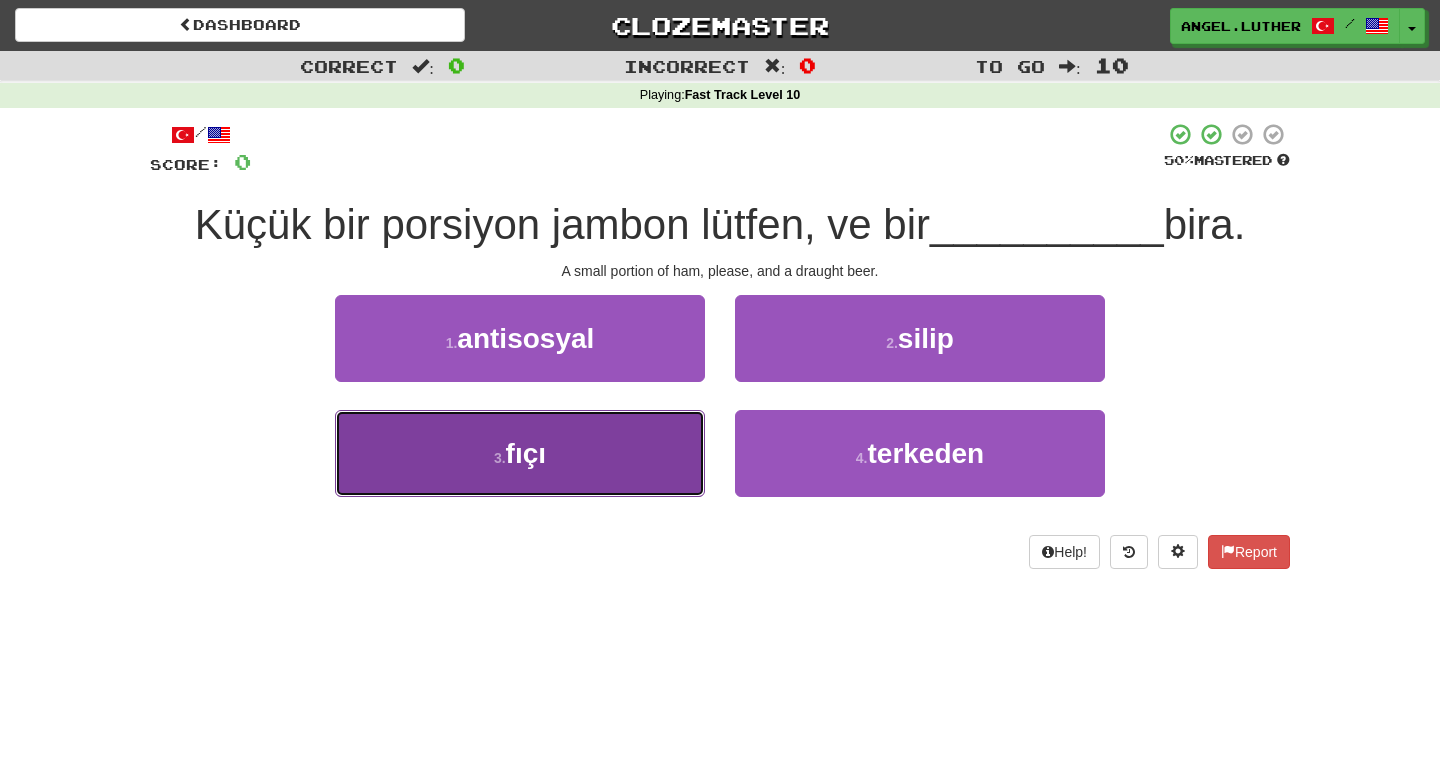 click on "3 .  fıçı" at bounding box center [520, 453] 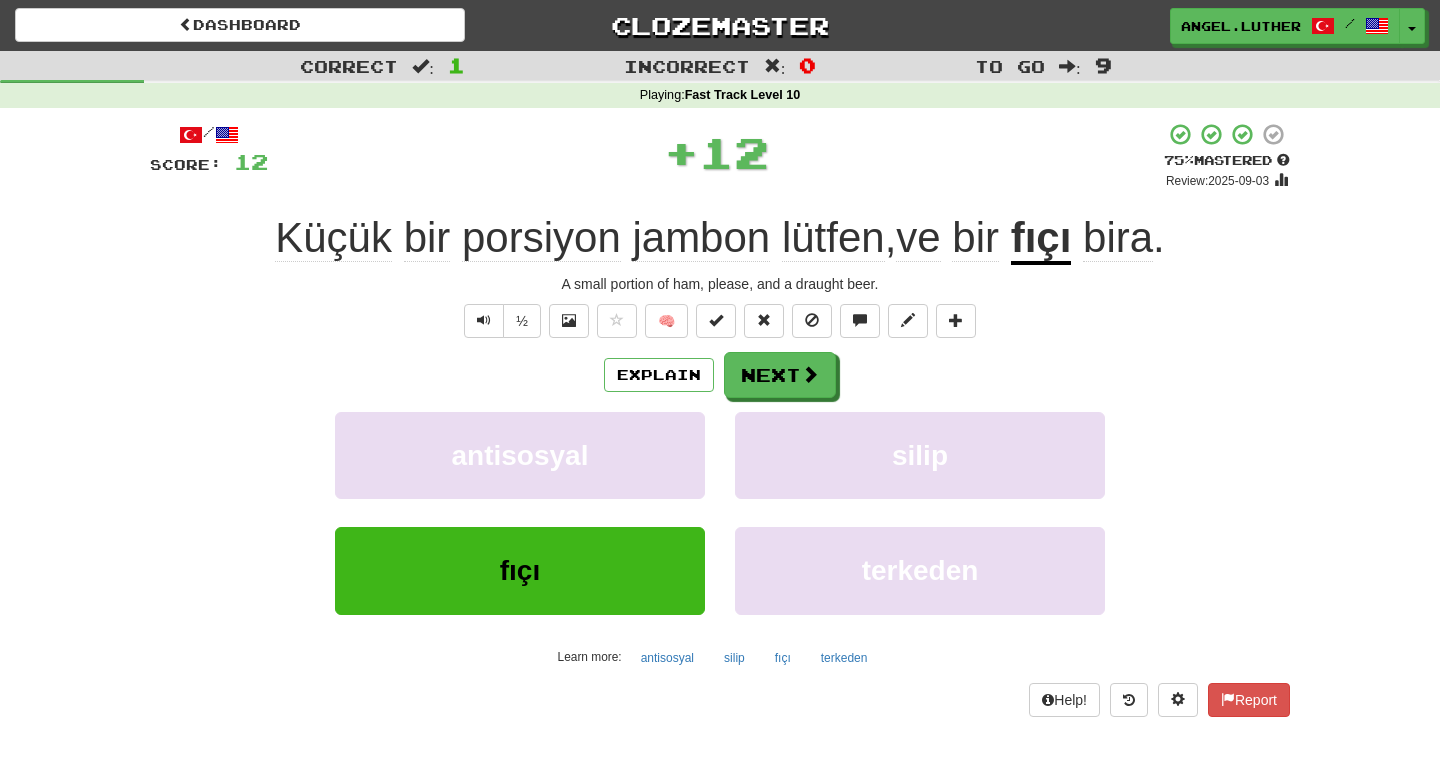 click on "fıçı" at bounding box center (1041, 239) 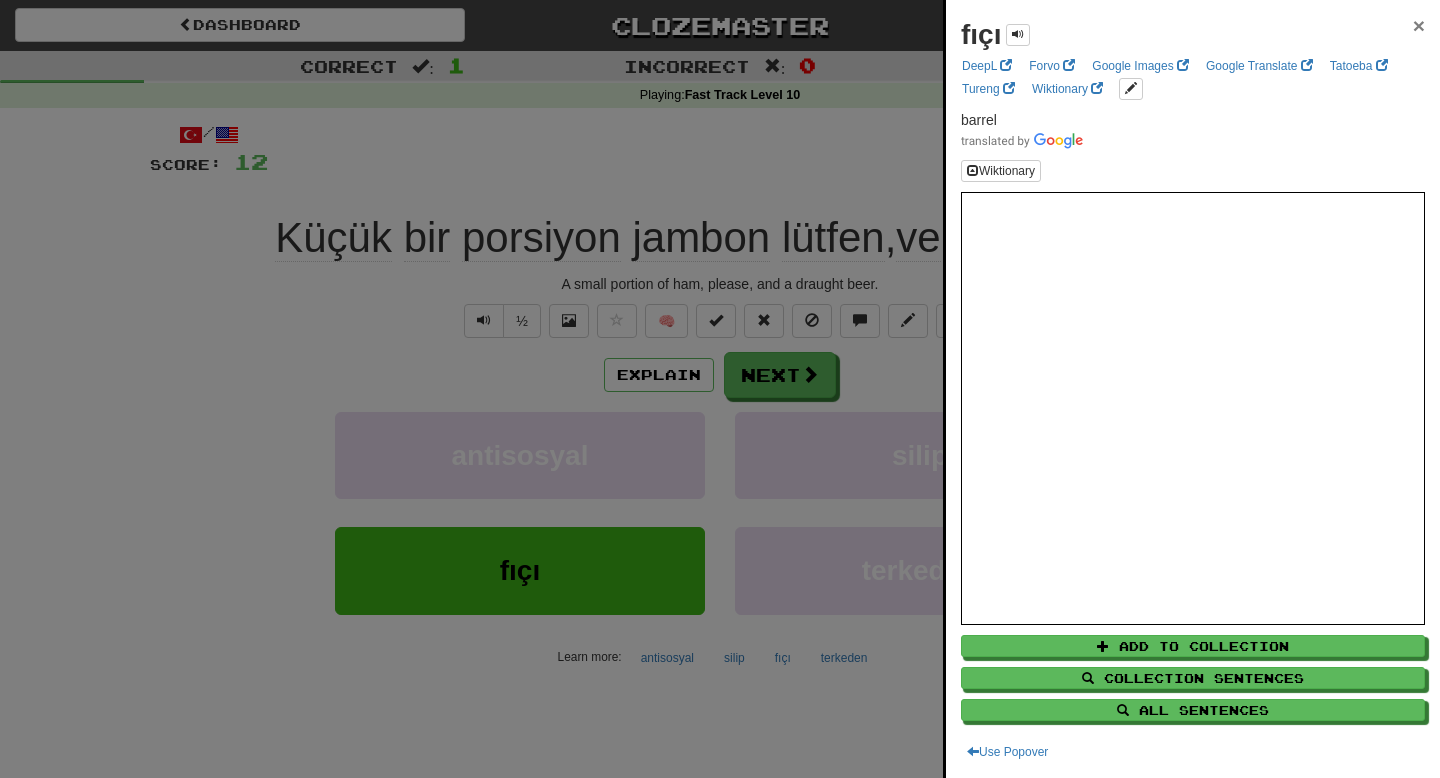 click on "×" at bounding box center (1419, 25) 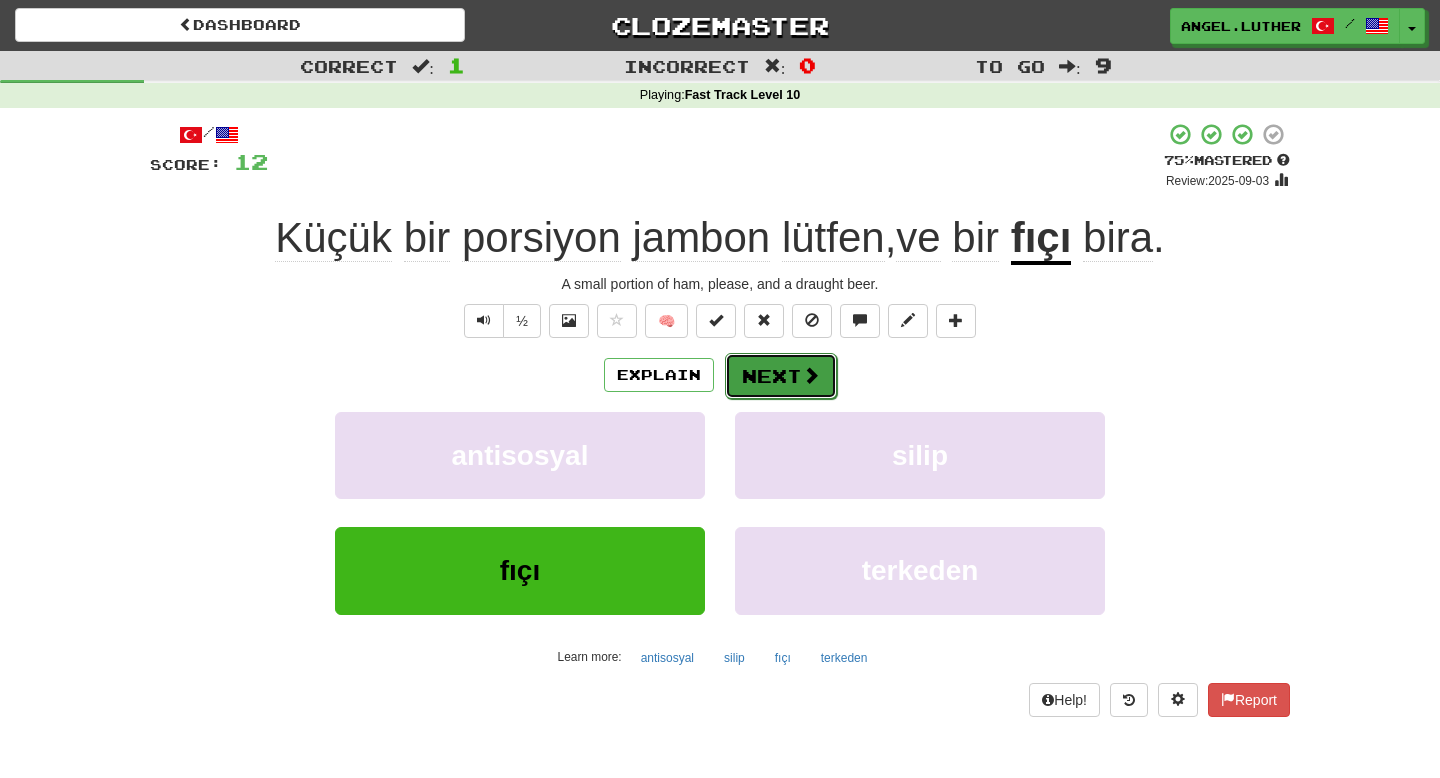 click on "Next" at bounding box center (781, 376) 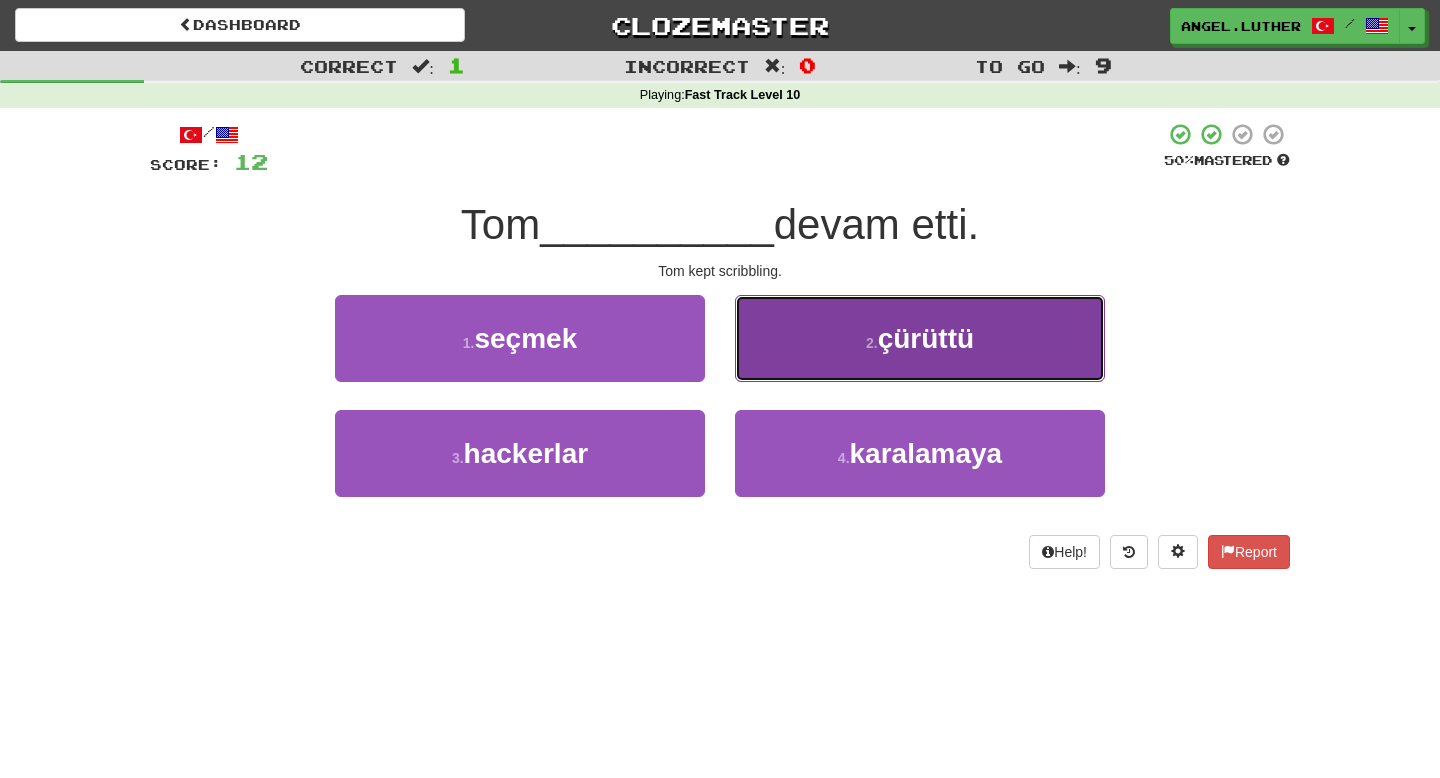 click on "2 ." at bounding box center [872, 343] 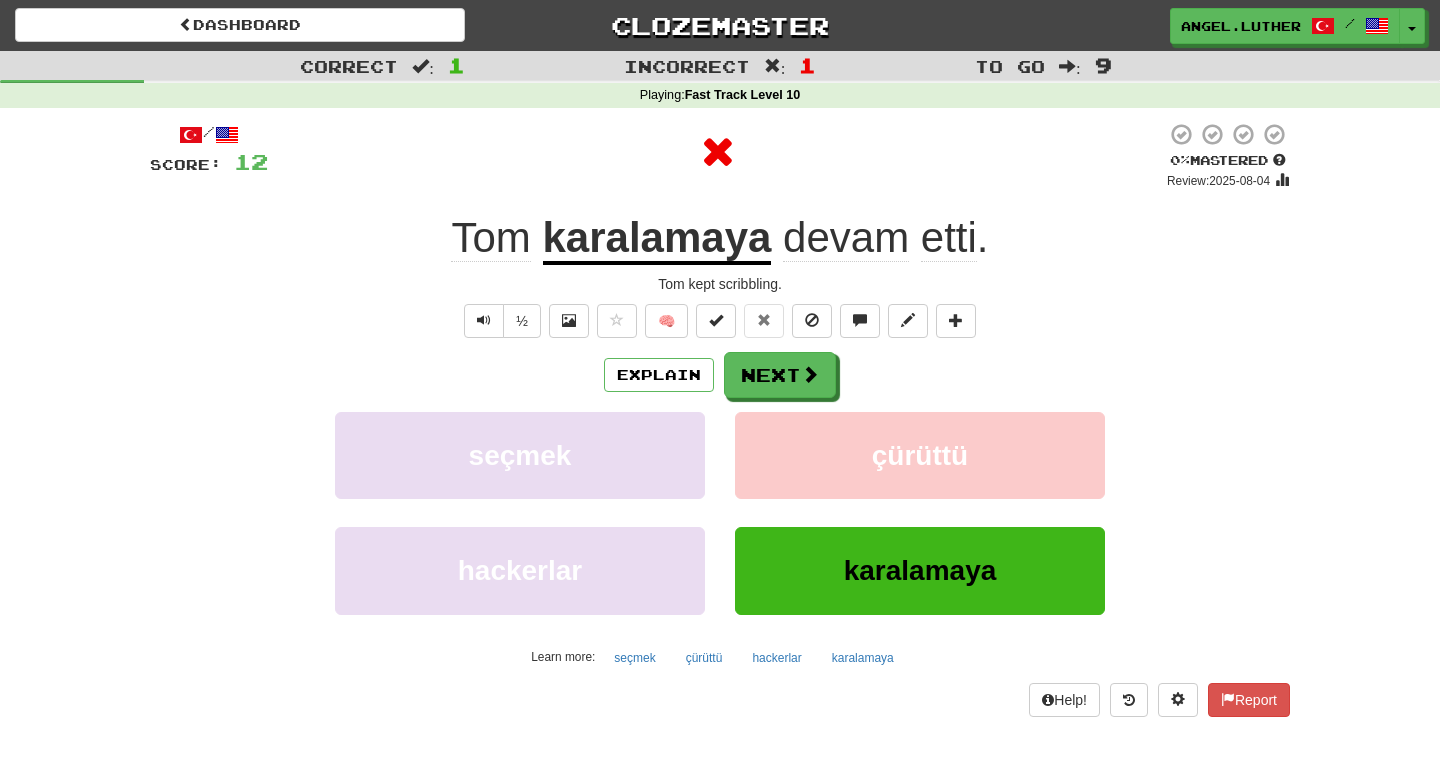 click on "karalamaya" at bounding box center (657, 239) 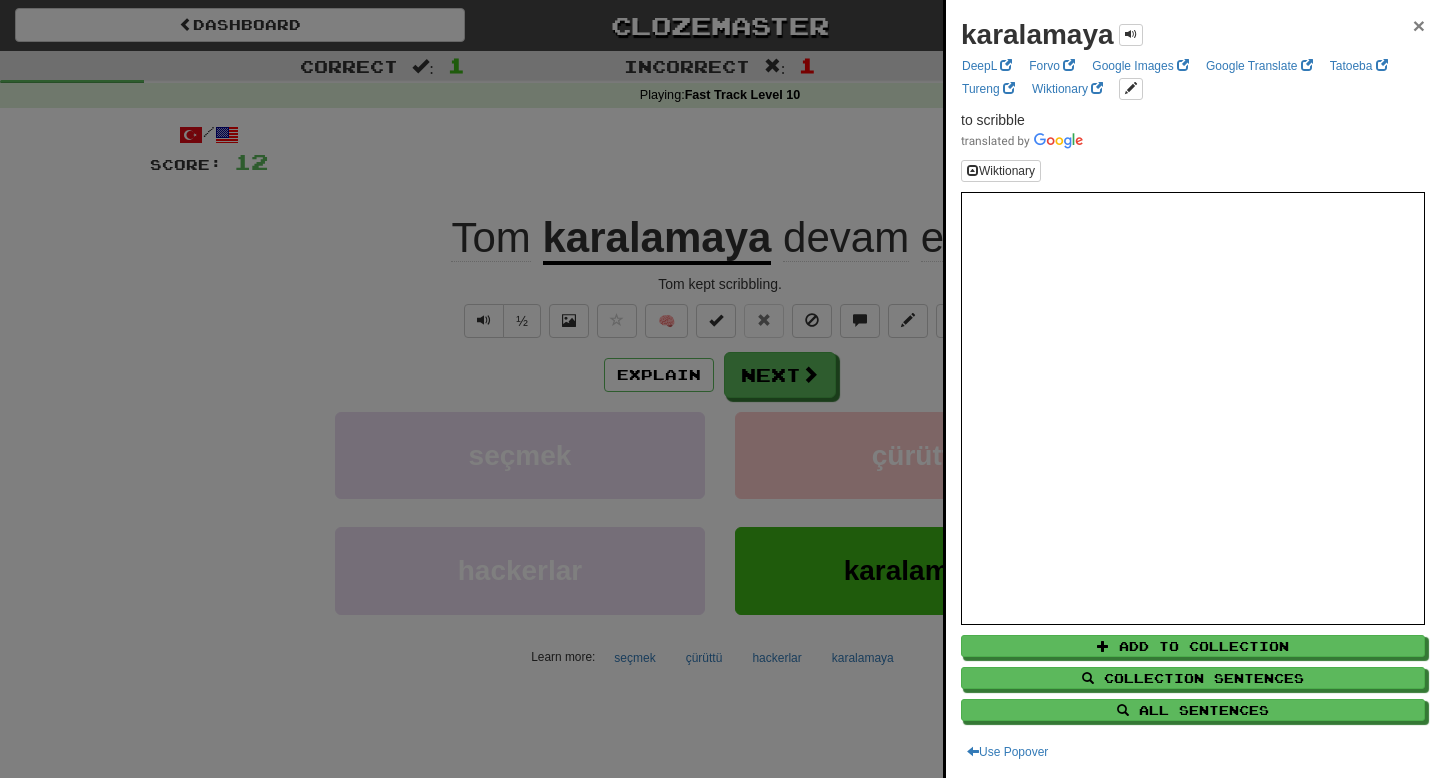 click on "×" at bounding box center (1419, 25) 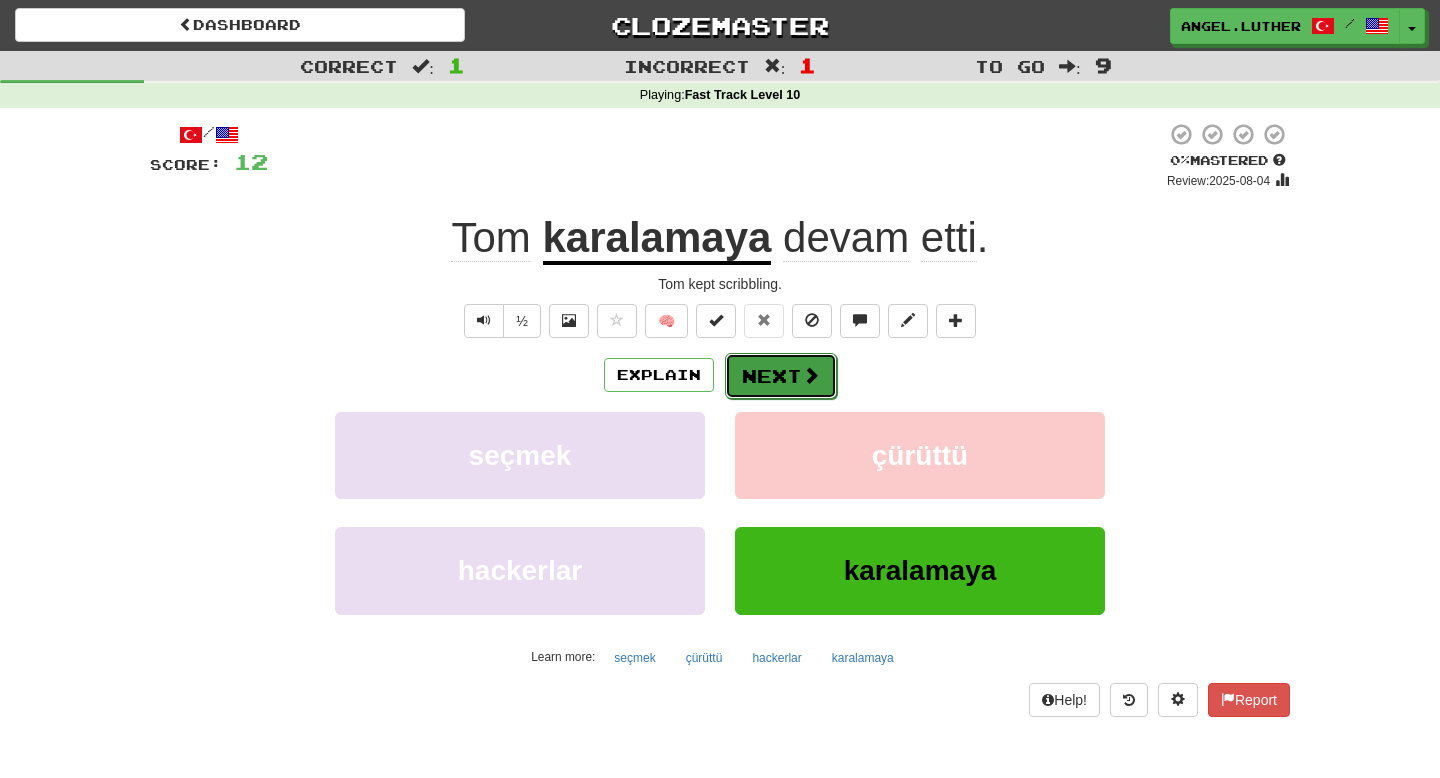 click on "Next" at bounding box center (781, 376) 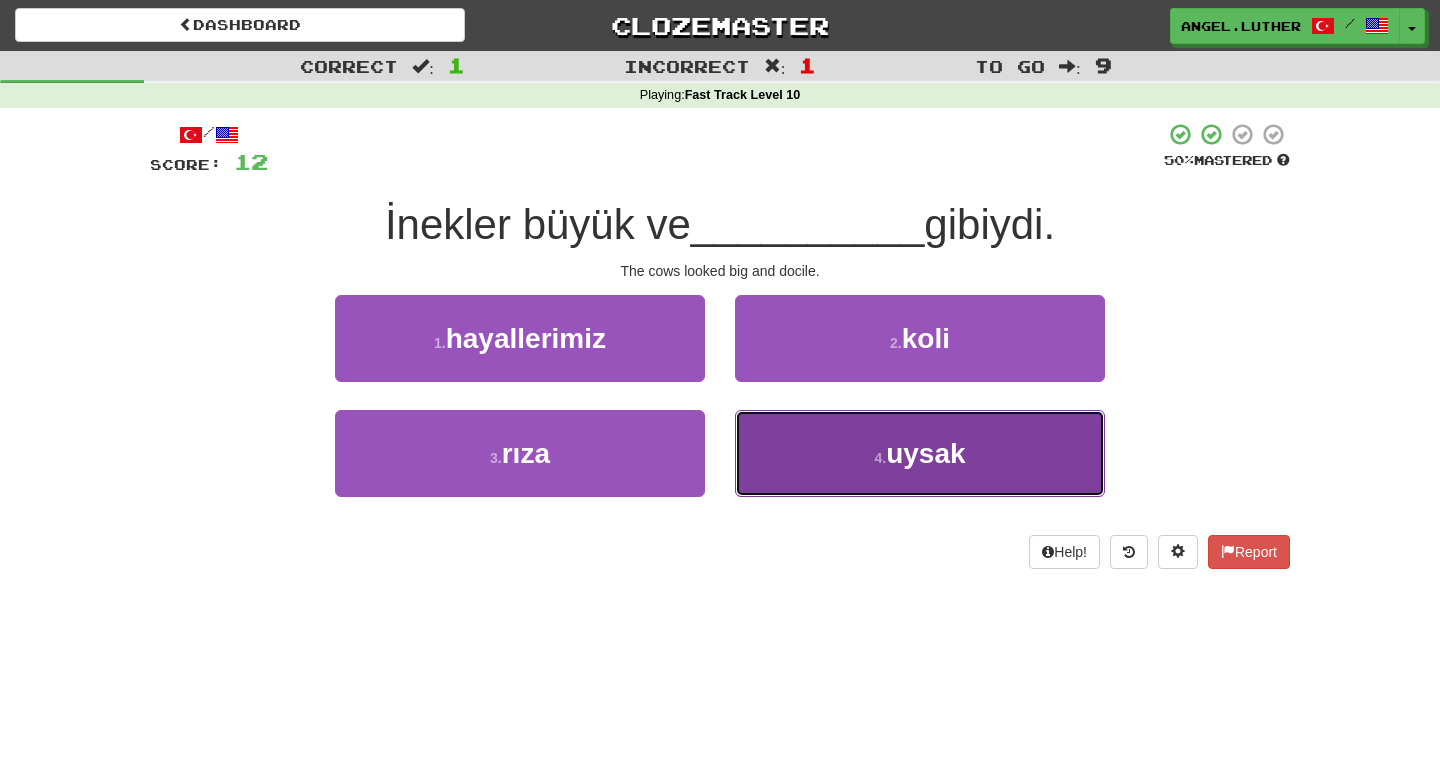 click on "4 .  uysak" at bounding box center (920, 453) 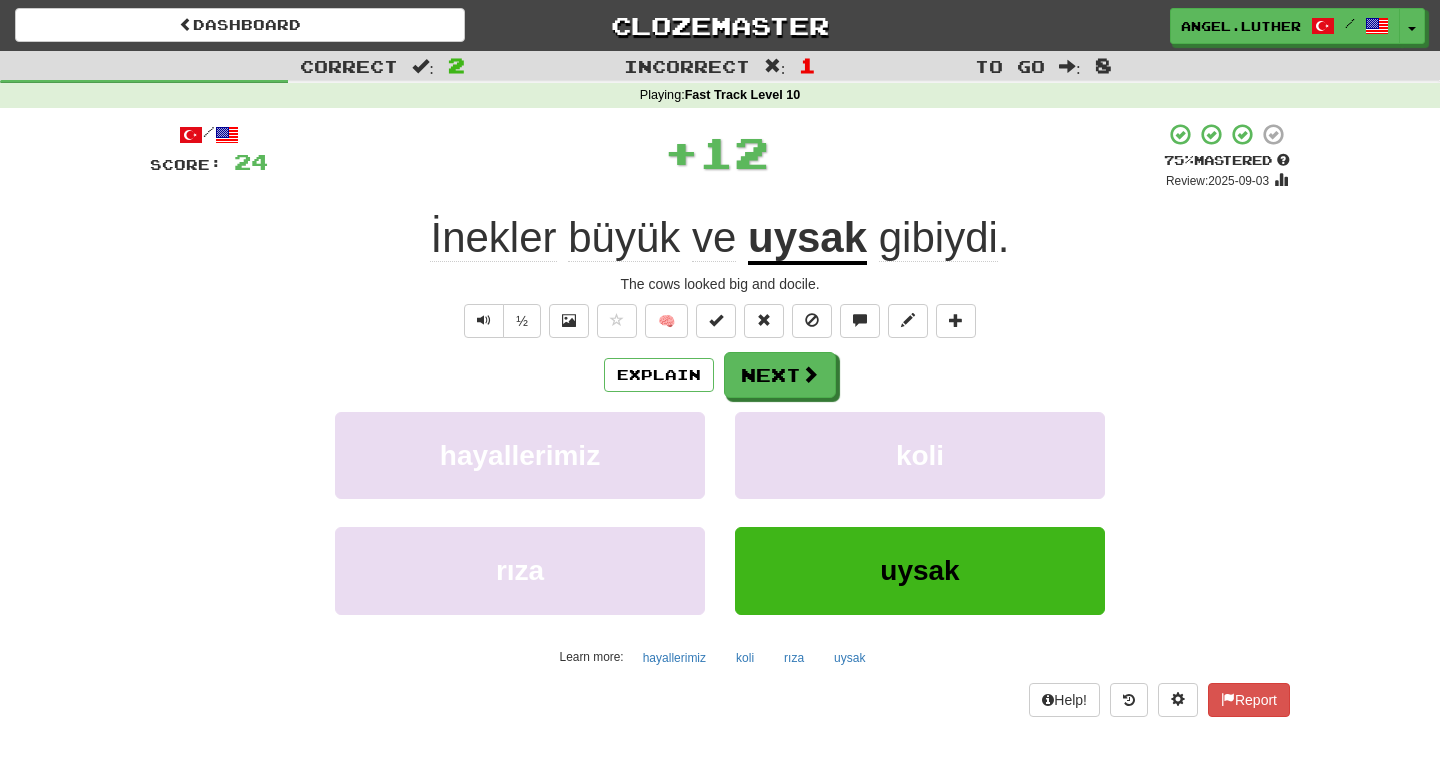 click on "uysak" at bounding box center [807, 239] 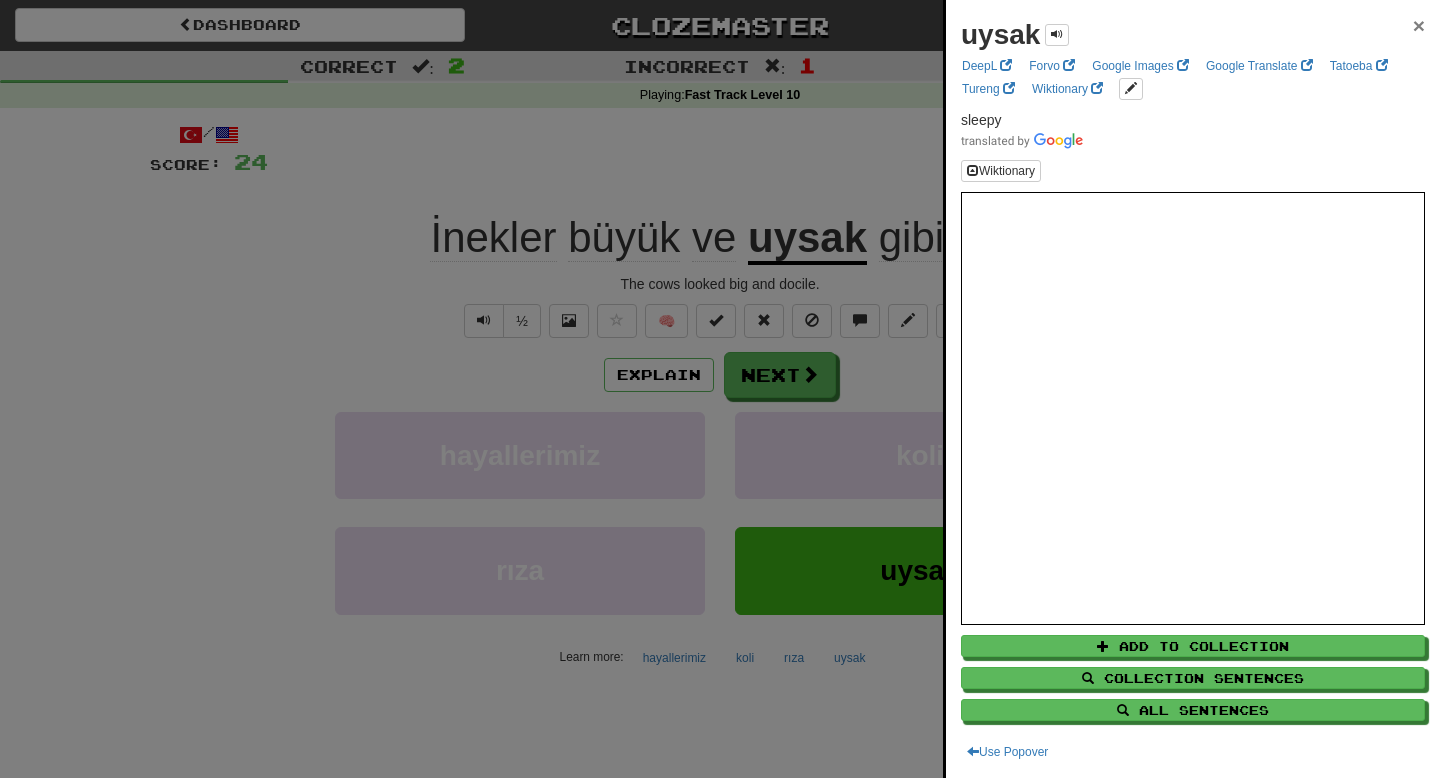 click on "×" at bounding box center [1419, 25] 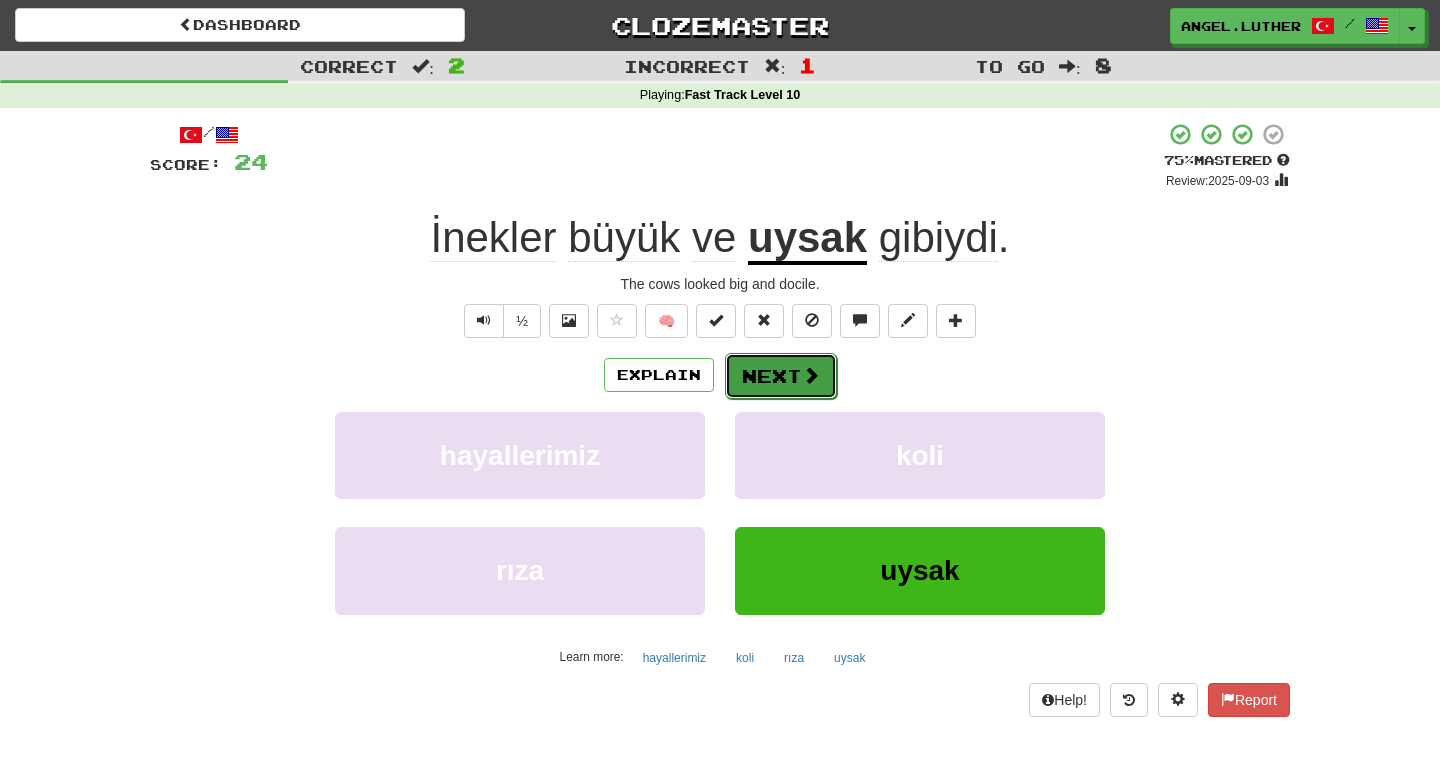 click at bounding box center (811, 375) 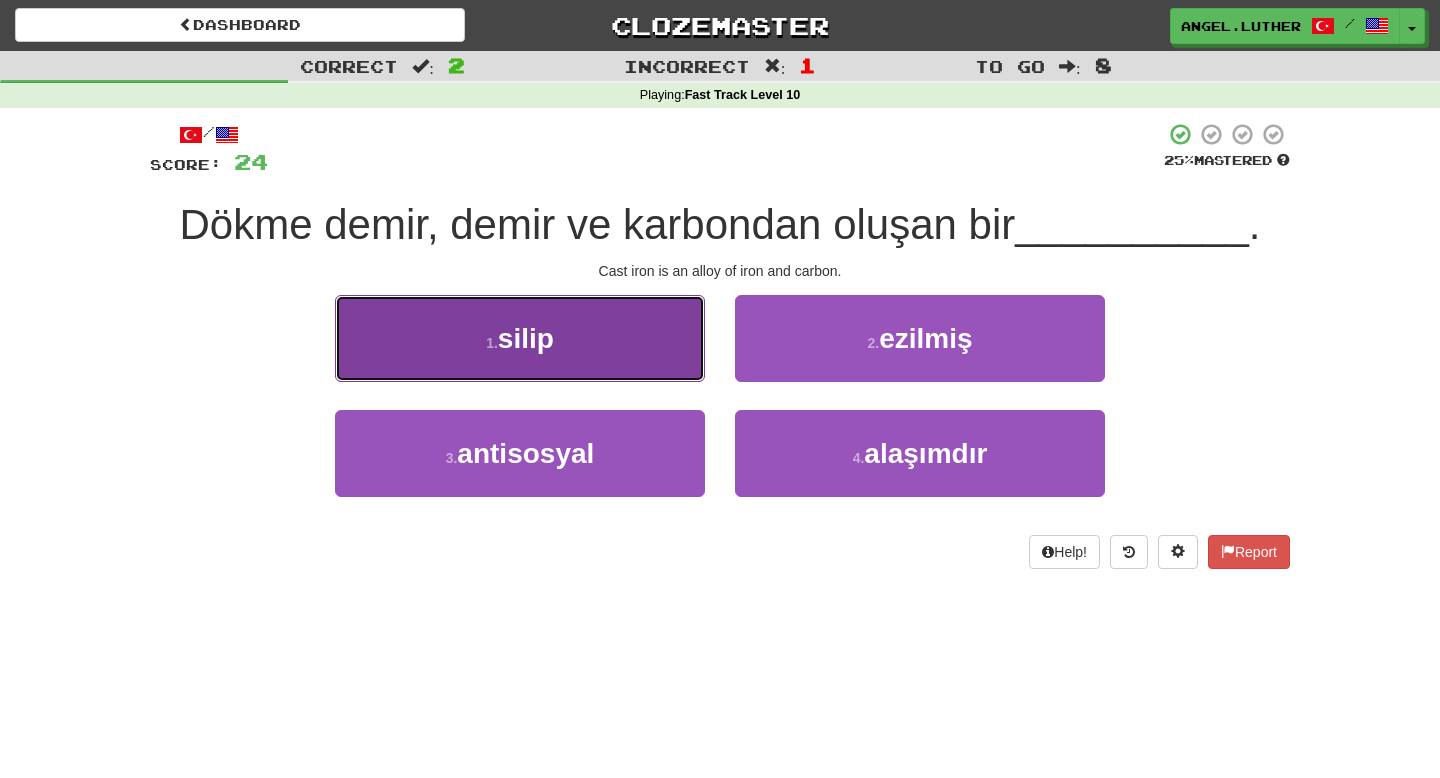 click on "1 .  silip" at bounding box center [520, 338] 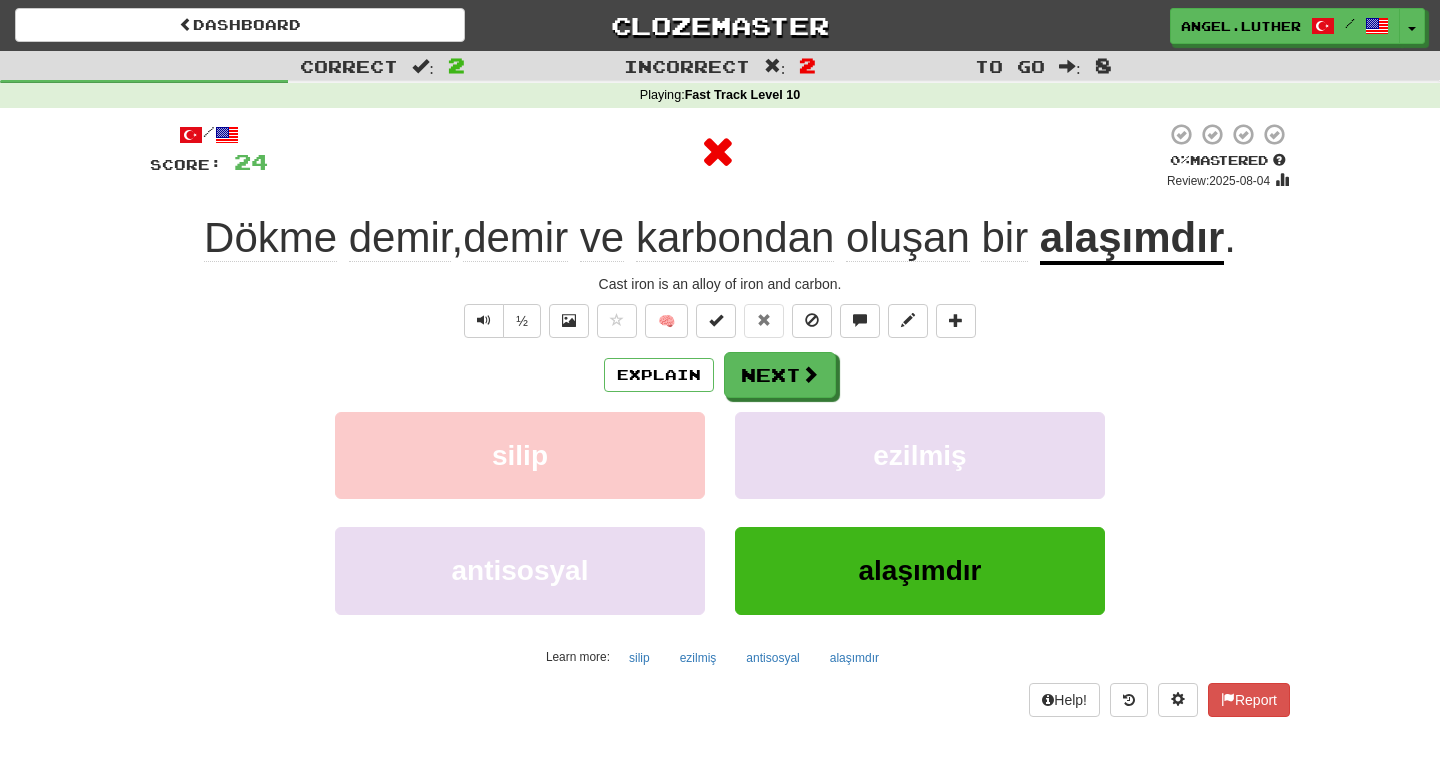 click on "alaşımdır" at bounding box center (1132, 239) 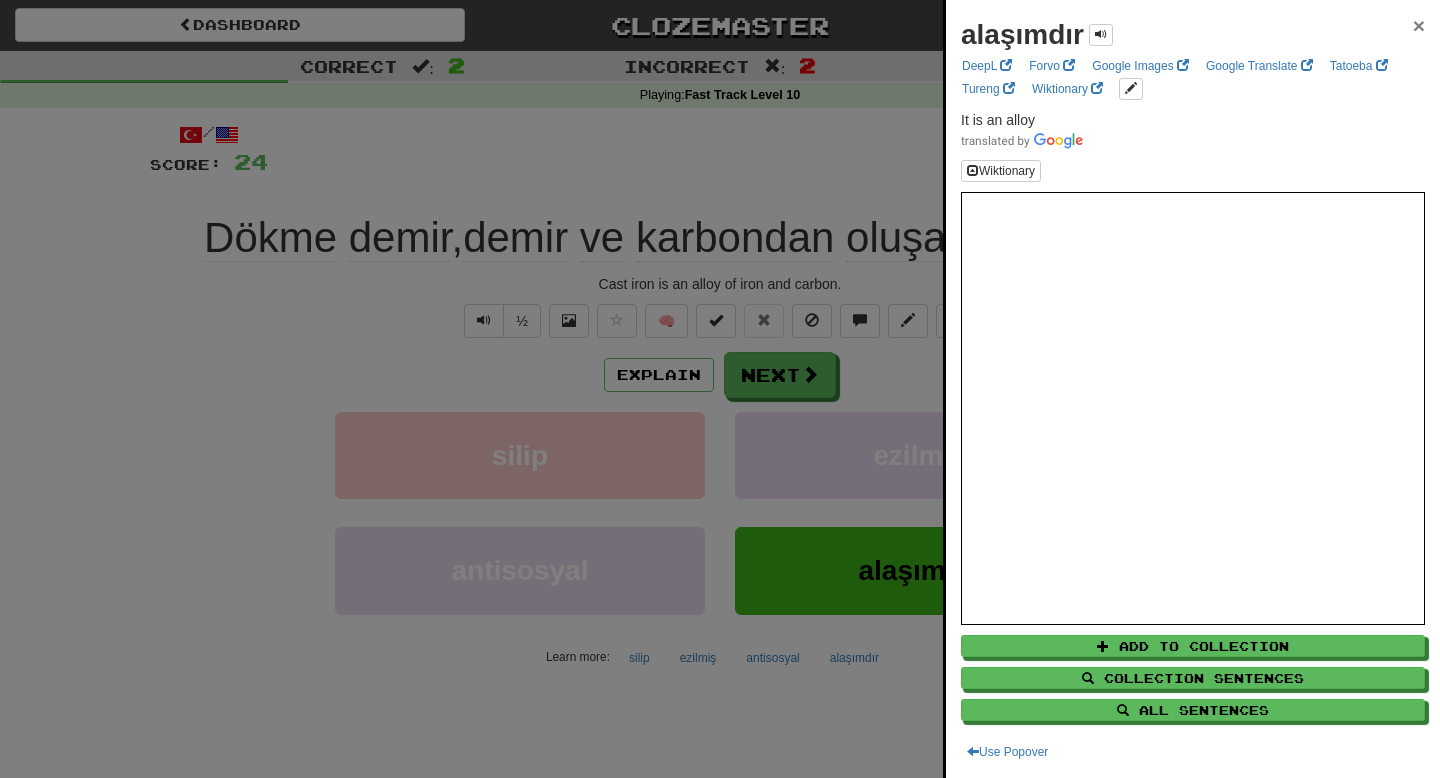 click on "×" at bounding box center (1419, 25) 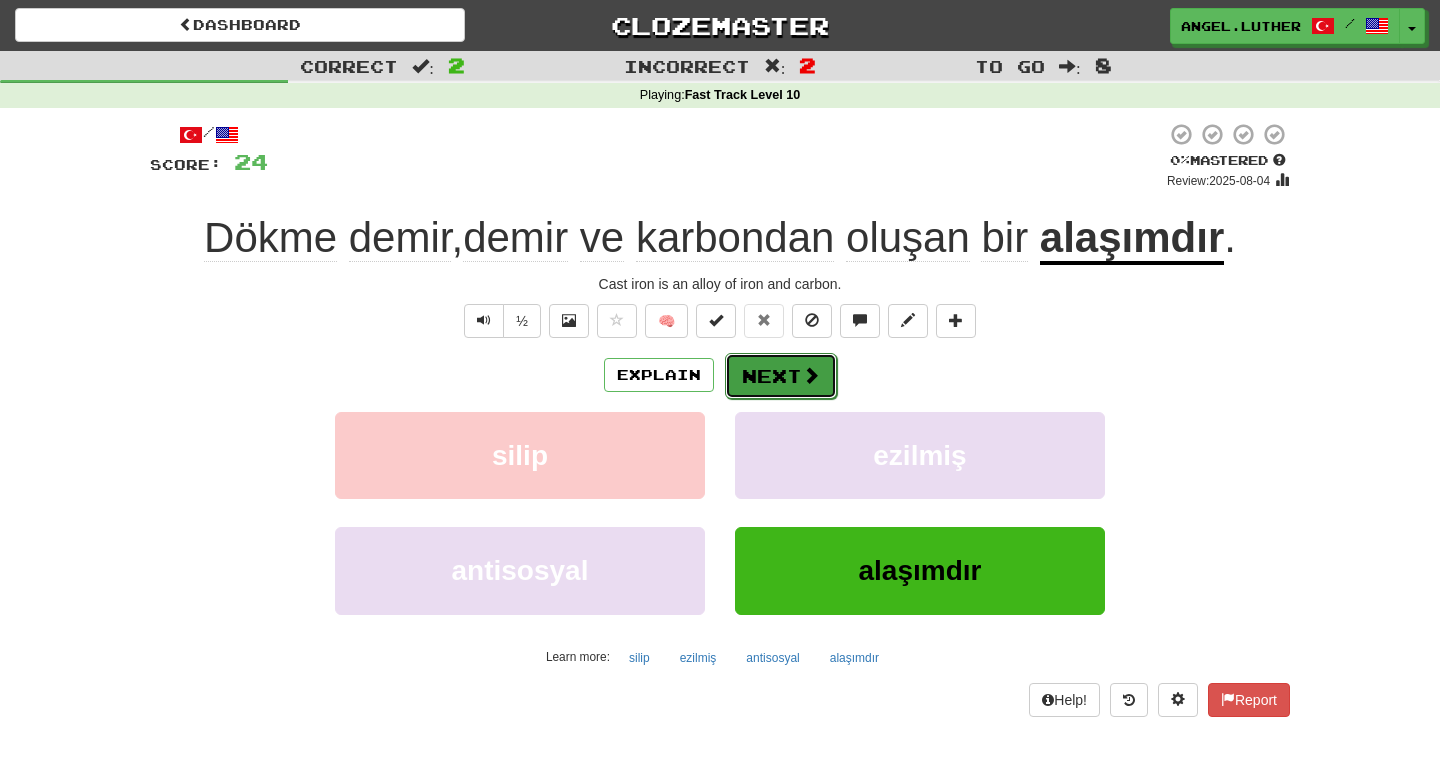 click at bounding box center [811, 375] 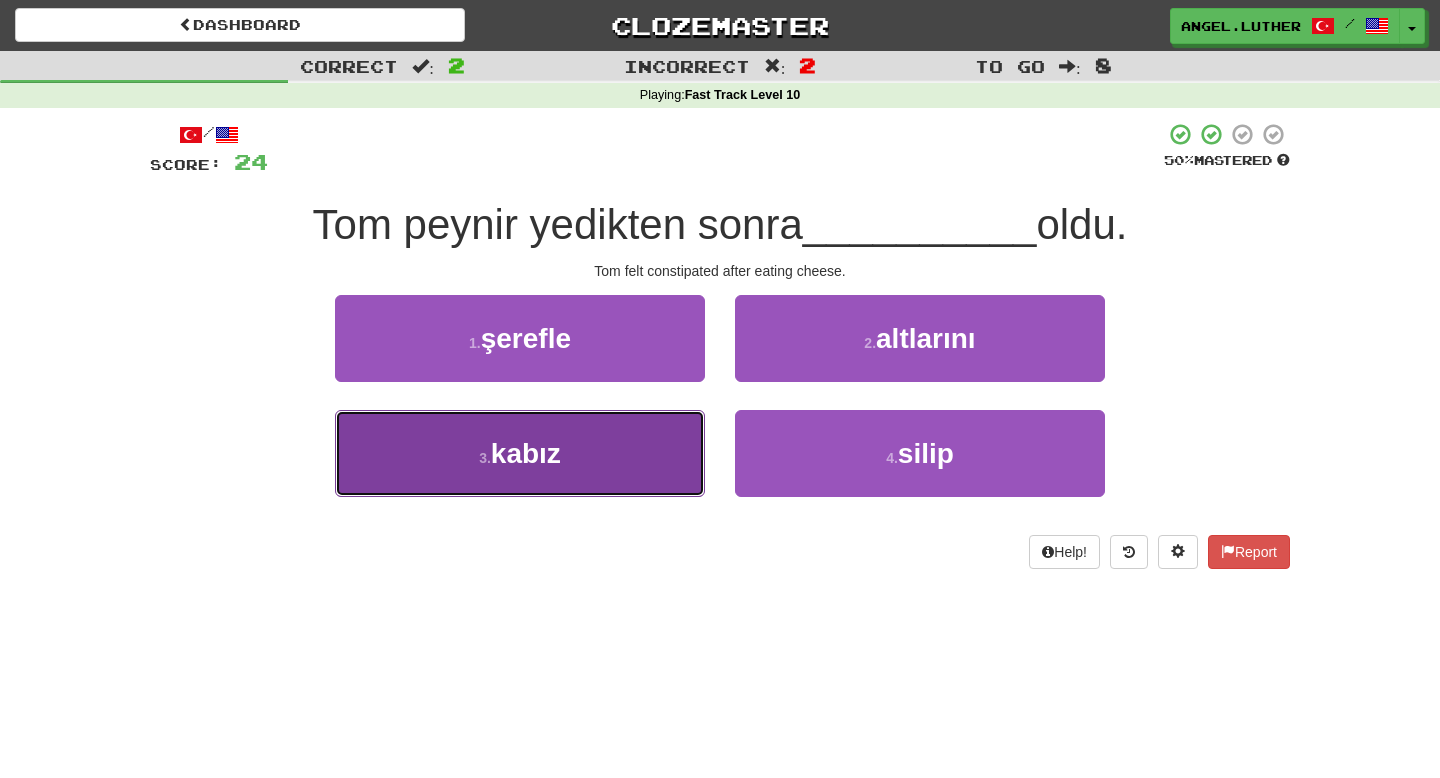 click on "3 .  kabız" at bounding box center [520, 453] 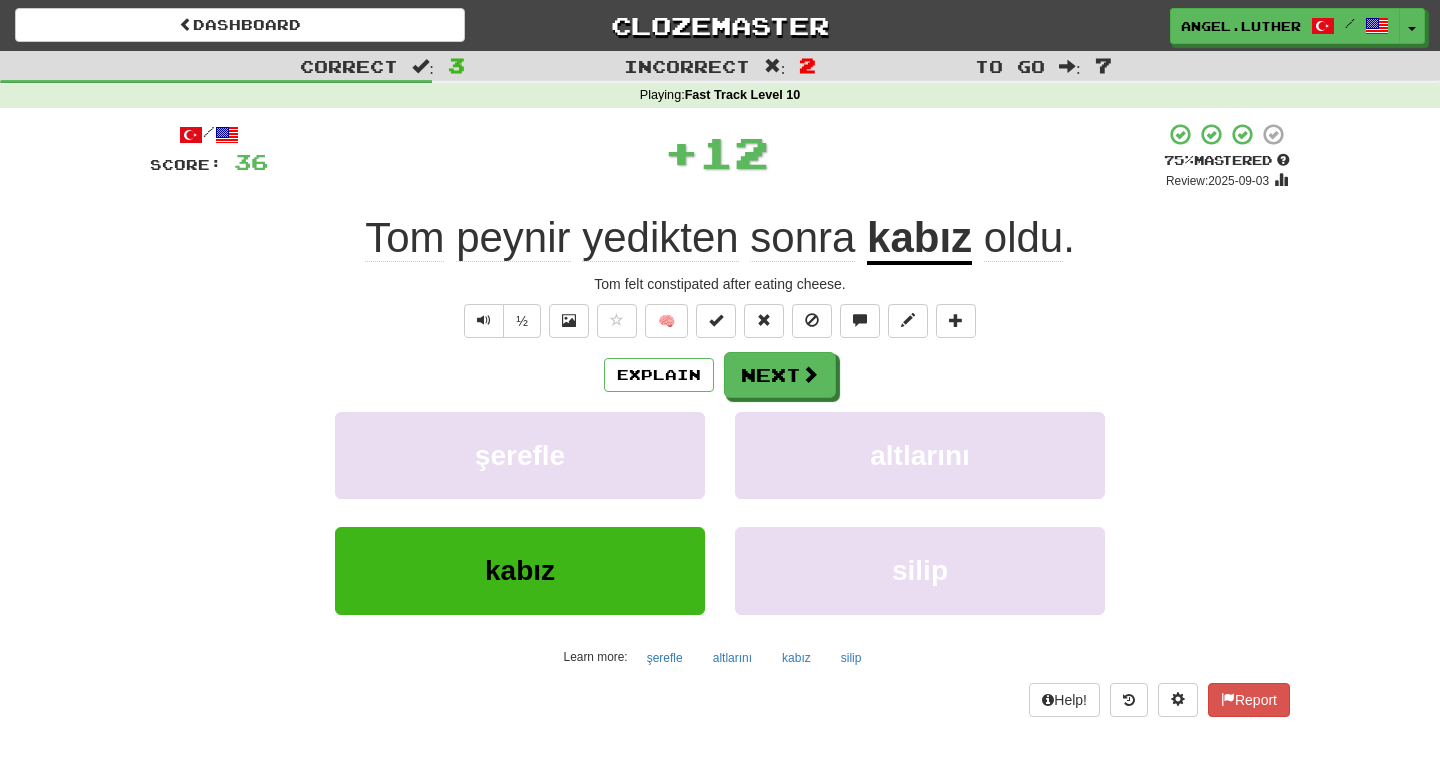 click on "kabız" at bounding box center (919, 239) 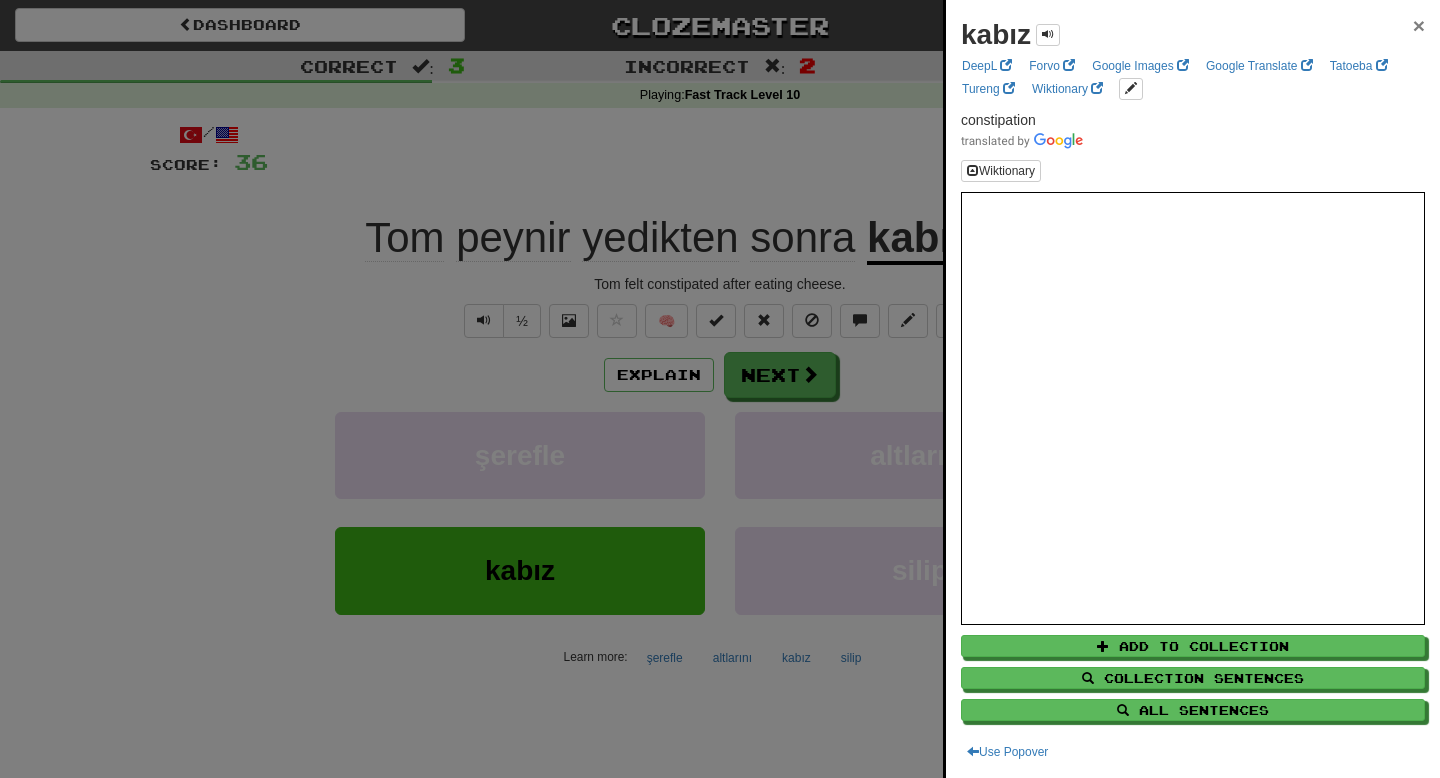 click on "×" at bounding box center [1419, 25] 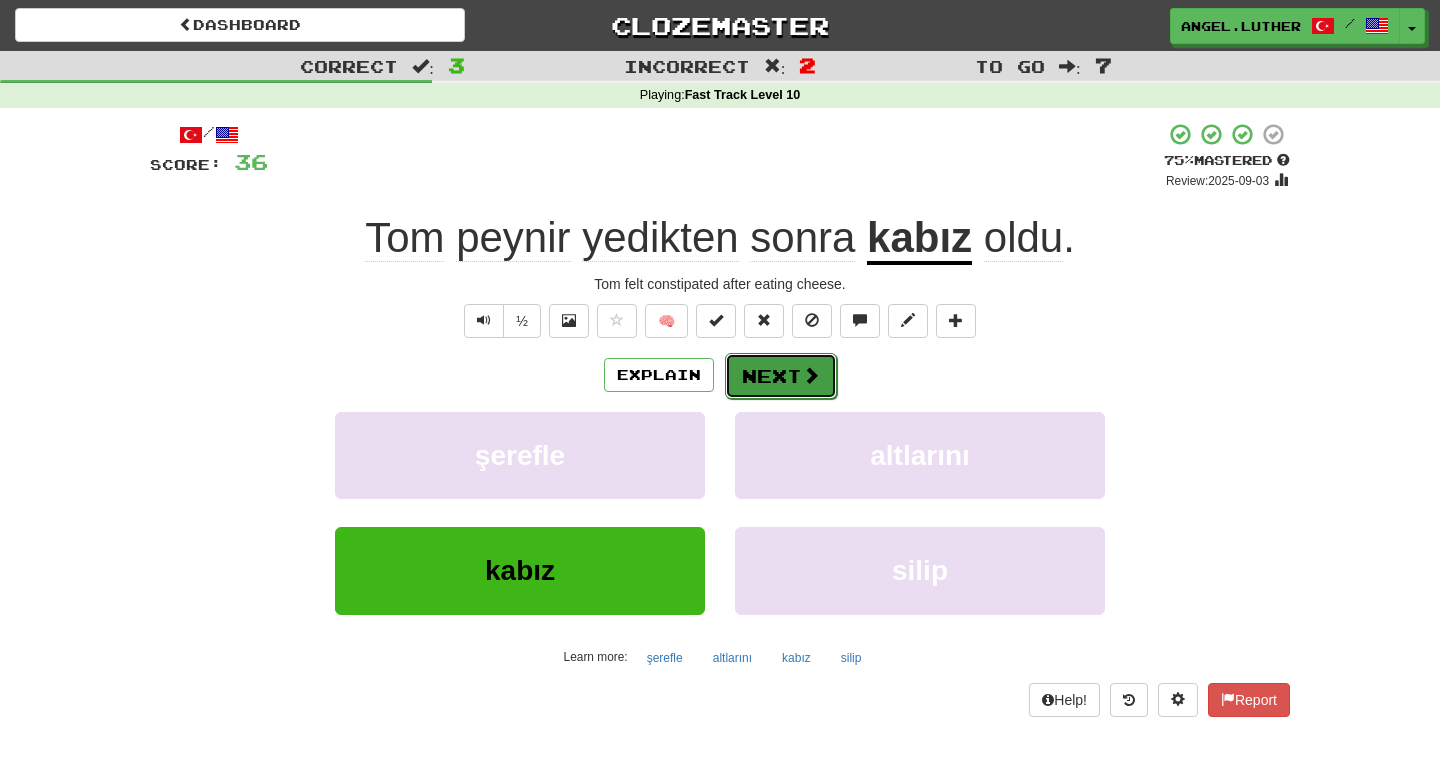click at bounding box center (811, 375) 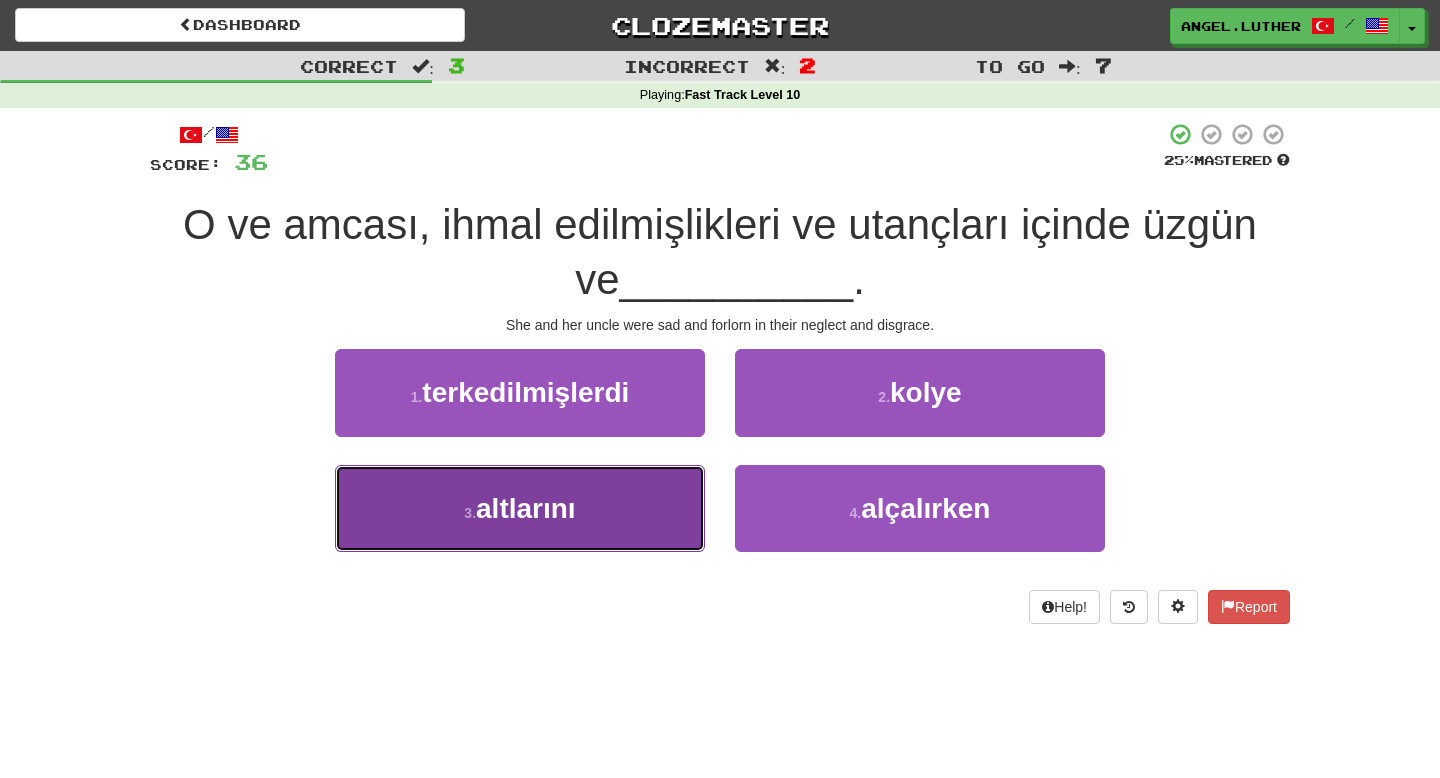 click on "3 .  altlarını" at bounding box center (520, 508) 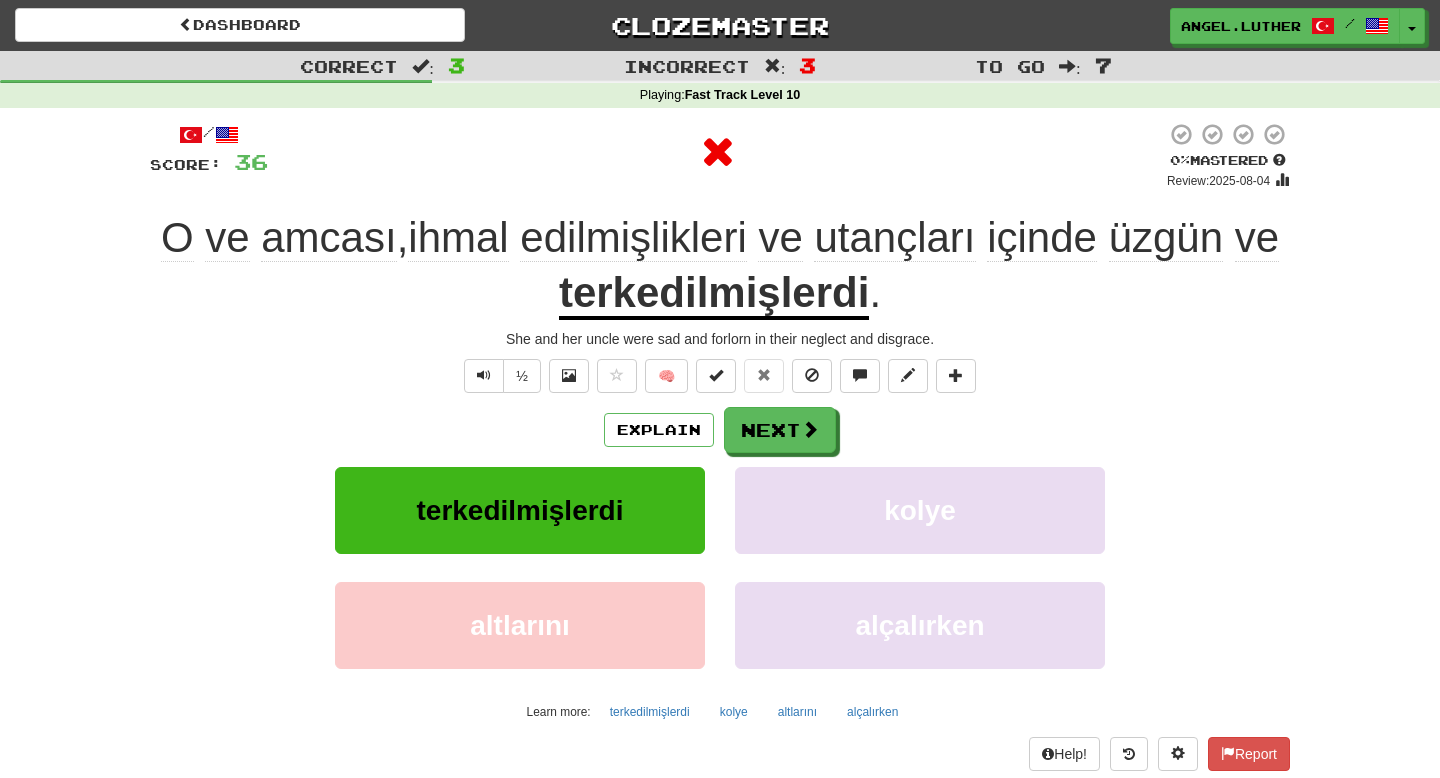 click on "terkedilmişlerdi" at bounding box center [714, 294] 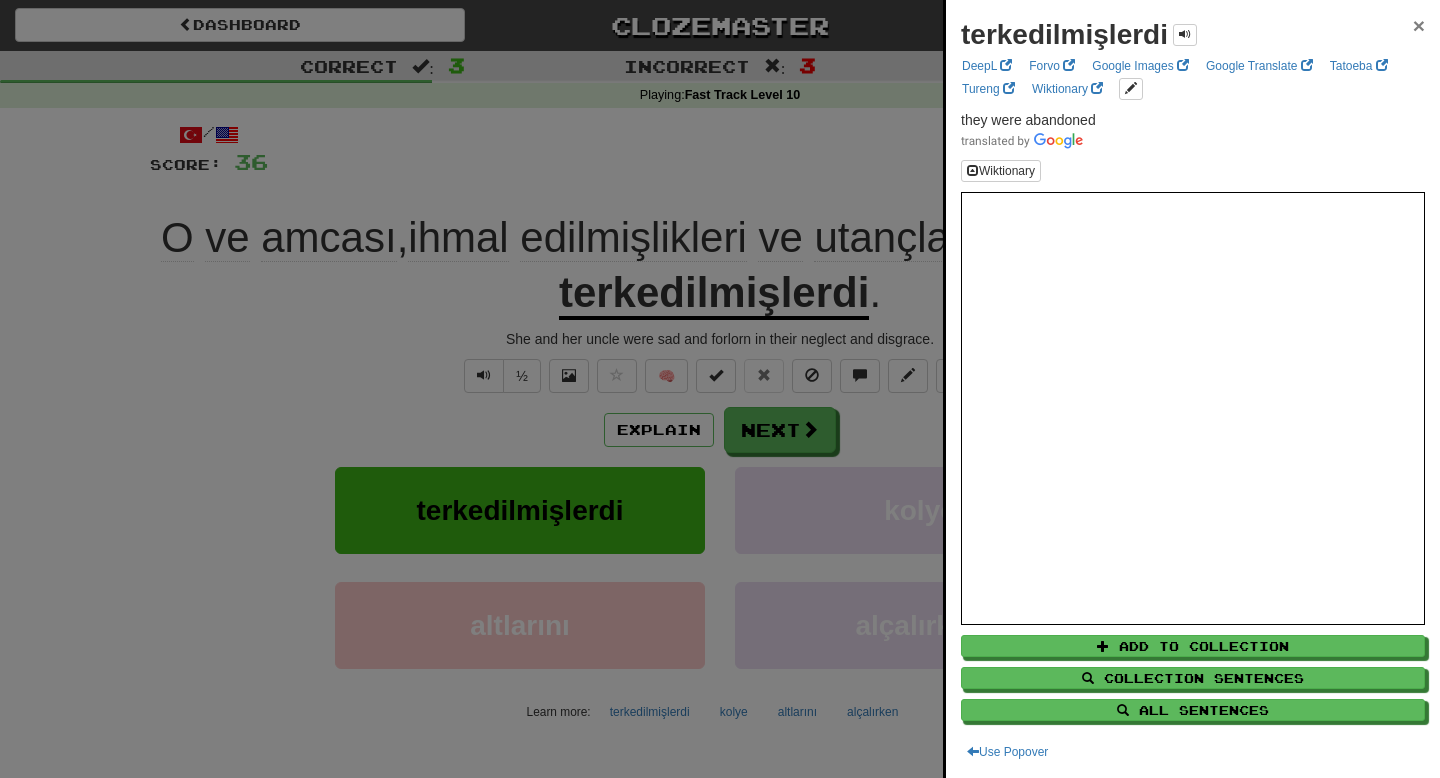click on "×" at bounding box center [1419, 25] 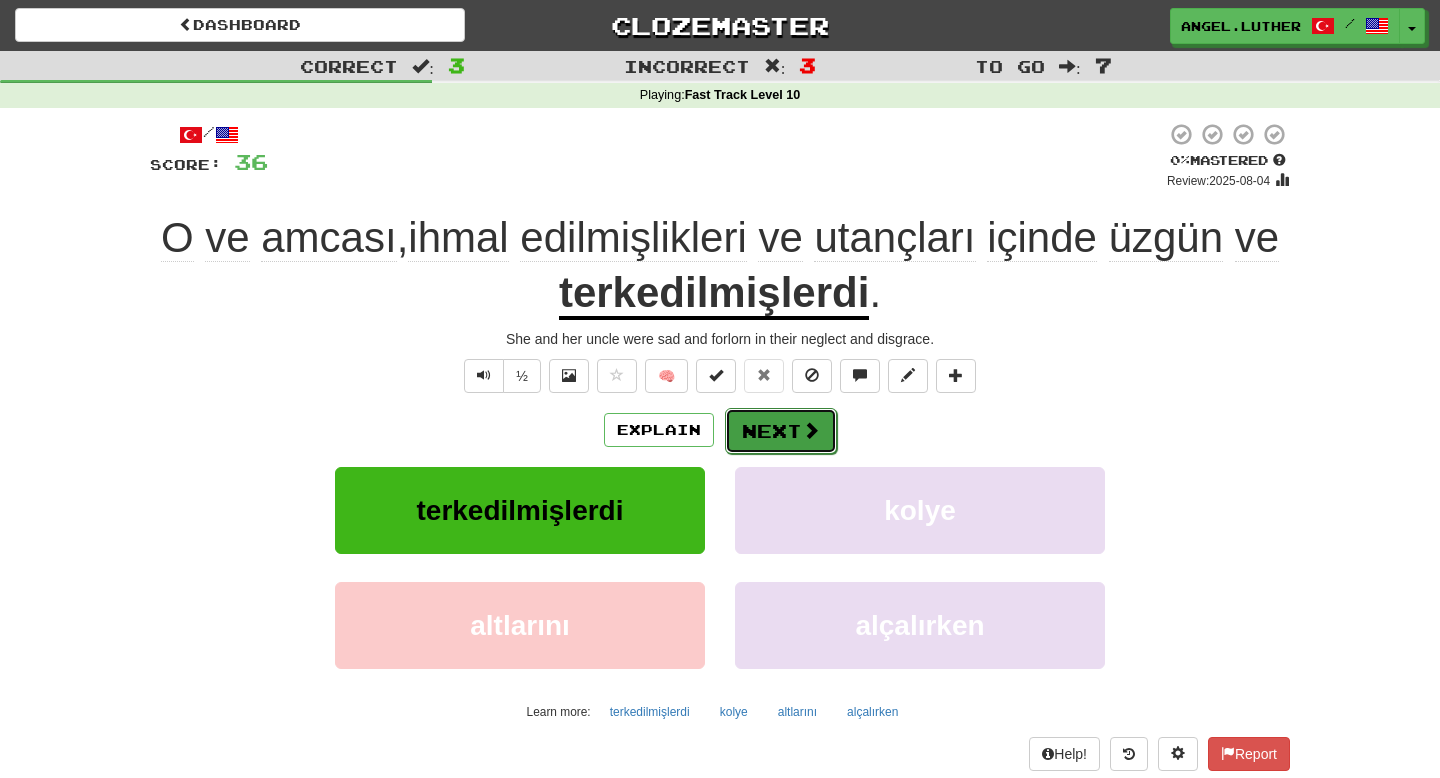 click at bounding box center (811, 430) 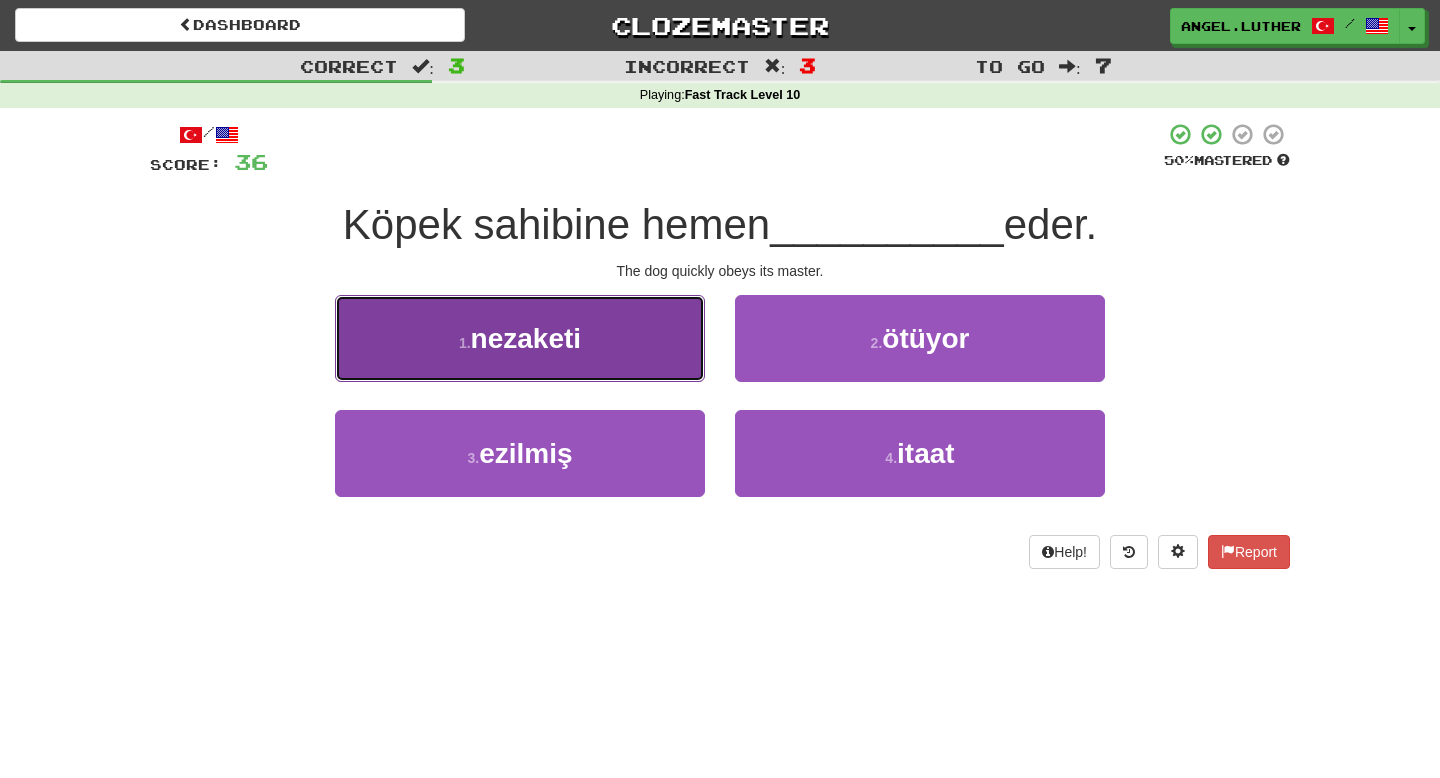 click on "1 .  nezaketi" at bounding box center (520, 338) 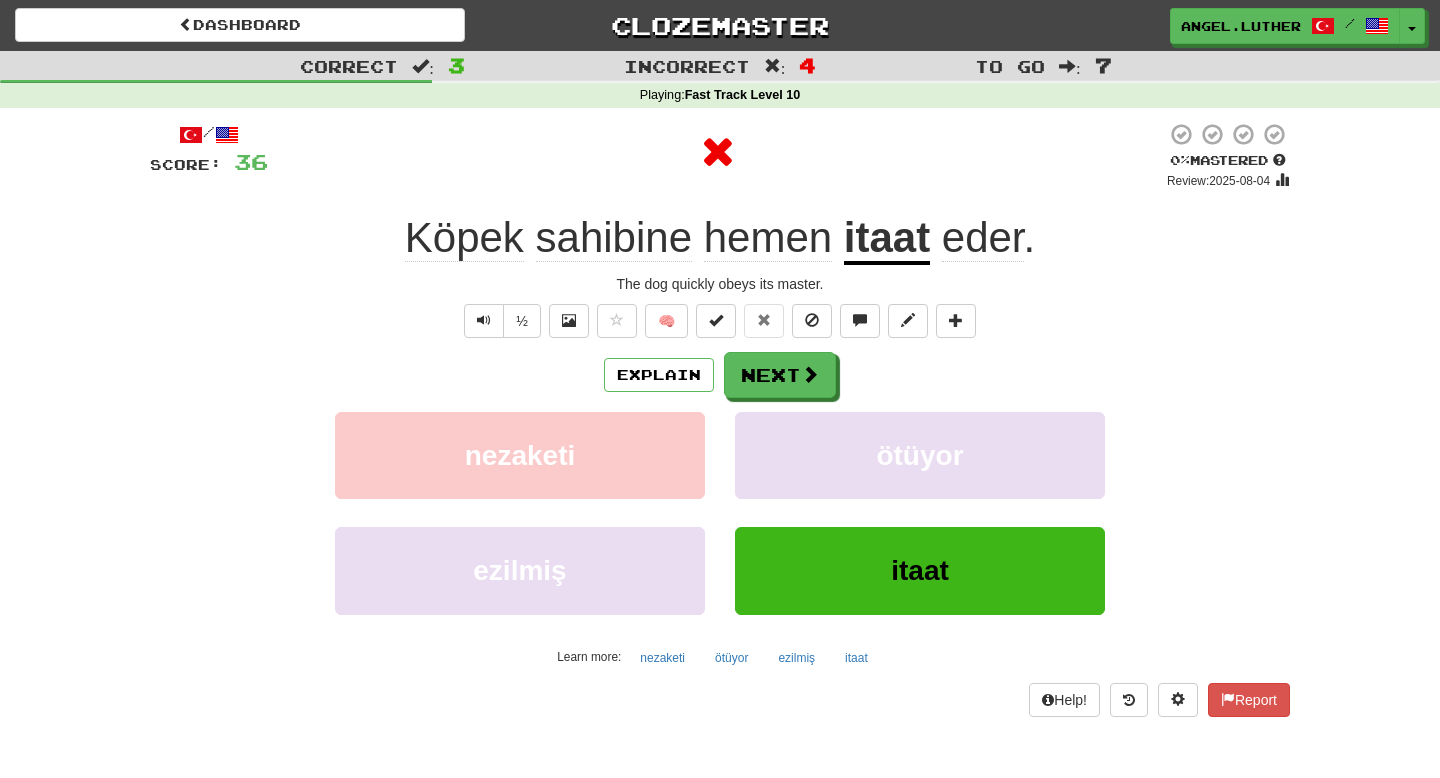 click on "itaat" at bounding box center [887, 239] 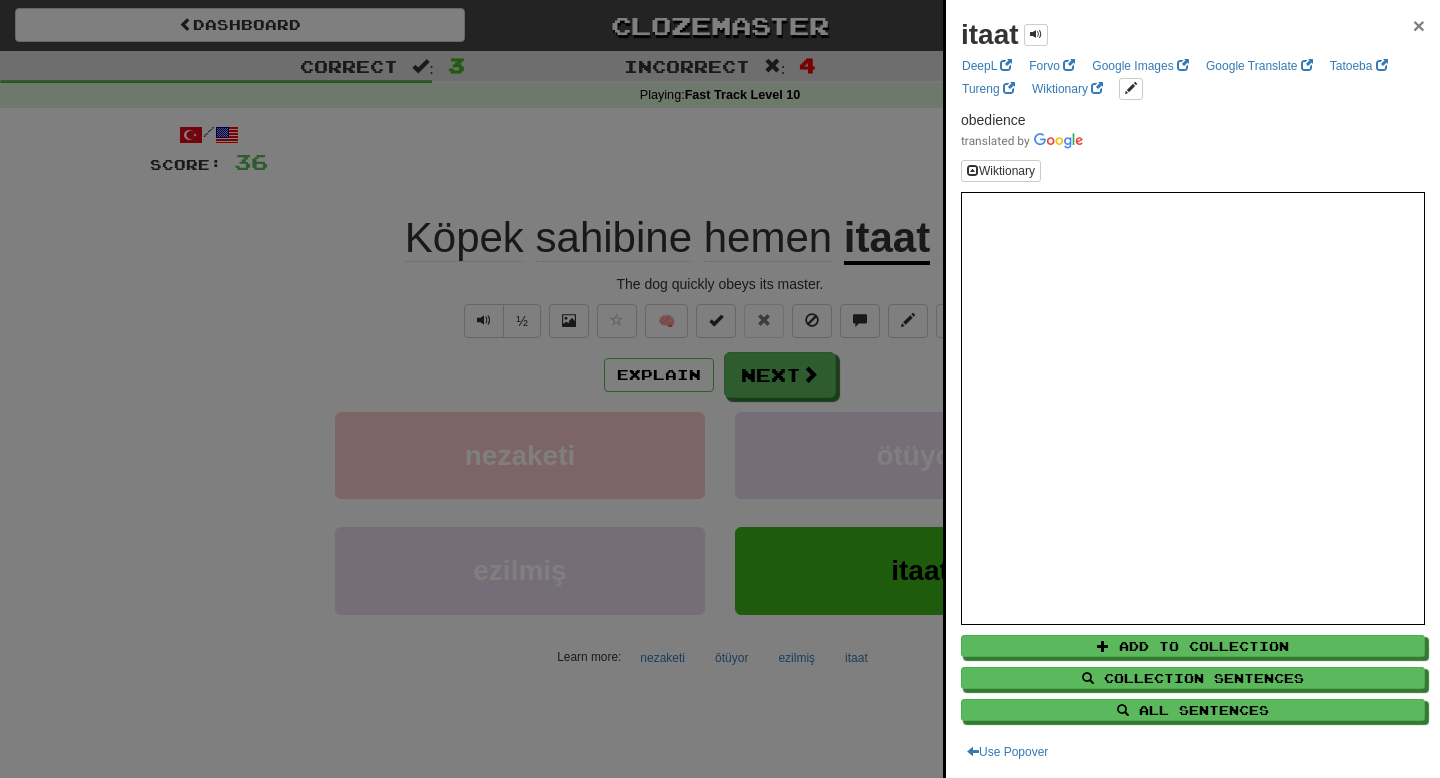 click on "×" at bounding box center (1419, 25) 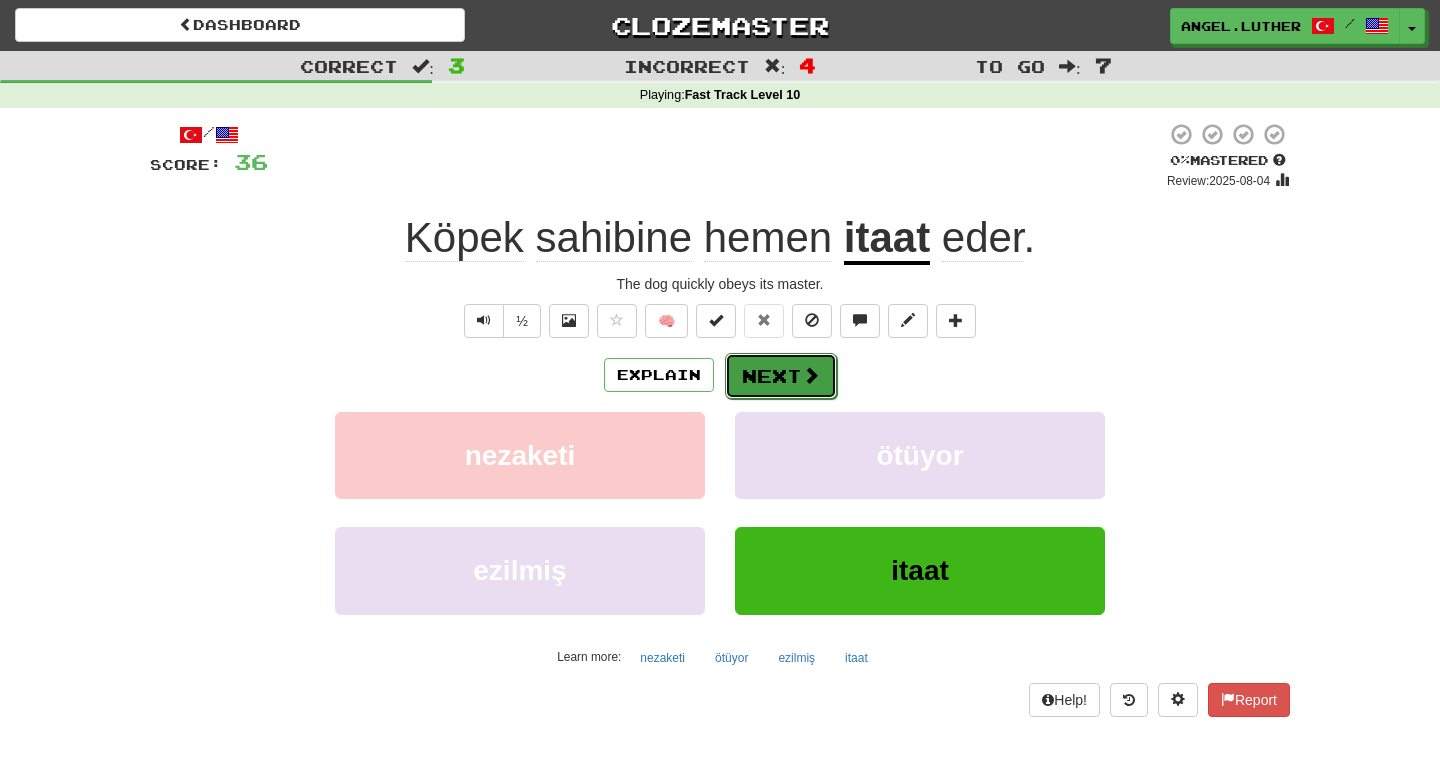 click on "Next" at bounding box center (781, 376) 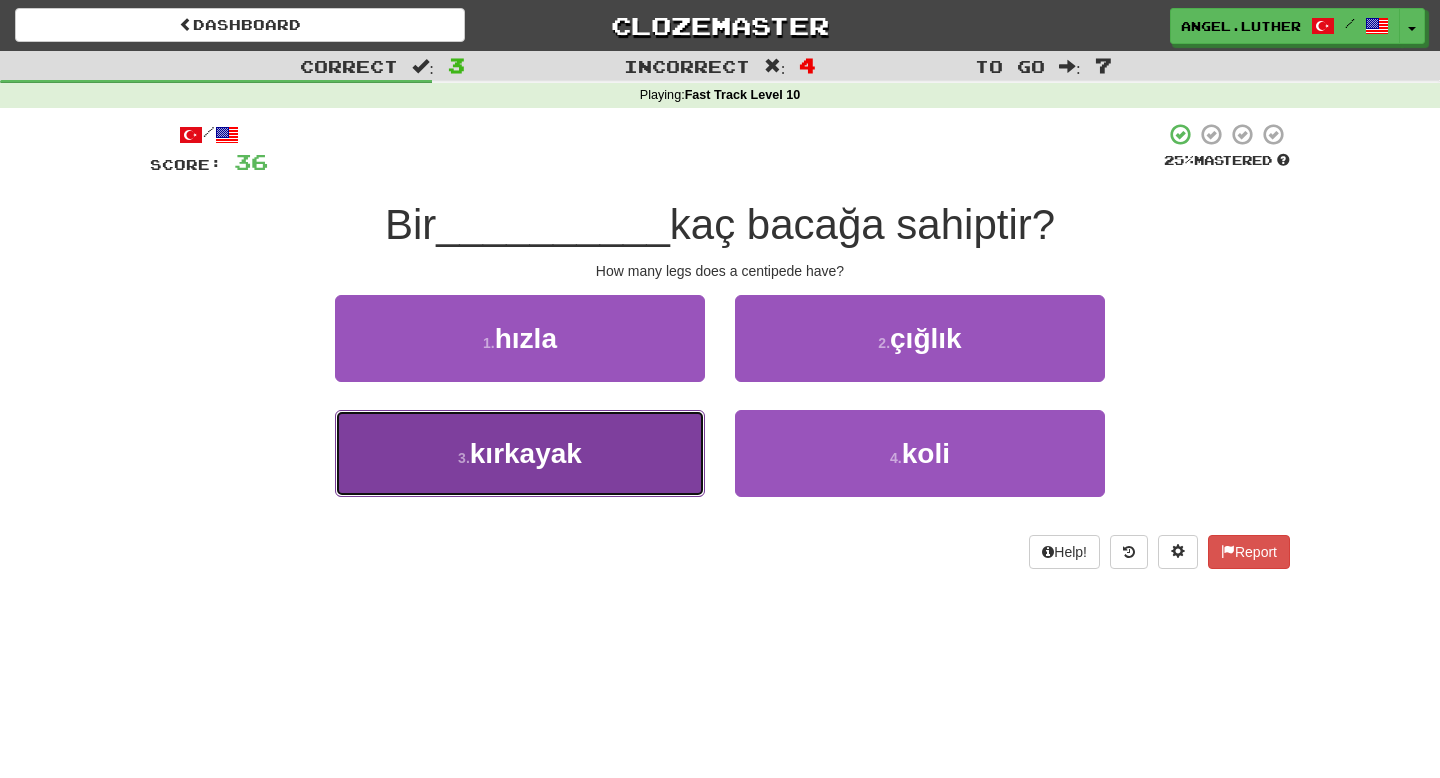 click on "3 .  kırkayak" at bounding box center [520, 453] 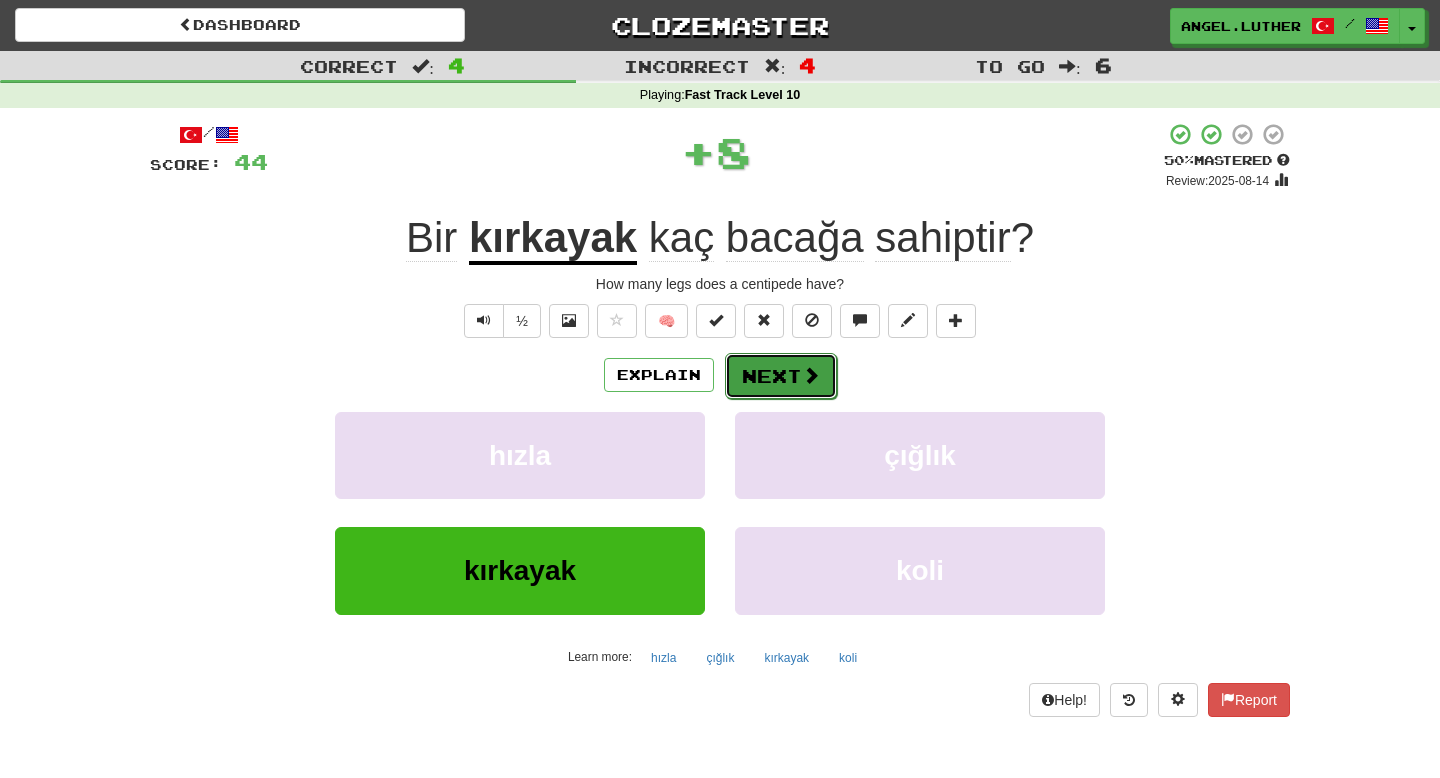 click at bounding box center [811, 375] 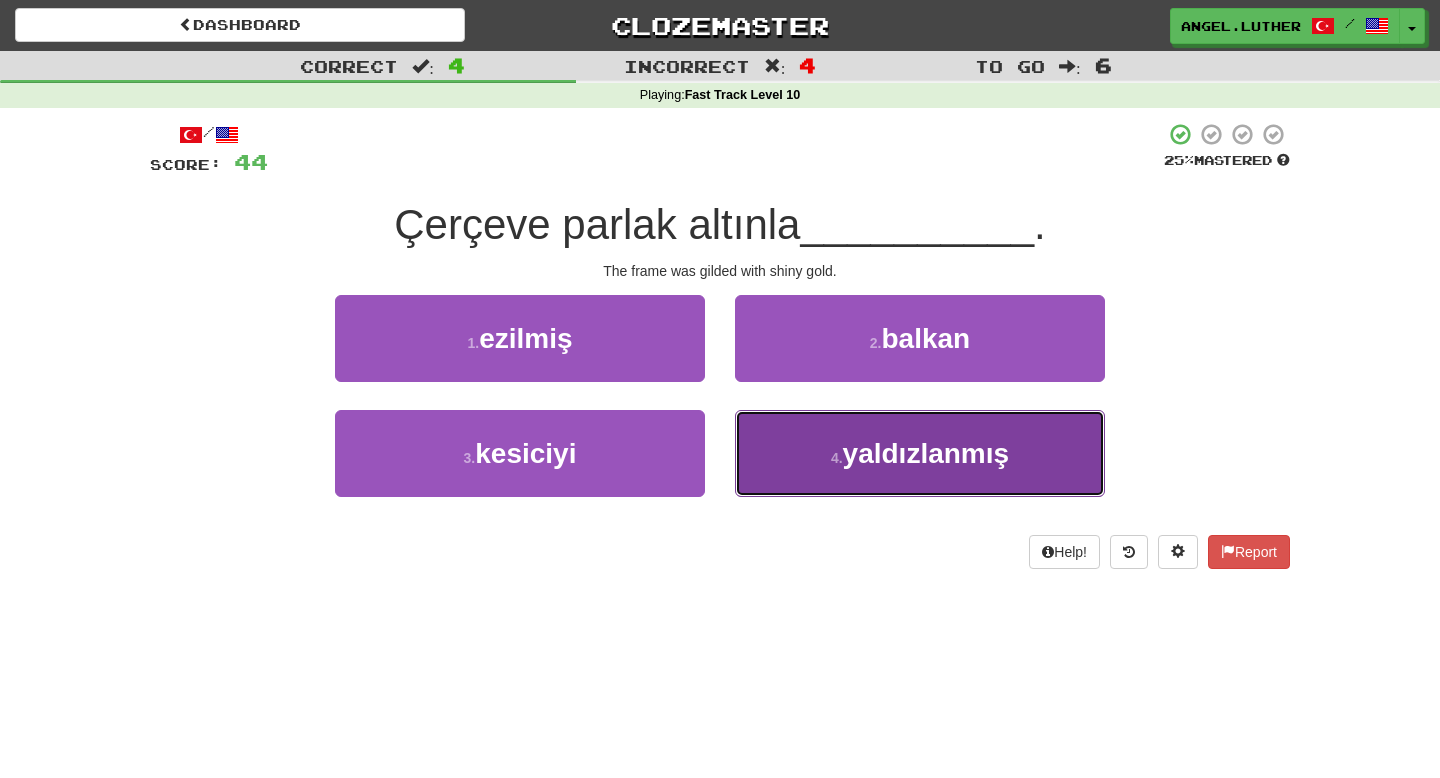 click on "4 ." at bounding box center (837, 458) 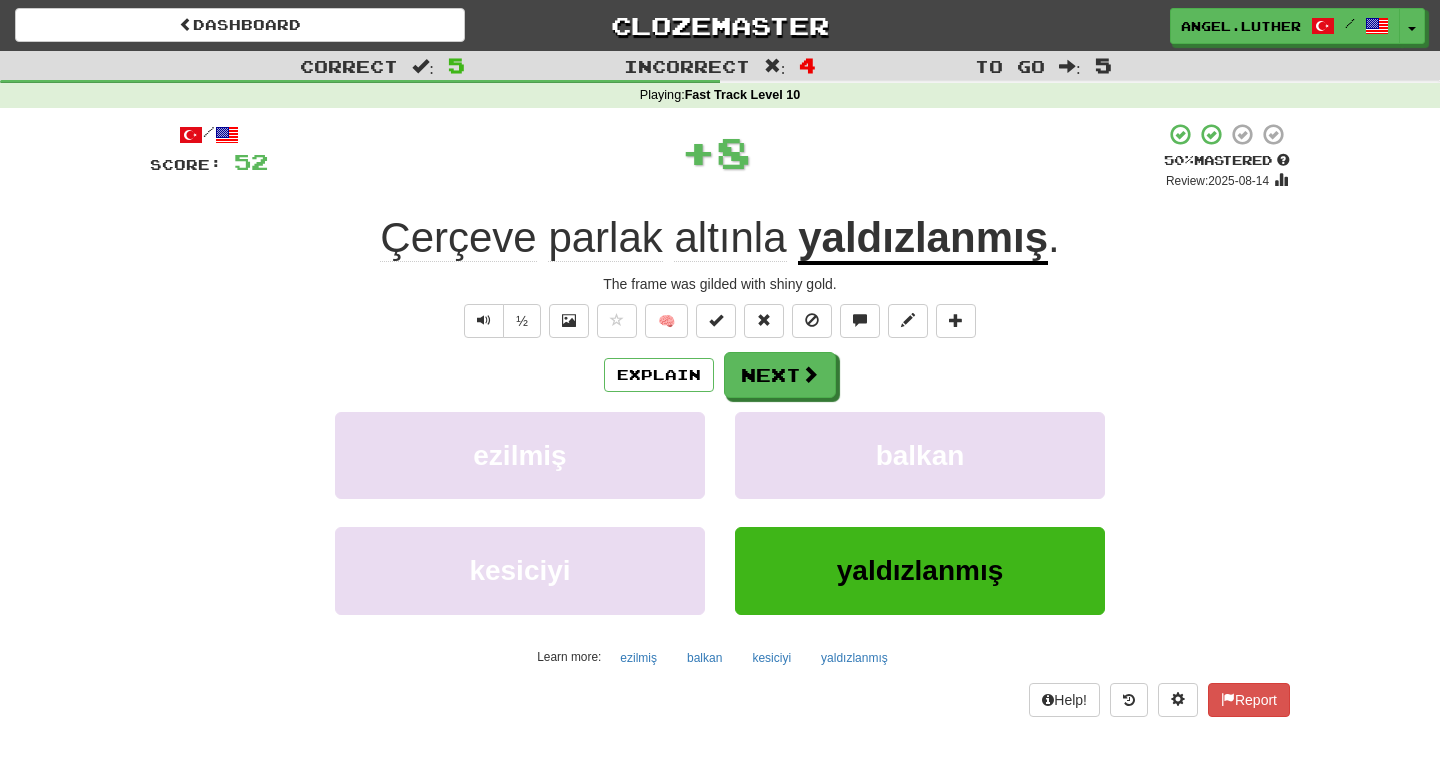 click on "yaldızlanmış" at bounding box center [923, 239] 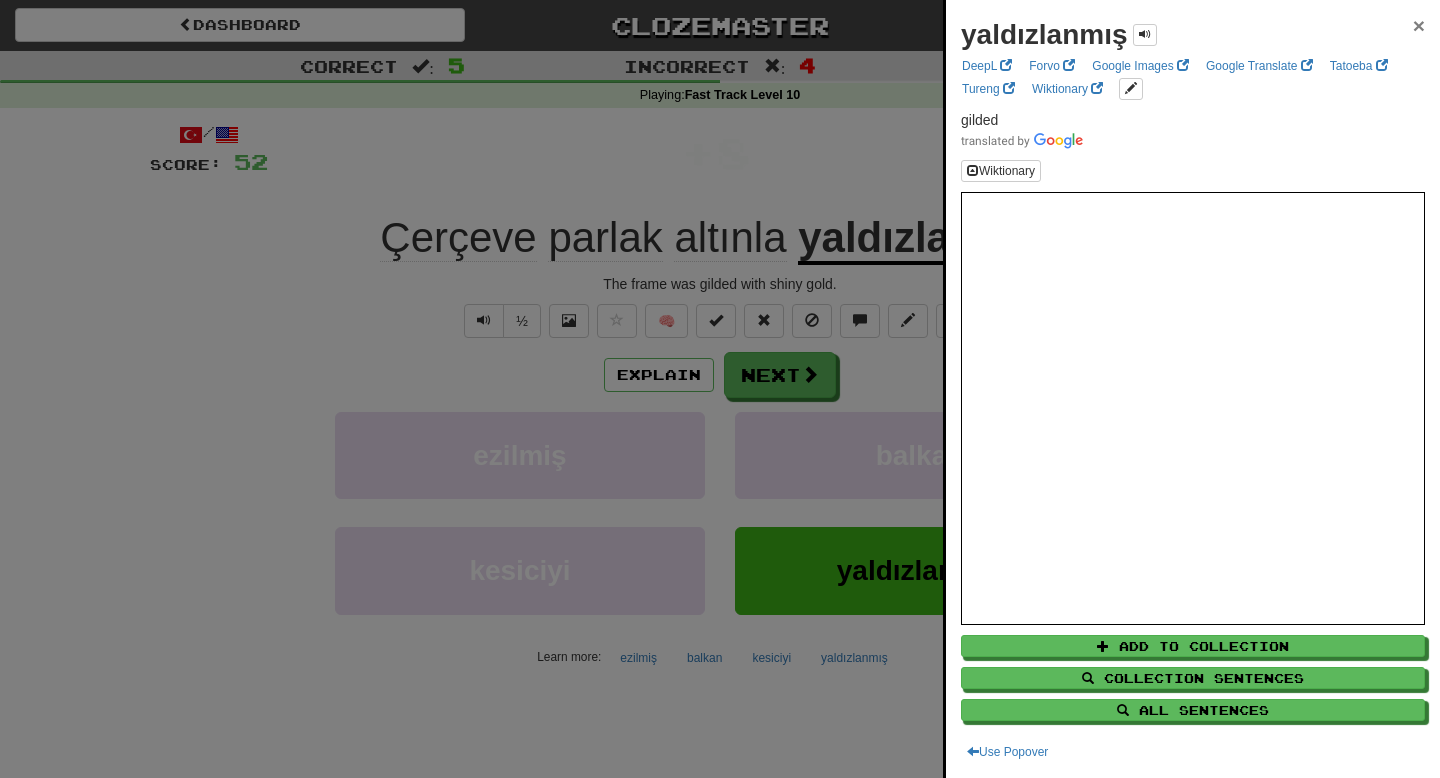 click on "×" at bounding box center (1419, 25) 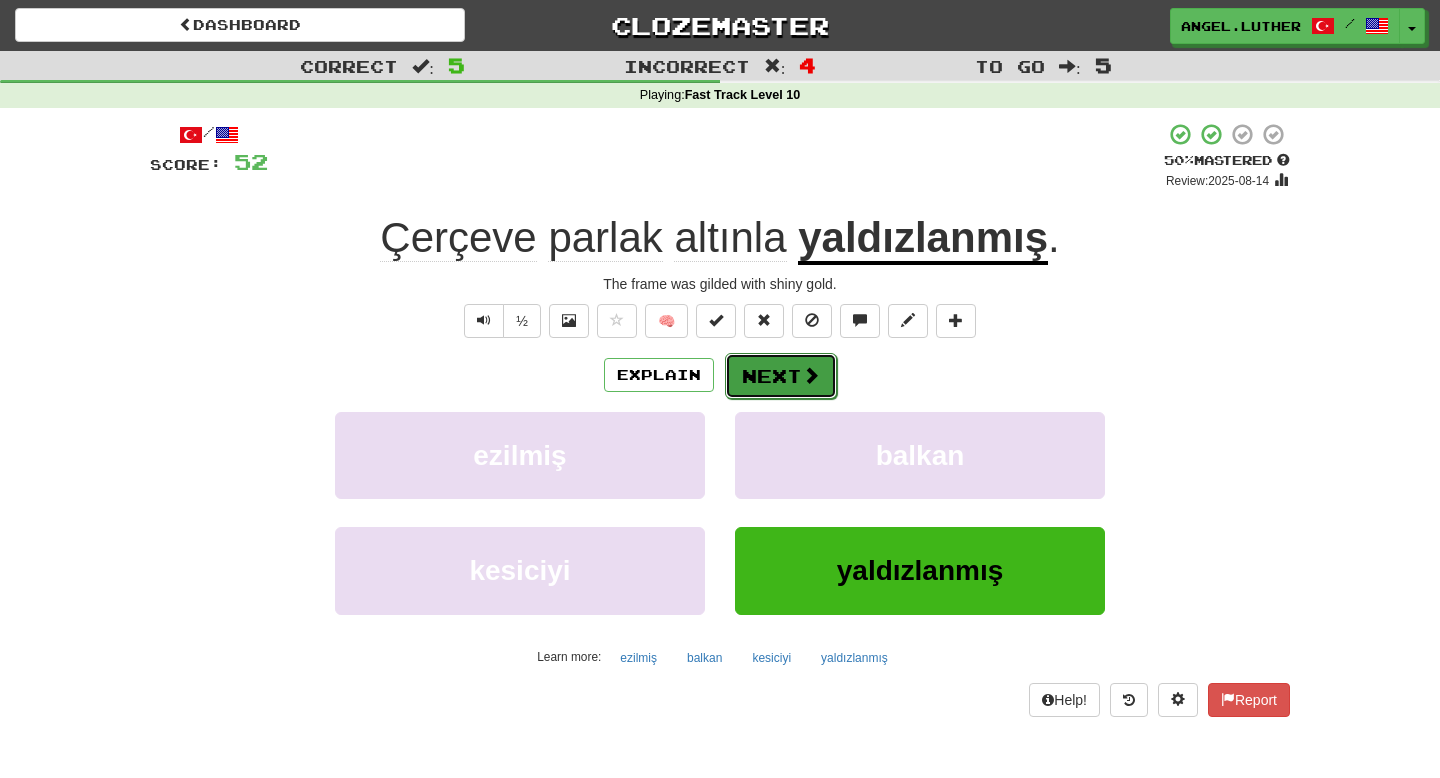 click on "Next" at bounding box center [781, 376] 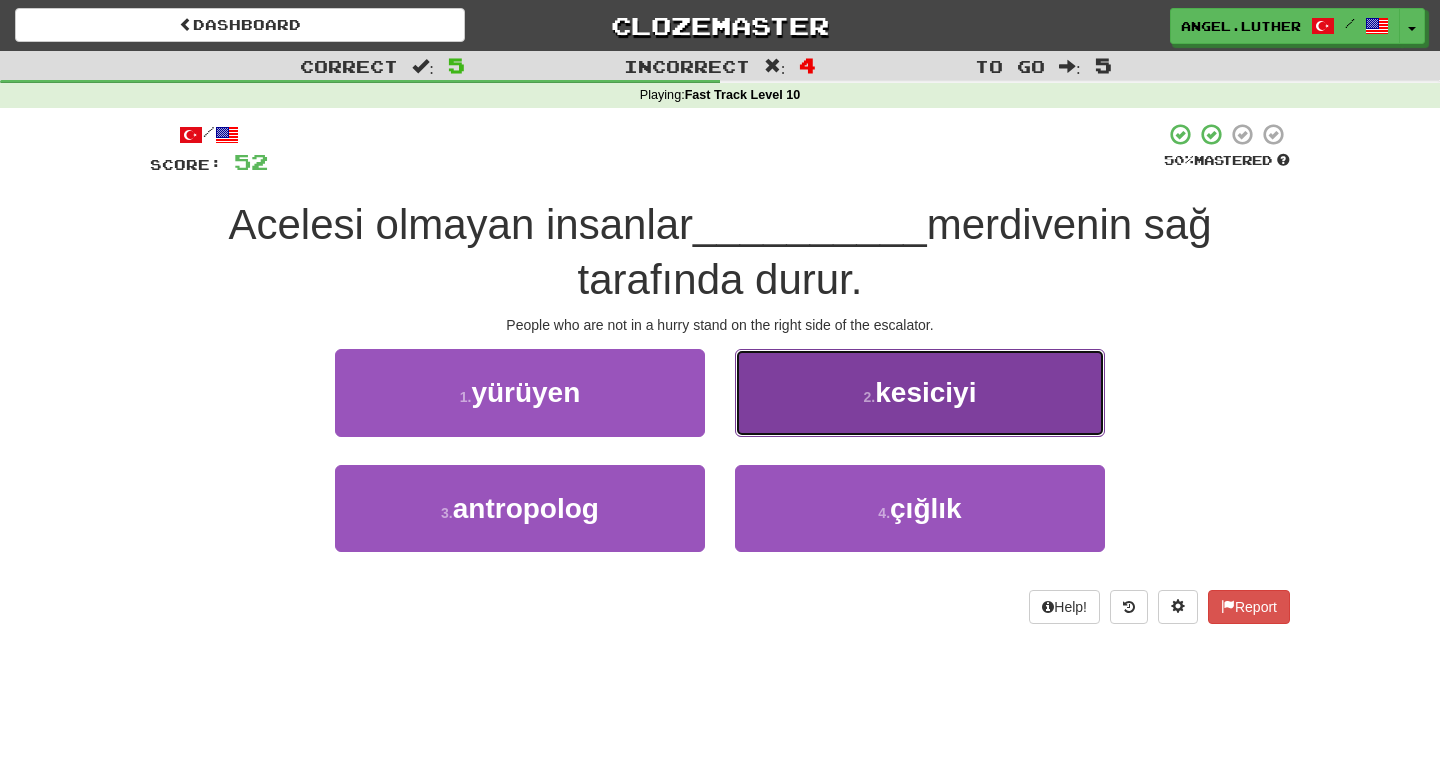 click on "2 .  kesiciyi" at bounding box center [920, 392] 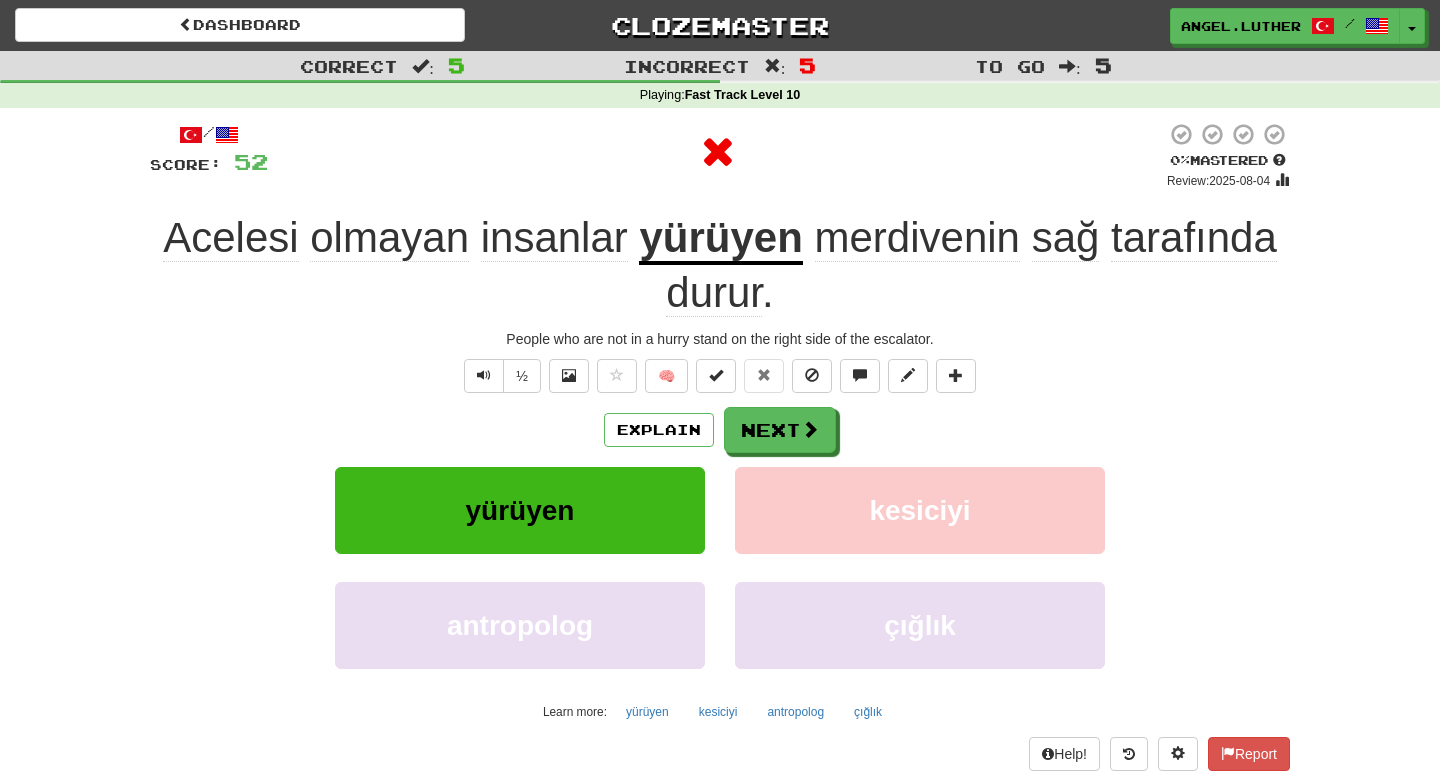 click on "yürüyen" at bounding box center (720, 239) 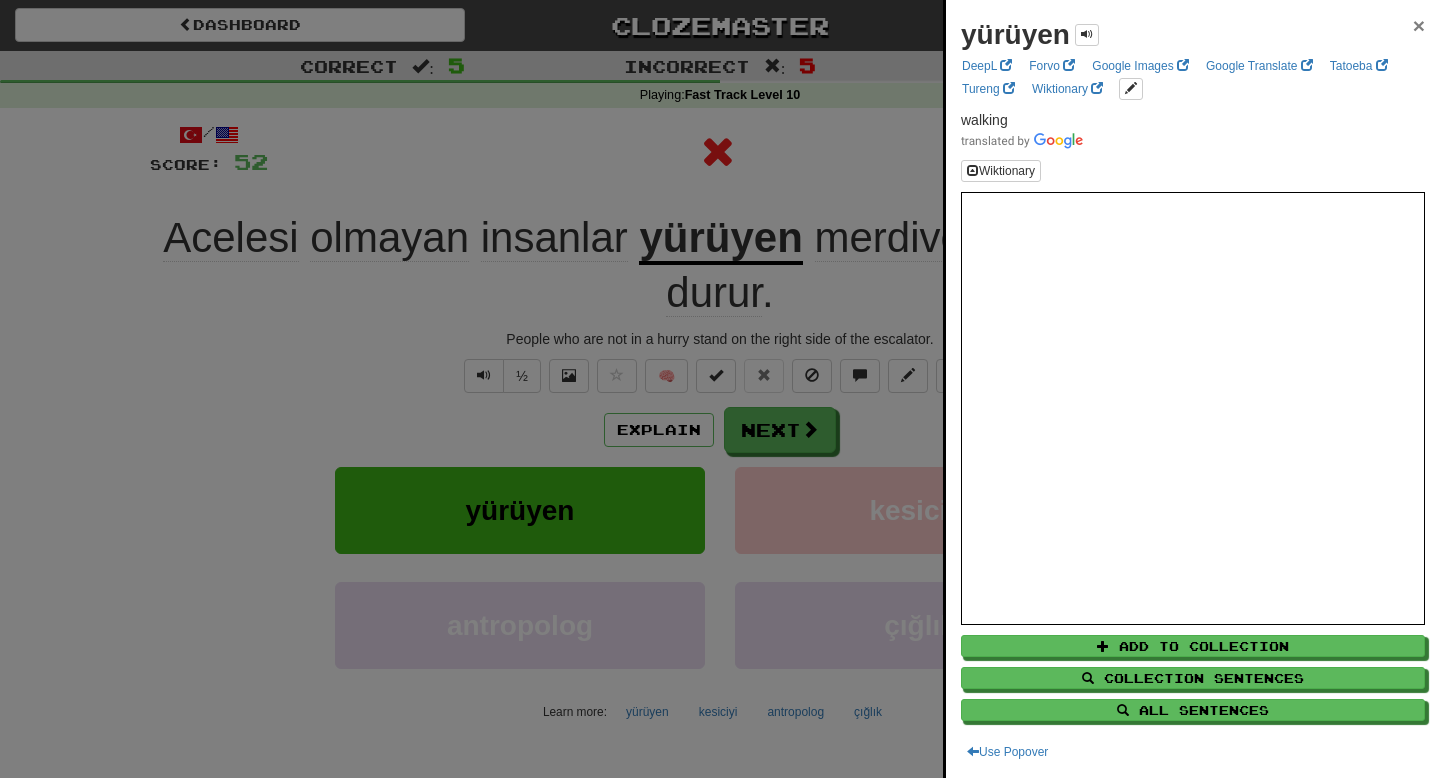 click on "×" at bounding box center (1419, 25) 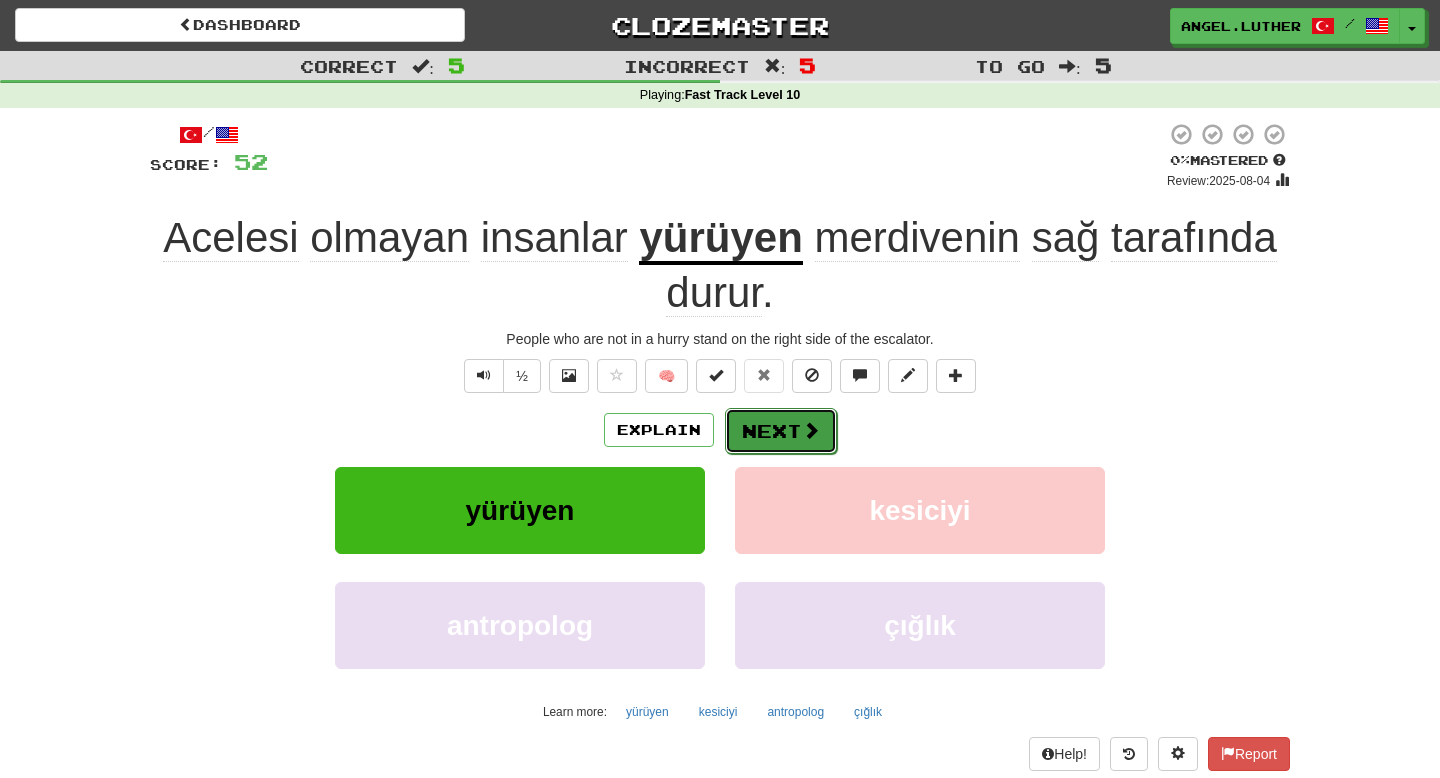 click on "Next" at bounding box center (781, 431) 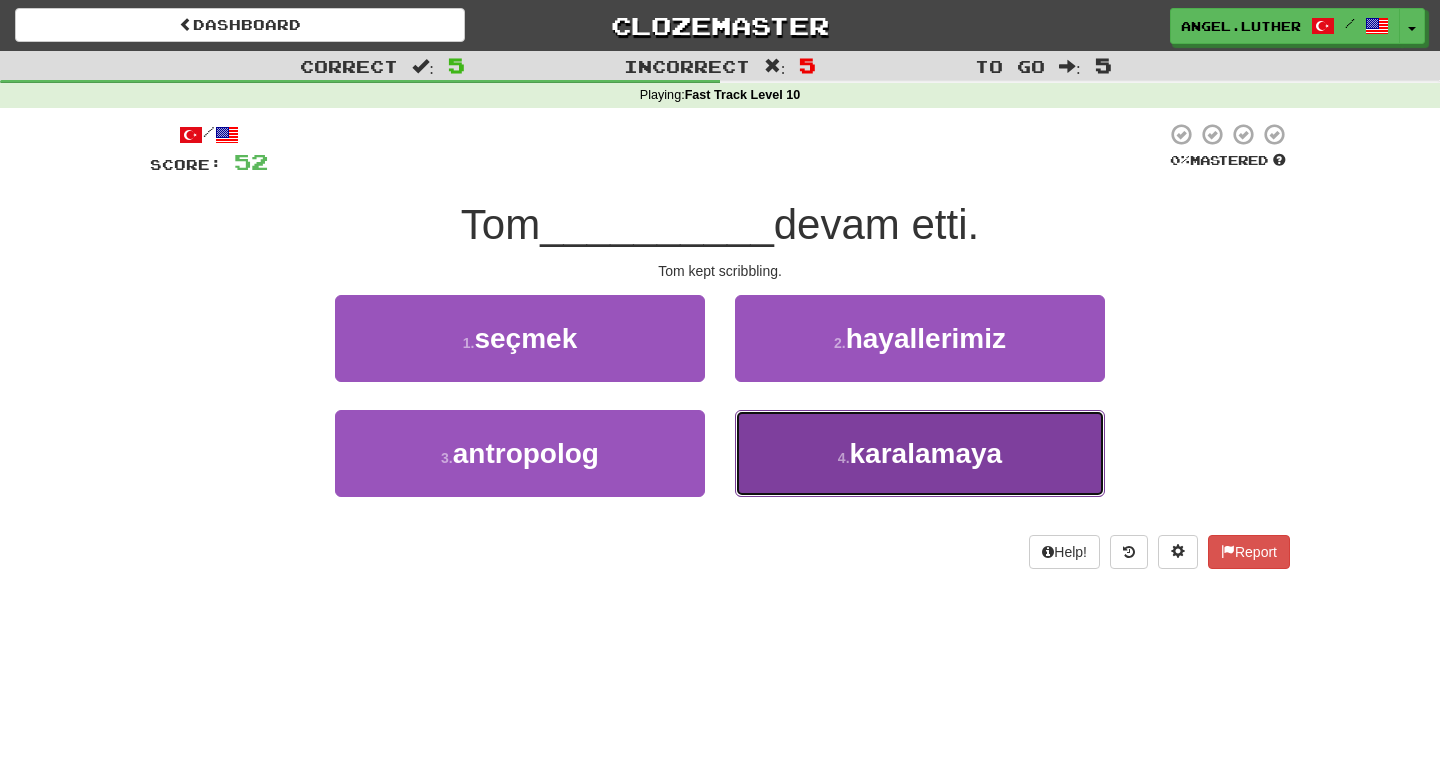 click on "4 .  karalamaya" at bounding box center [920, 453] 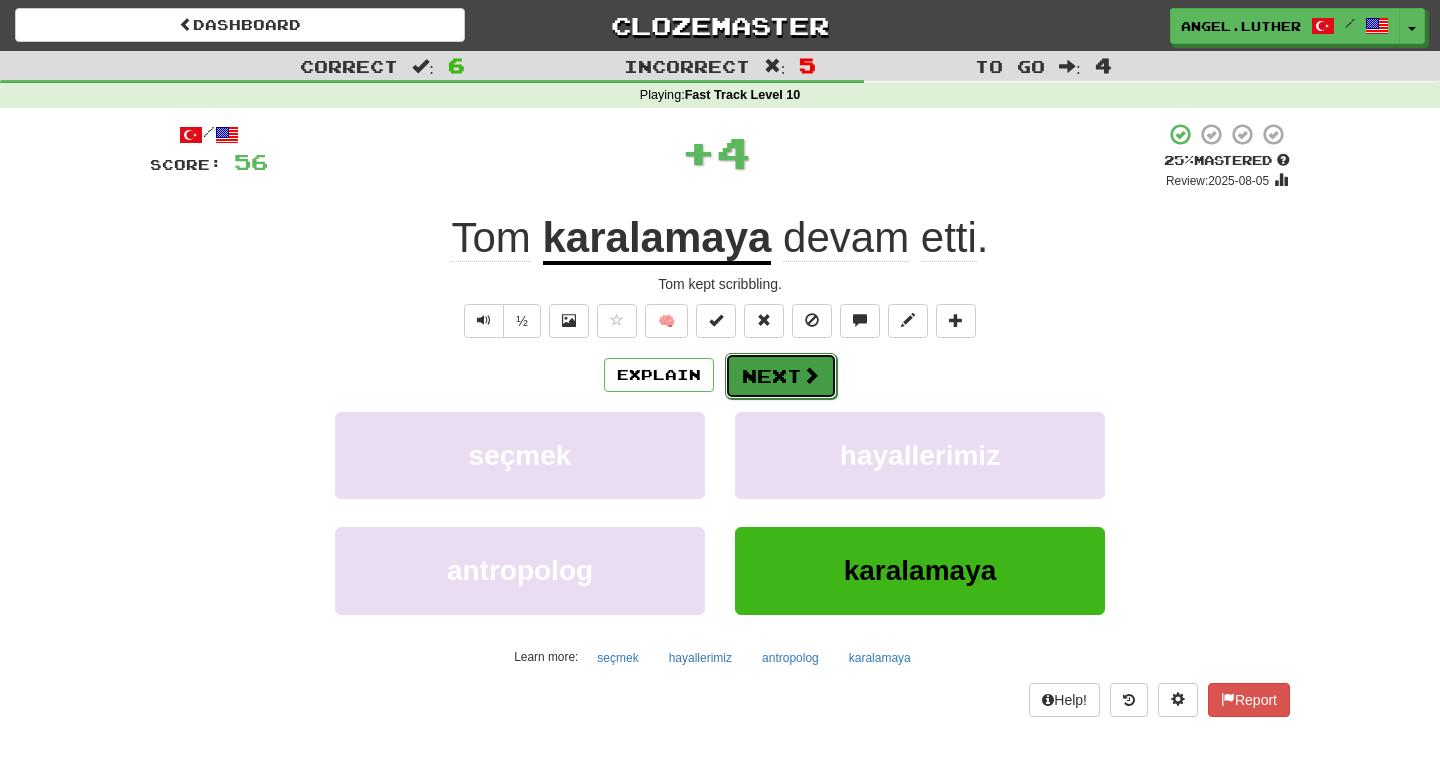 click on "Next" at bounding box center [781, 376] 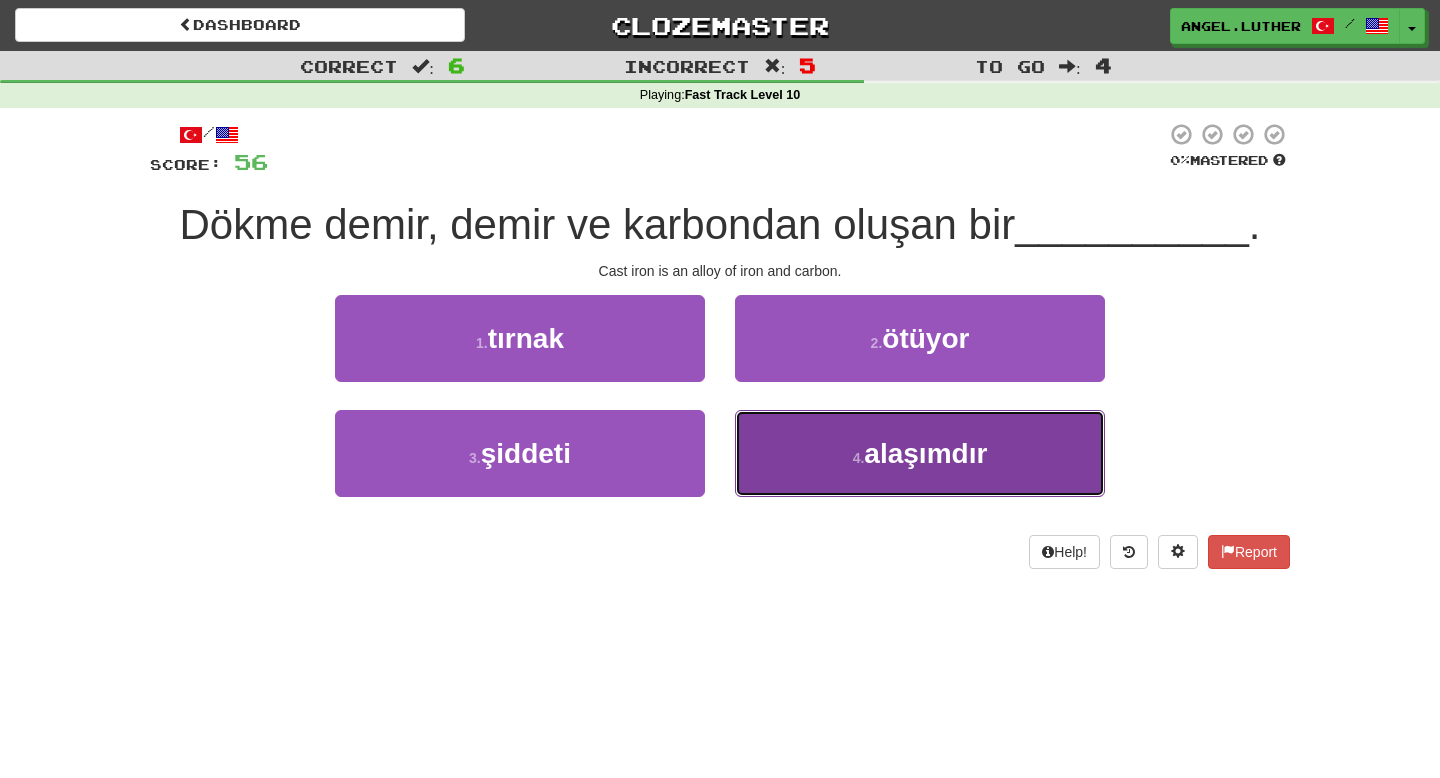 click on "4 .  alaşımdır" at bounding box center [920, 453] 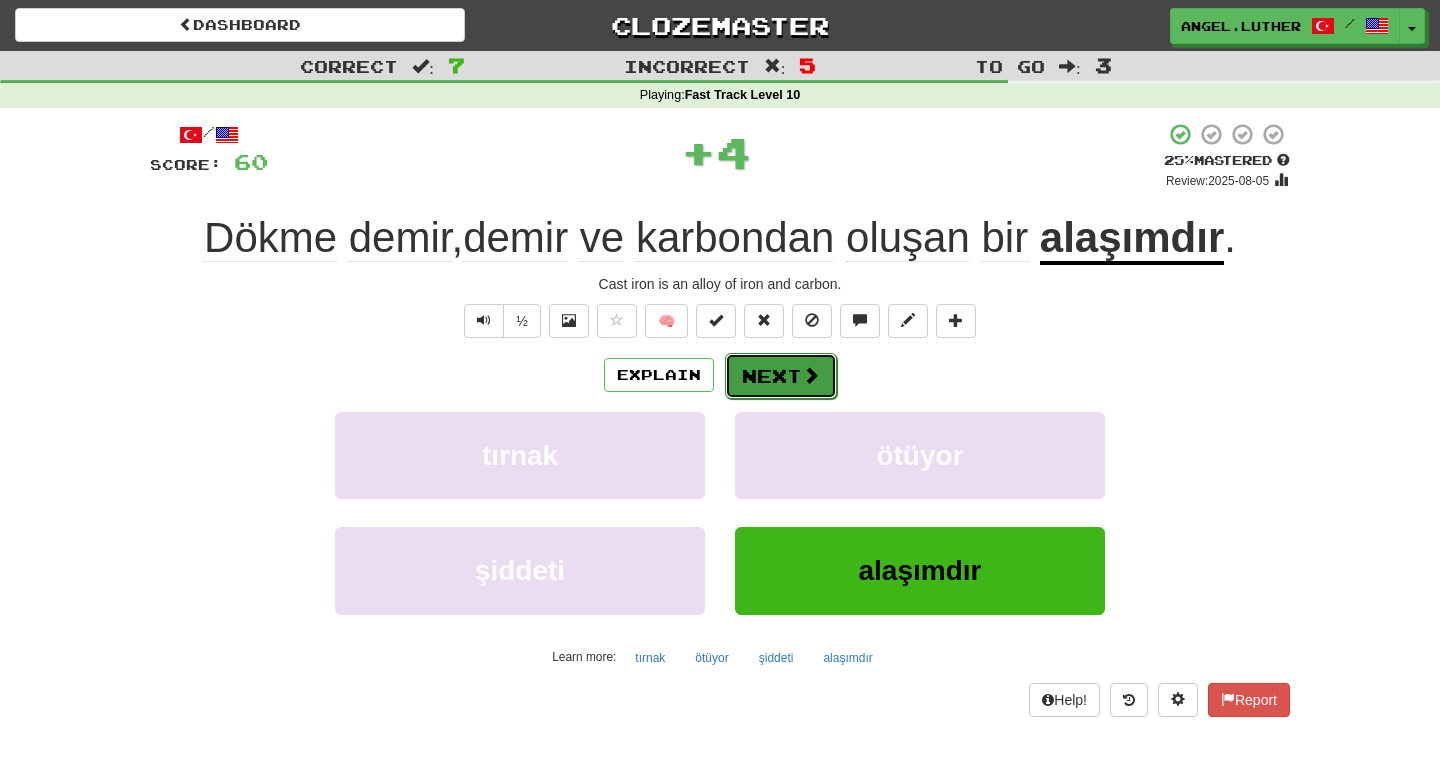 click on "Next" at bounding box center (781, 376) 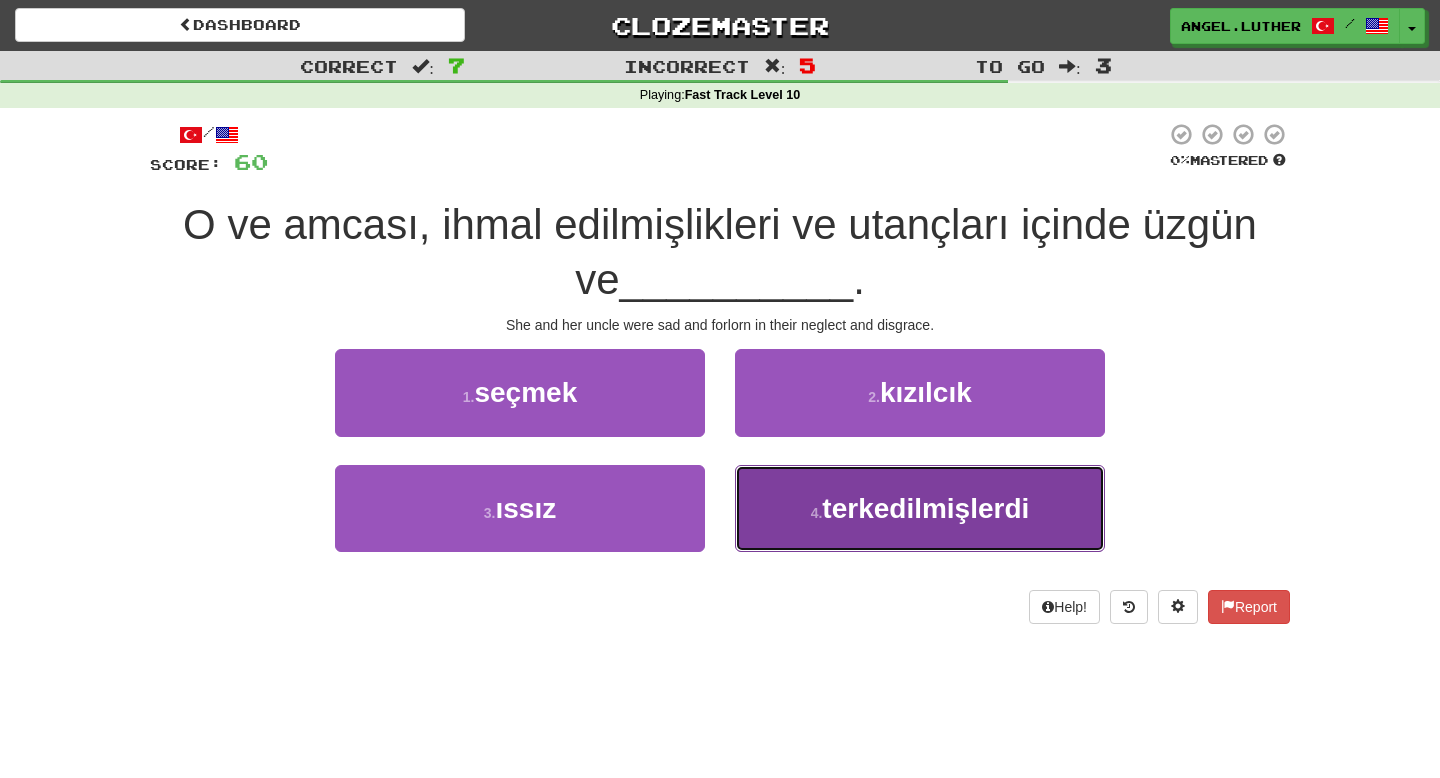 click on "terkedilmişlerdi" at bounding box center (925, 508) 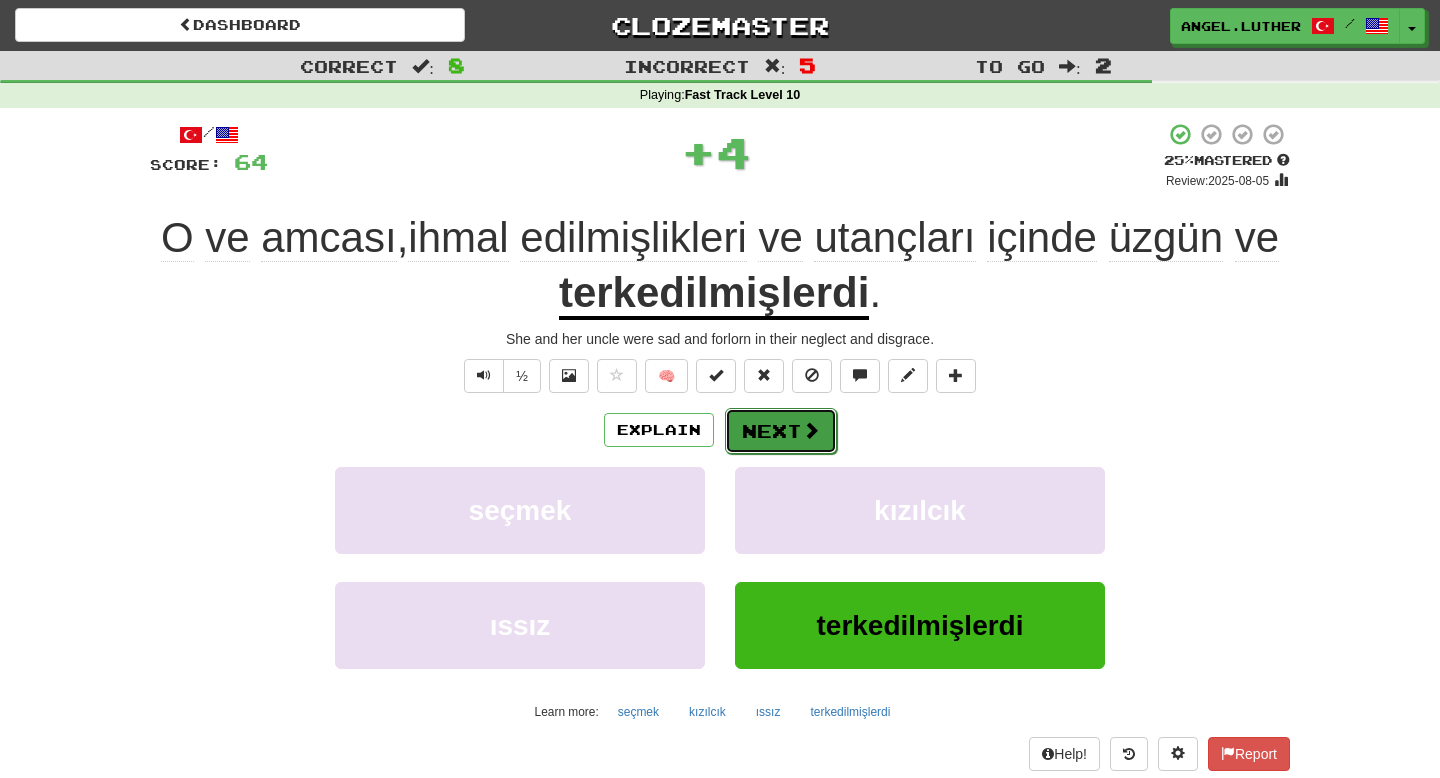 click on "Next" at bounding box center (781, 431) 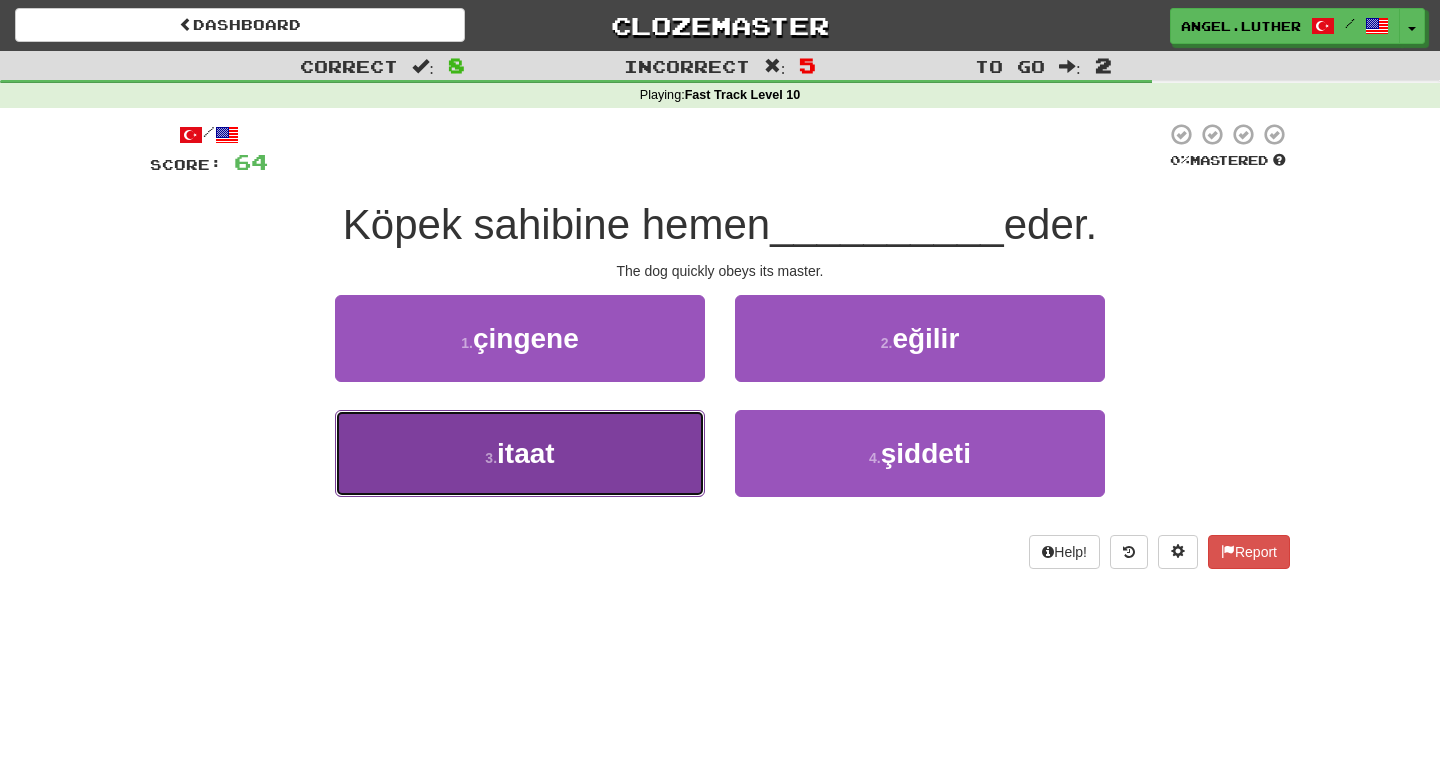 click on "3 .  itaat" at bounding box center [520, 453] 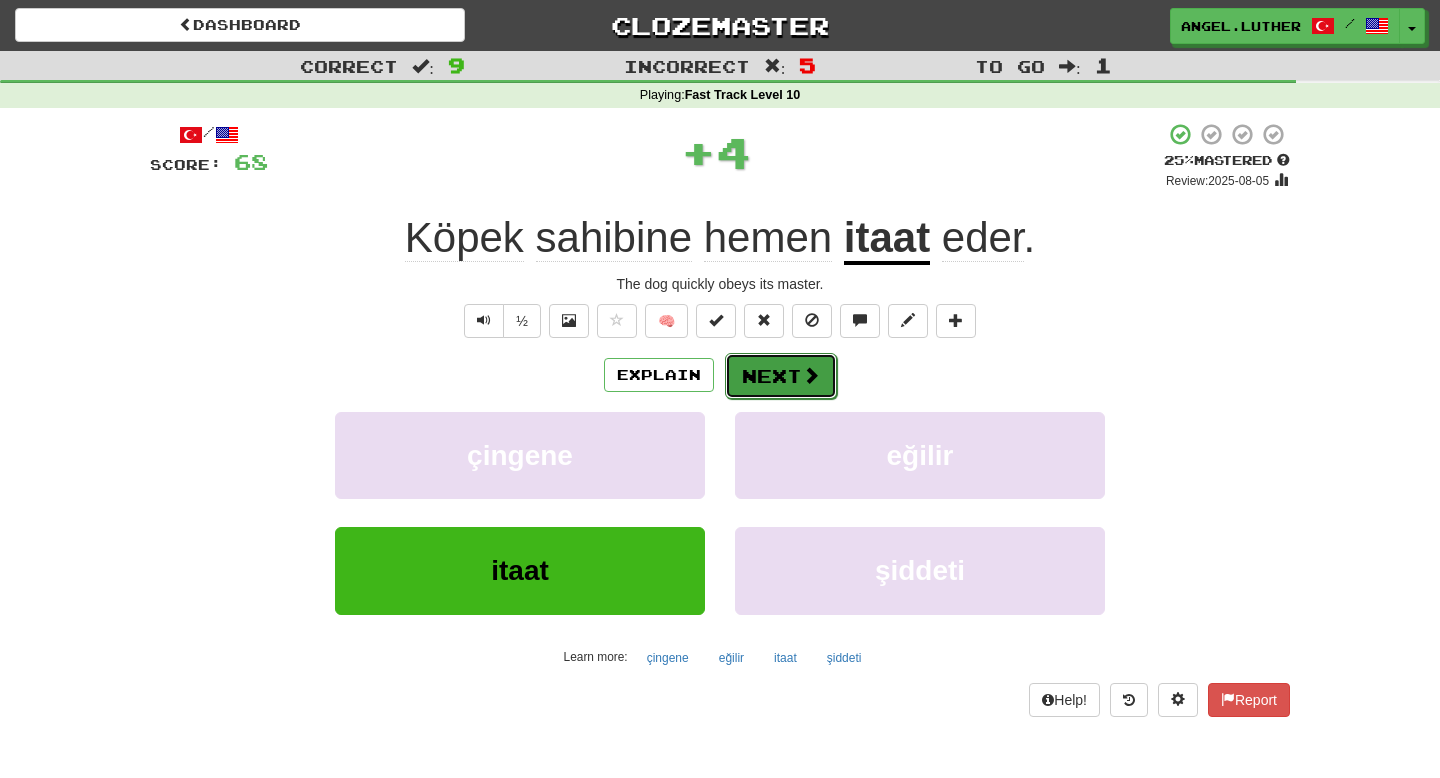 click on "Next" at bounding box center [781, 376] 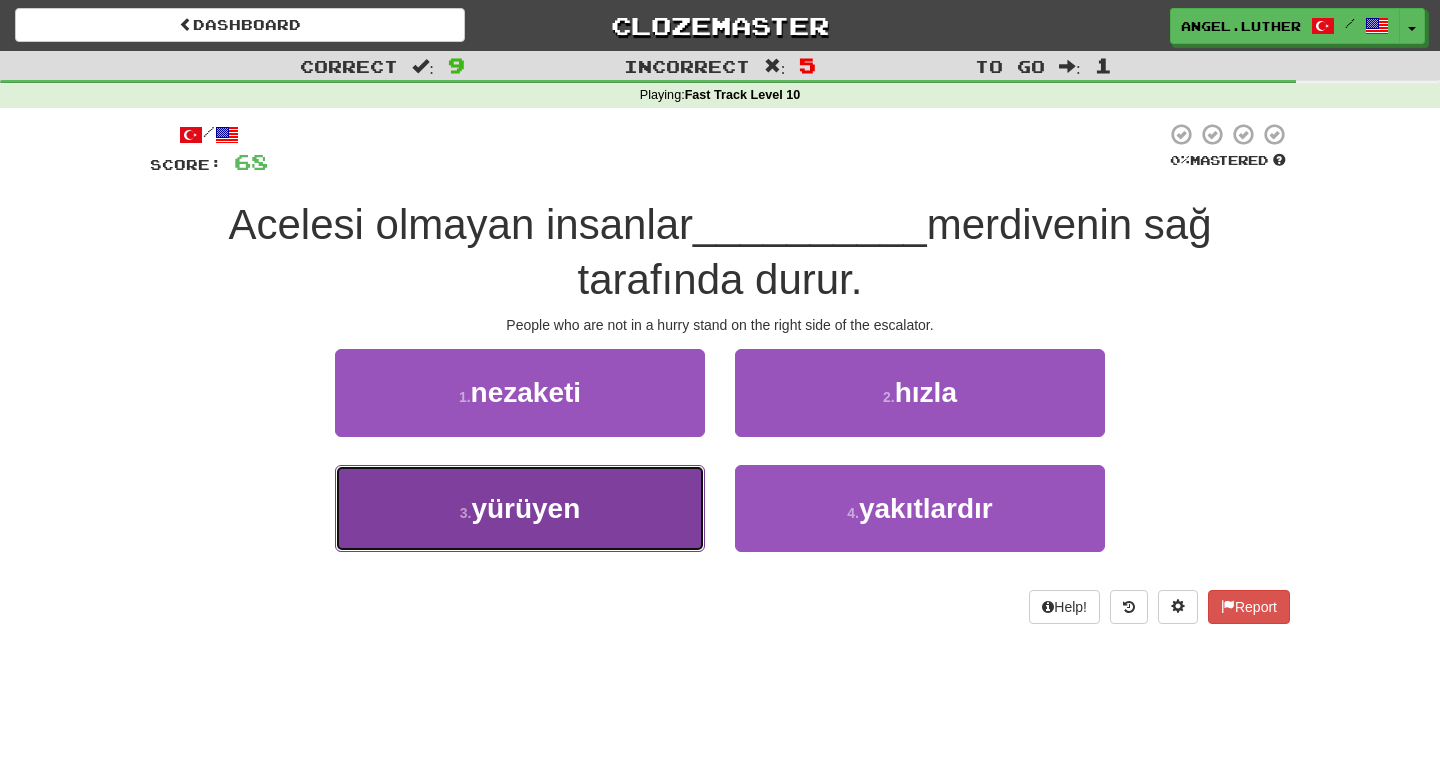 click on "3 .  yürüyen" at bounding box center (520, 508) 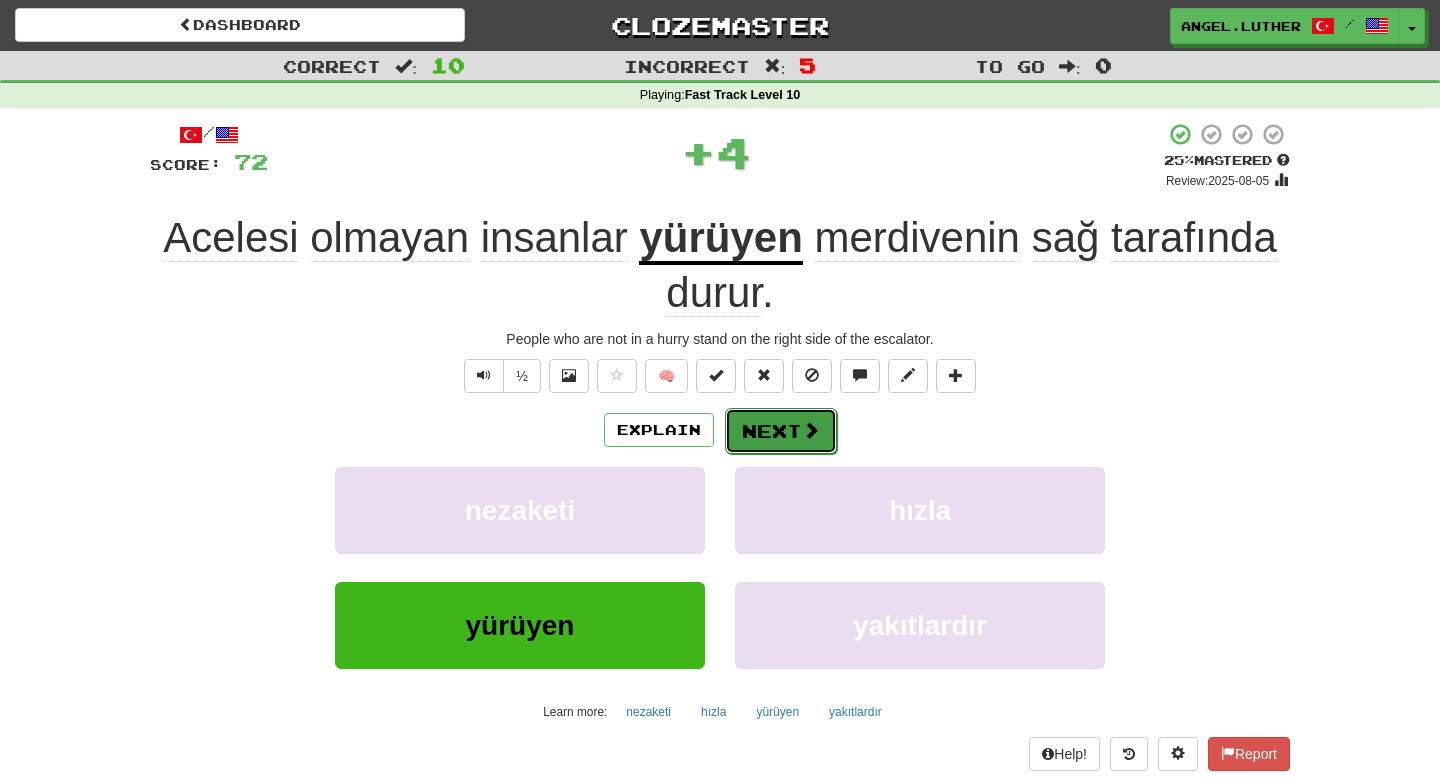 click on "Next" at bounding box center (781, 431) 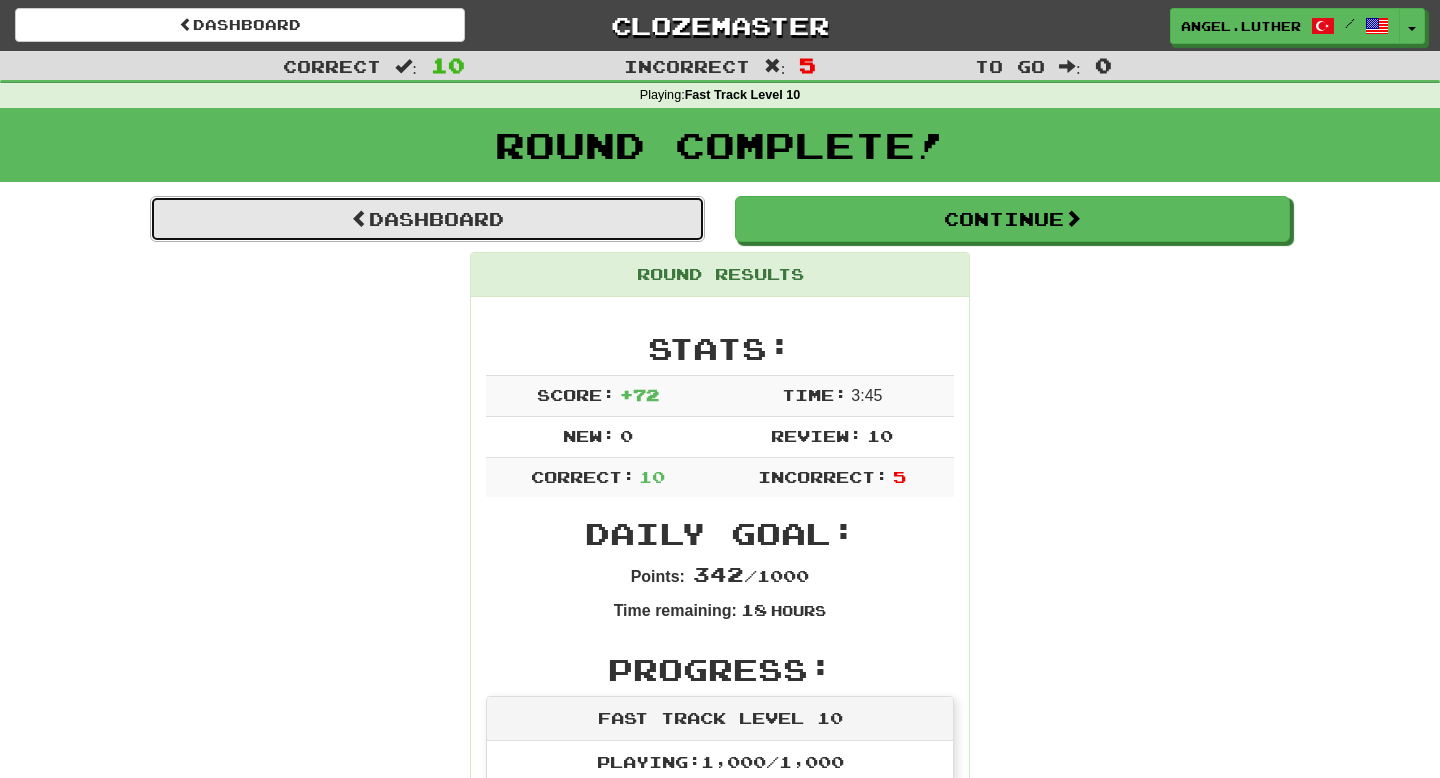 click on "Dashboard" at bounding box center (427, 219) 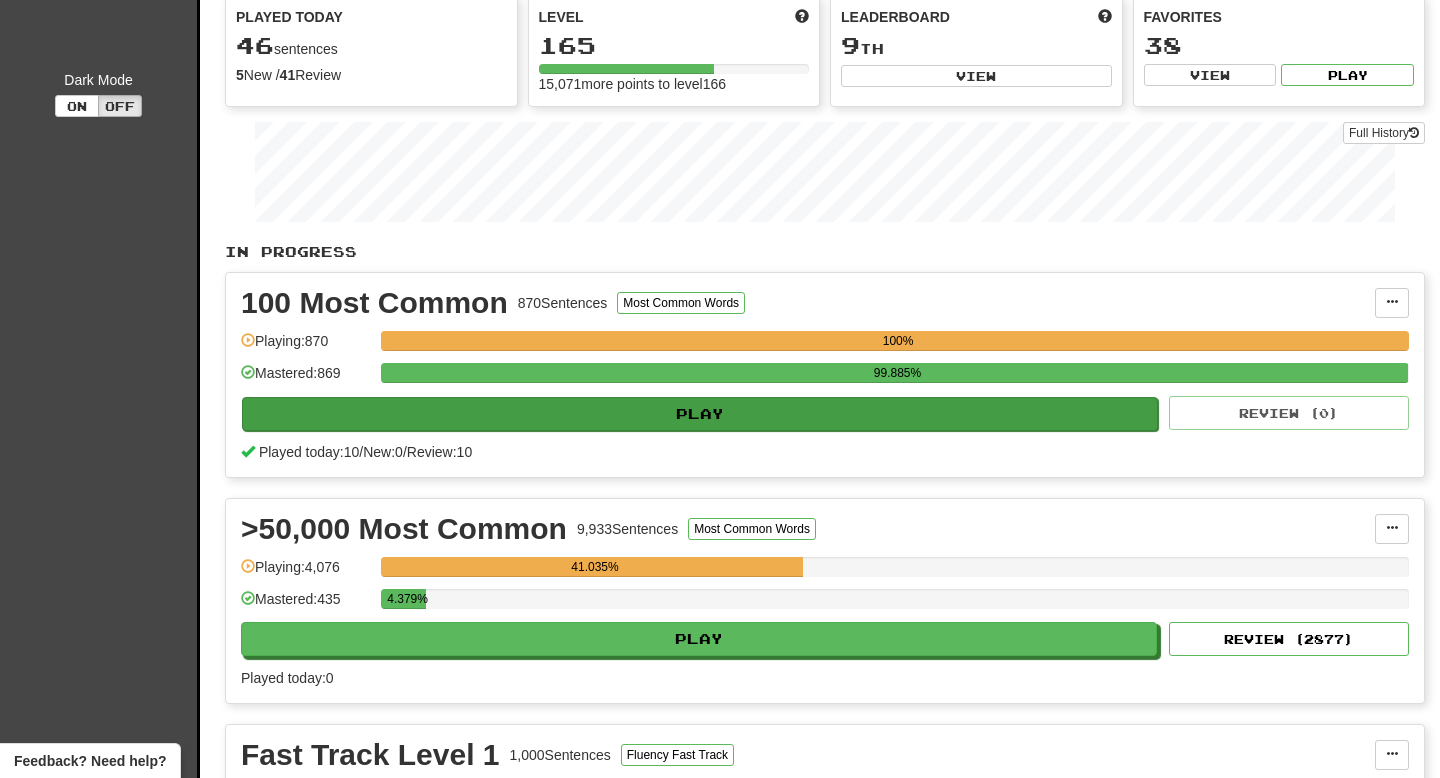 scroll, scrollTop: 205, scrollLeft: 0, axis: vertical 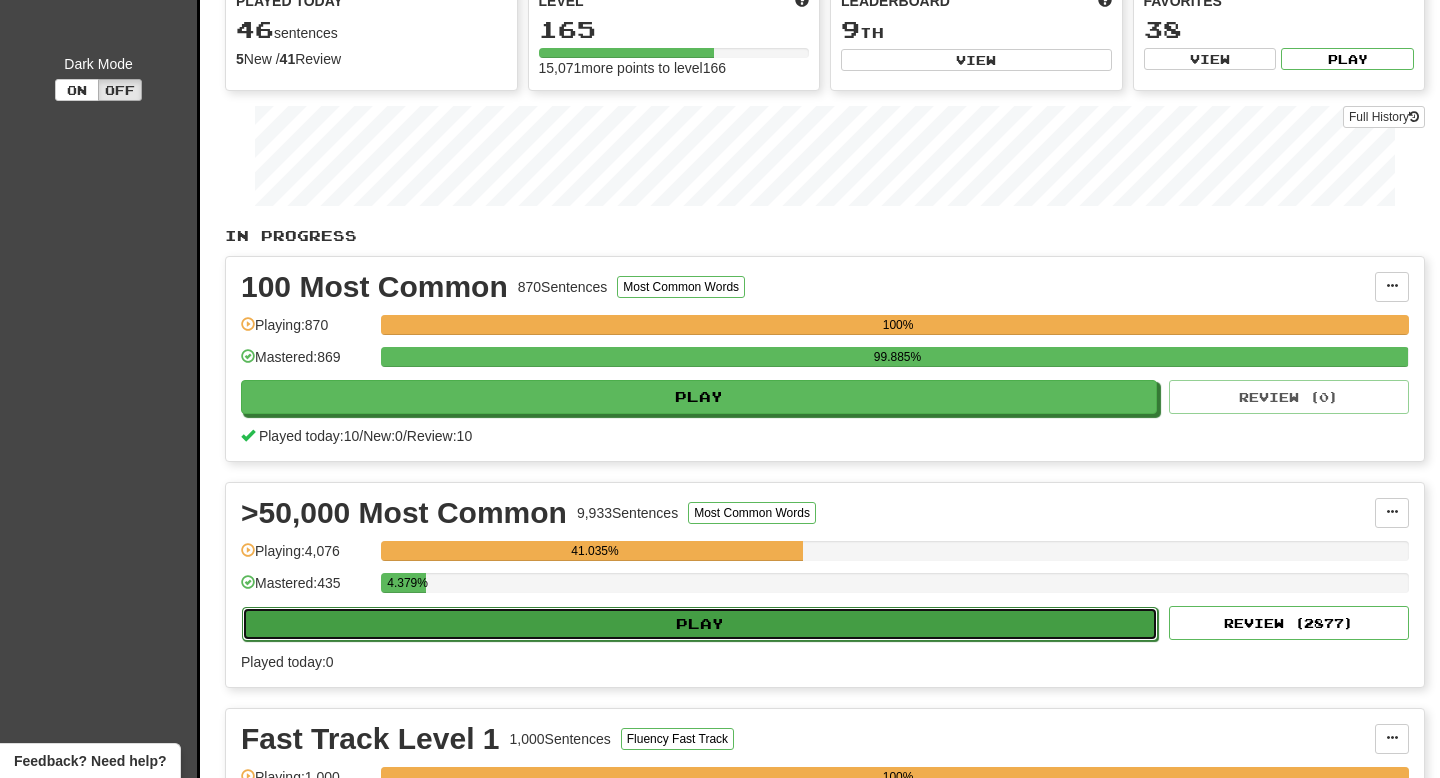 click on "Play" at bounding box center (700, 624) 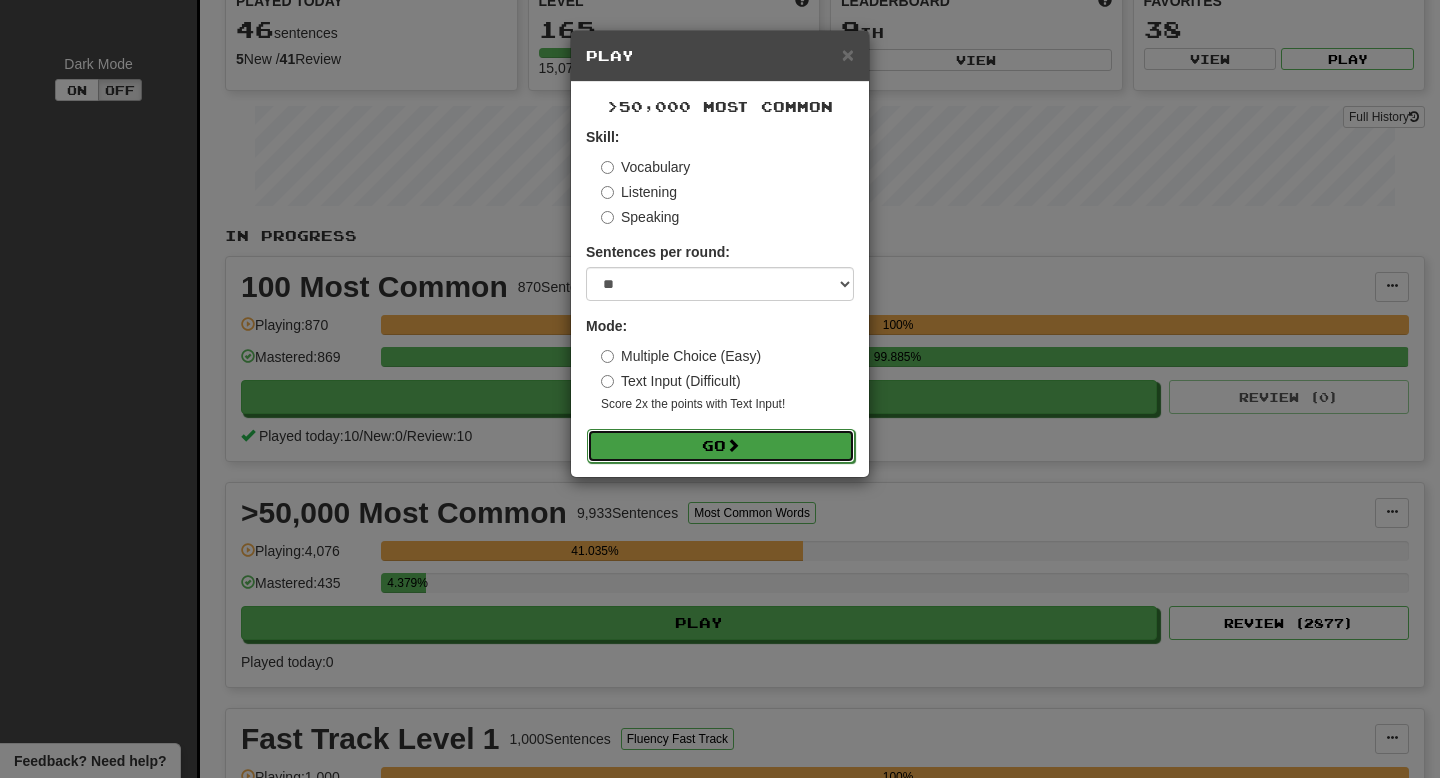 click on "Go" at bounding box center [721, 446] 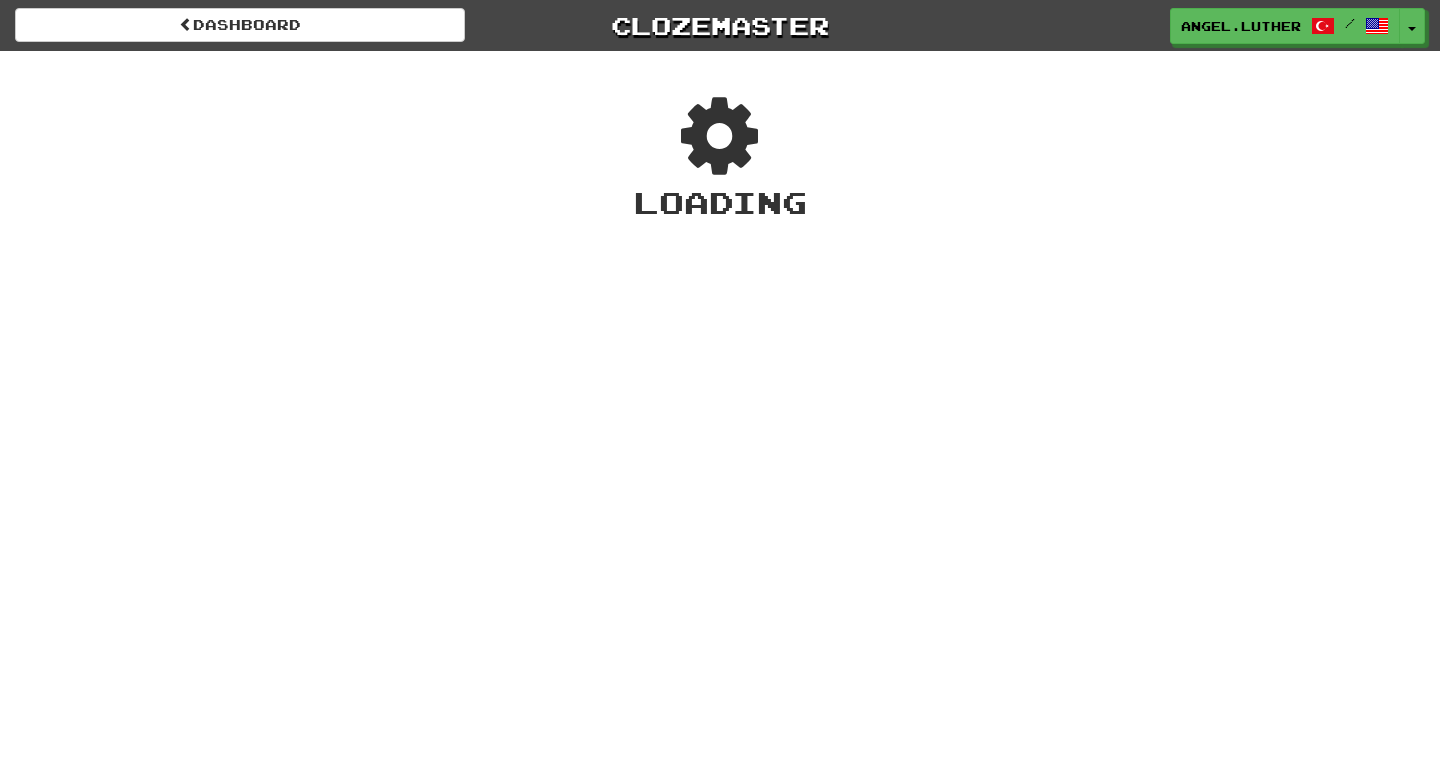 scroll, scrollTop: 0, scrollLeft: 0, axis: both 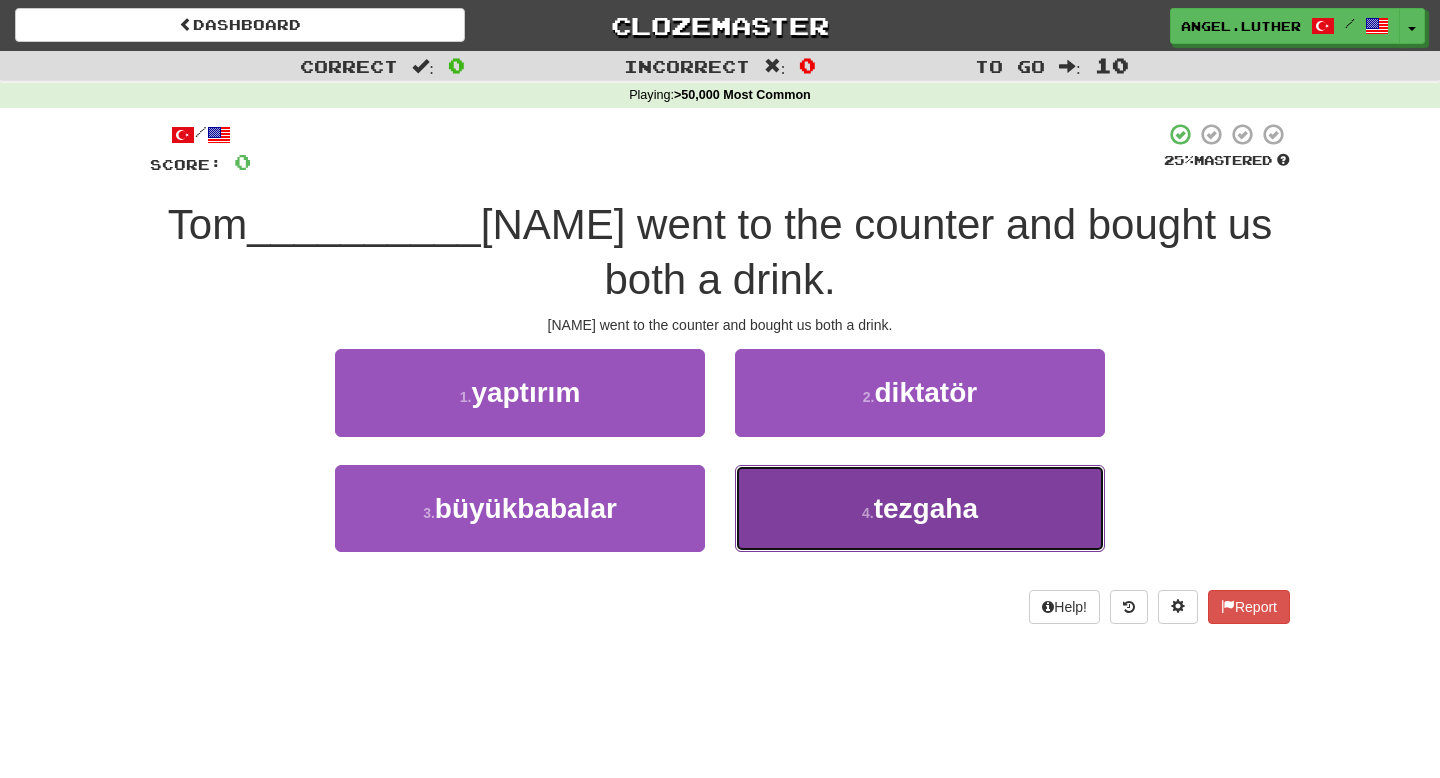 click on "tezgaha" at bounding box center (926, 508) 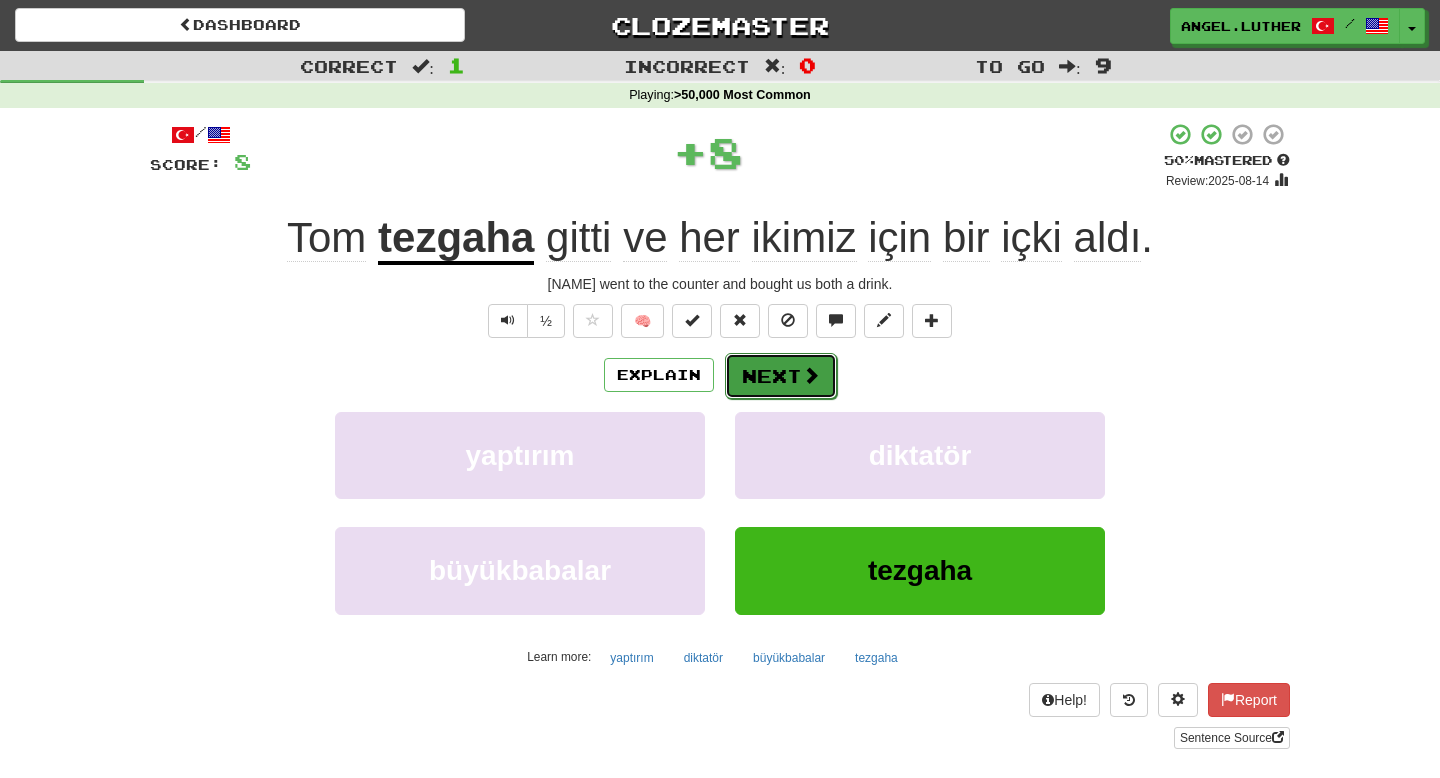 click on "Next" at bounding box center (781, 376) 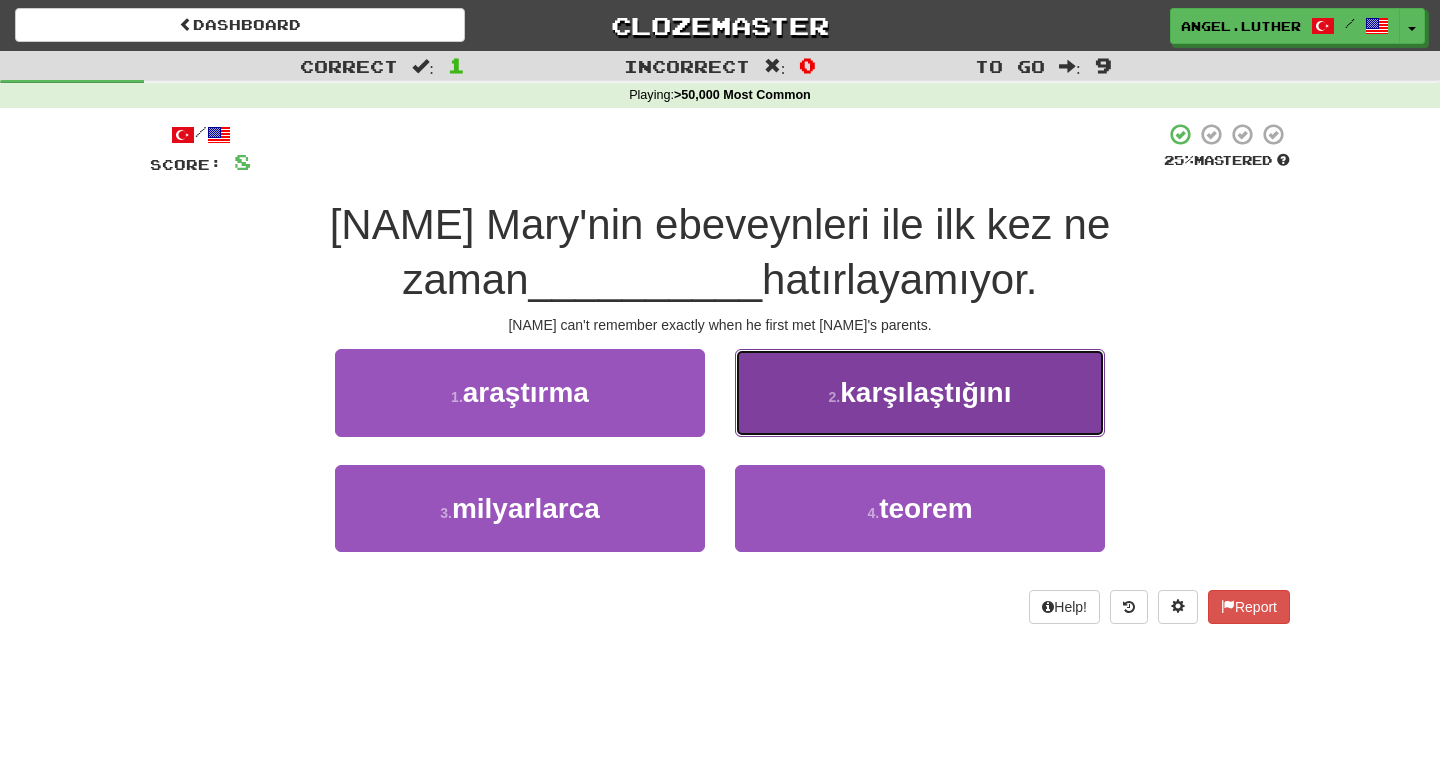 click on "2 . karşılaştığını" at bounding box center (920, 392) 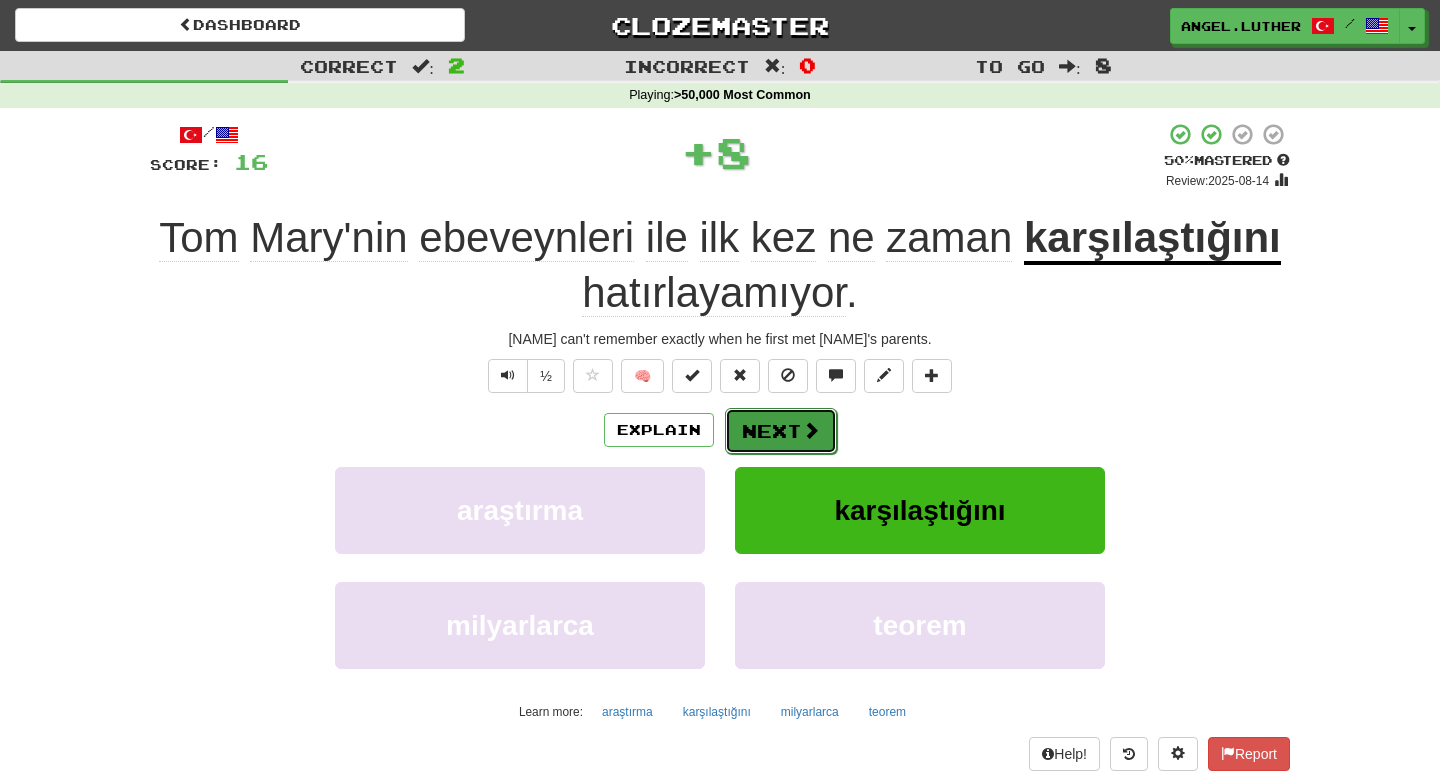 click on "Next" at bounding box center (781, 431) 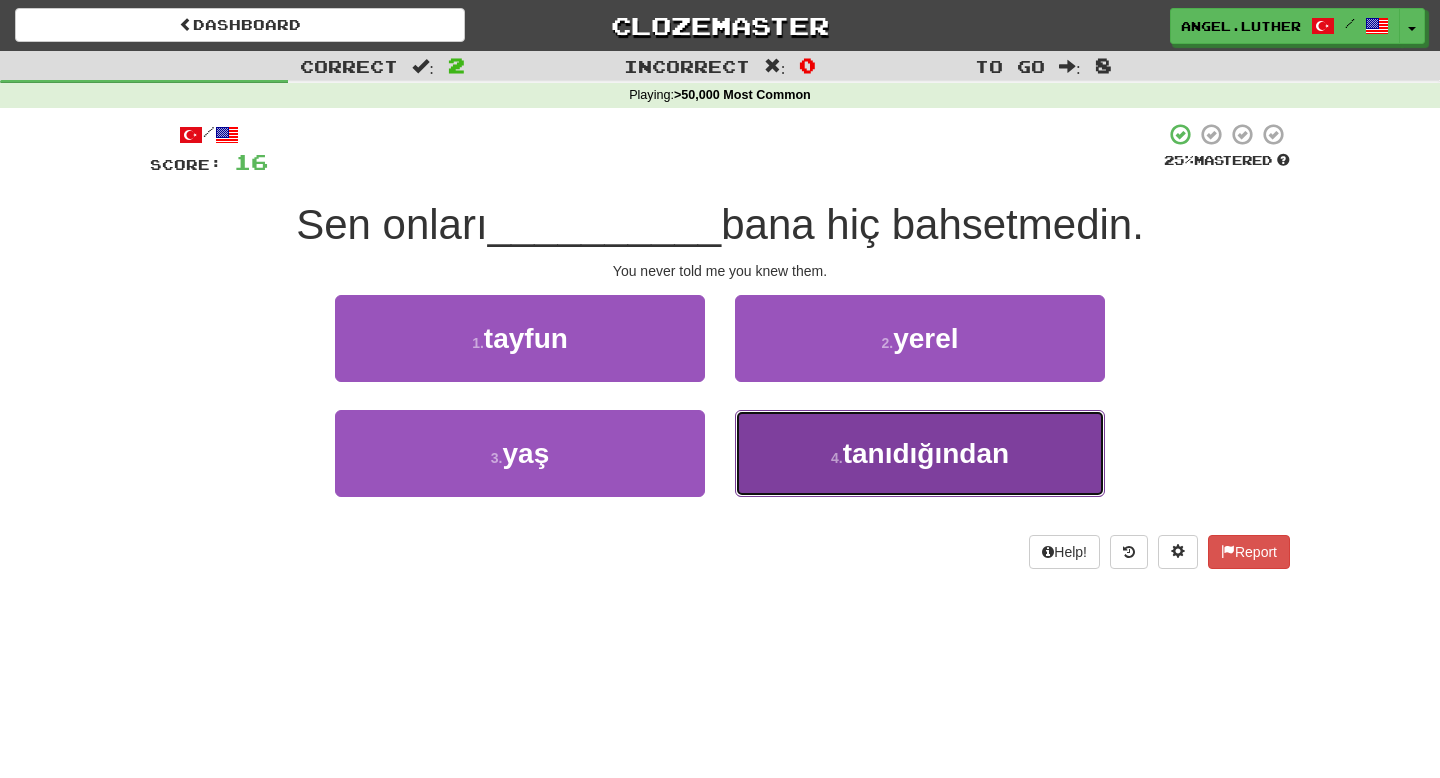click on "4 .  tanıdığından" at bounding box center [920, 453] 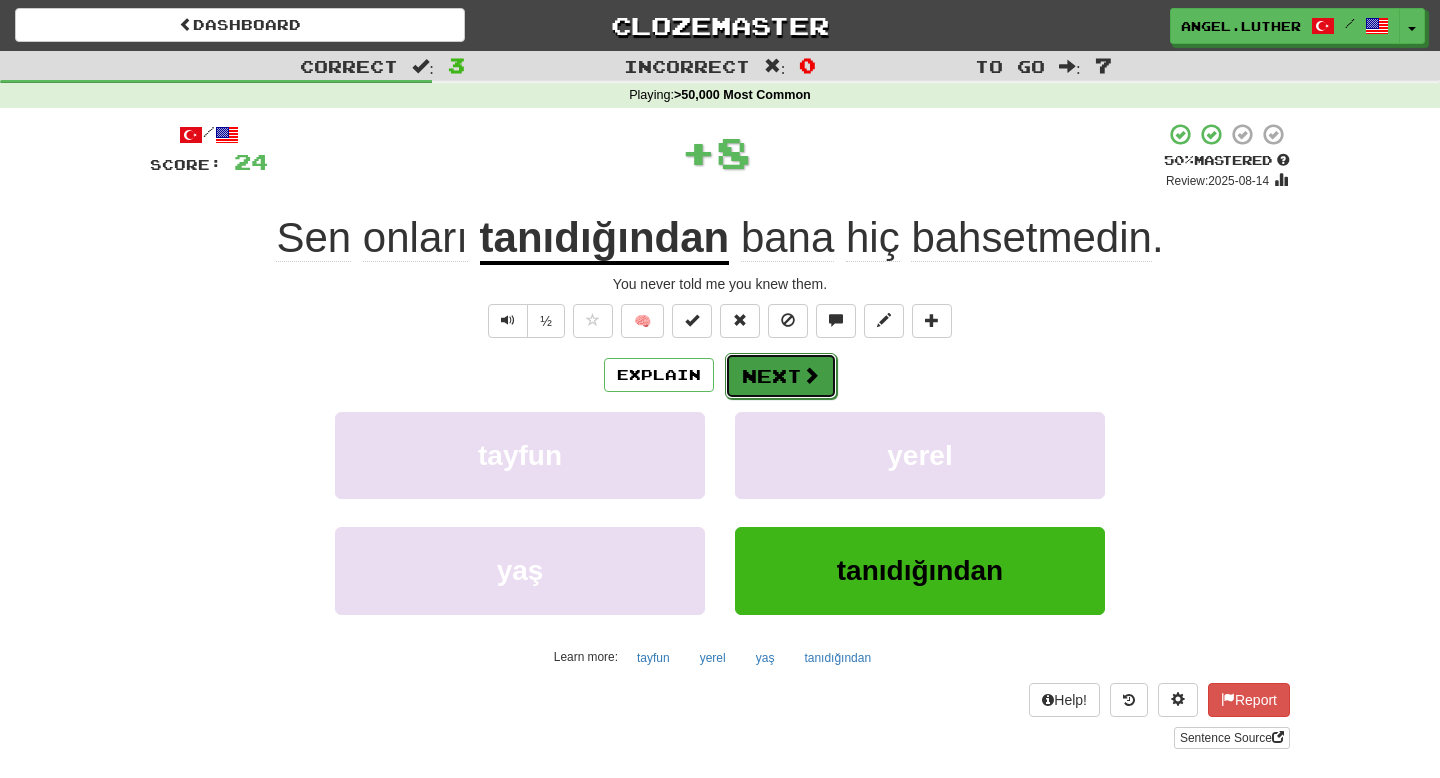 click on "Next" at bounding box center (781, 376) 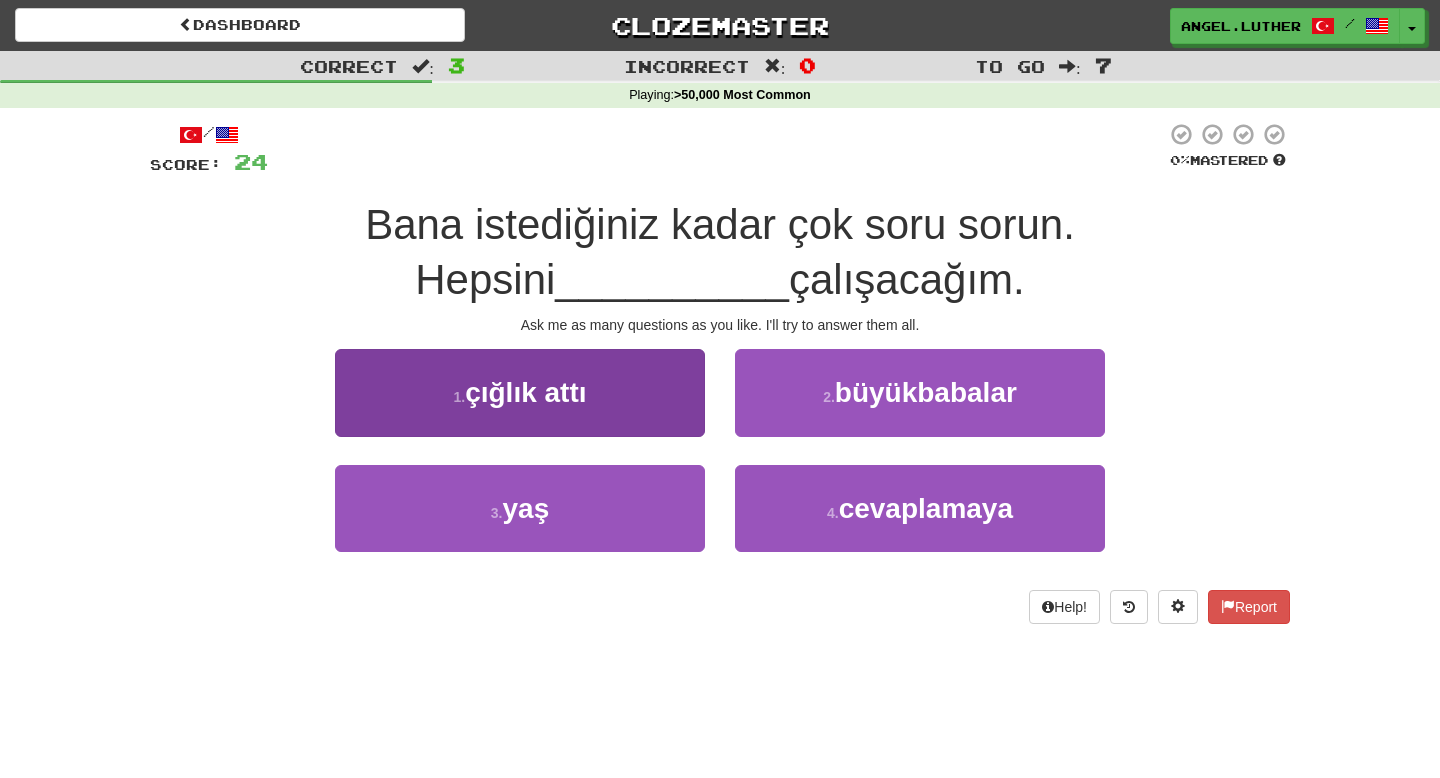 scroll, scrollTop: 1, scrollLeft: 0, axis: vertical 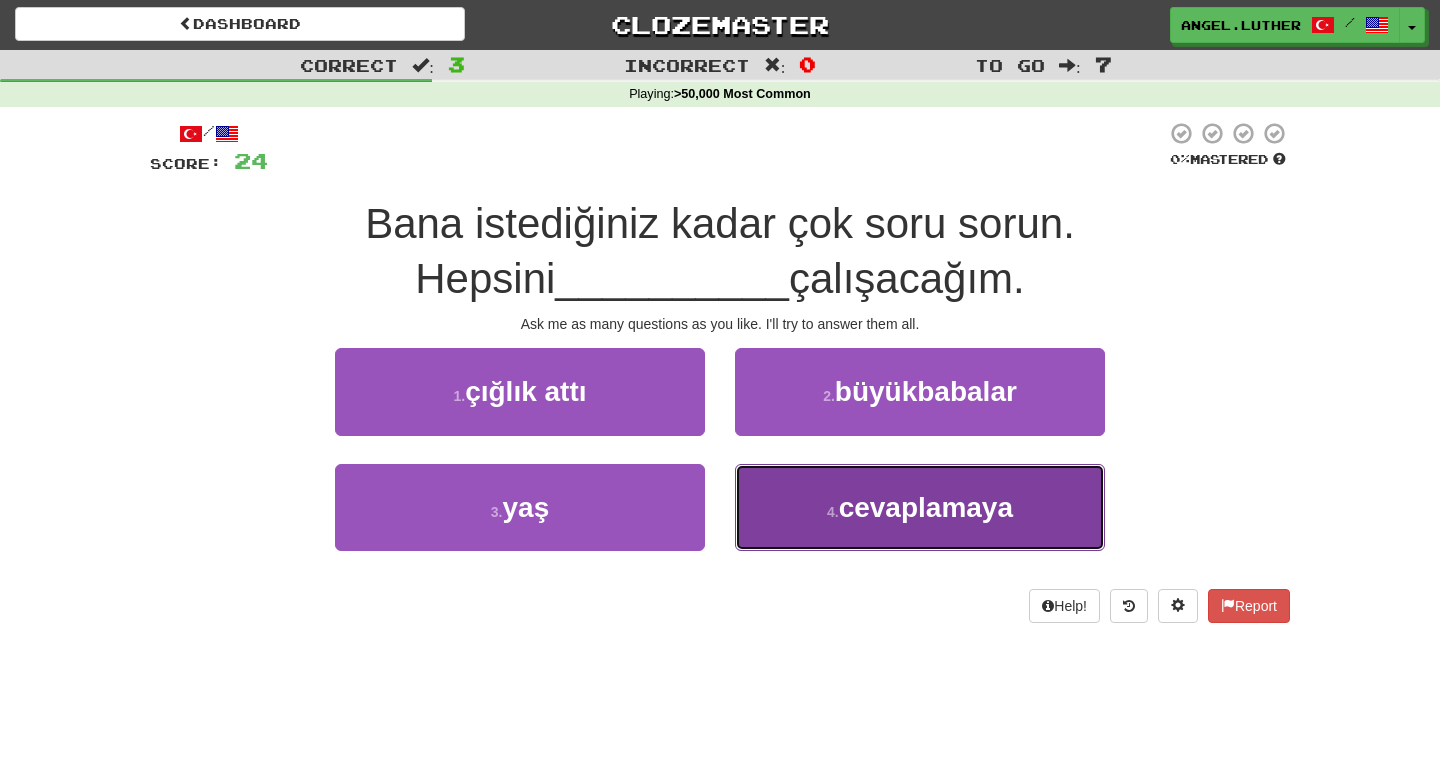 click on "cevaplamaya" at bounding box center [926, 507] 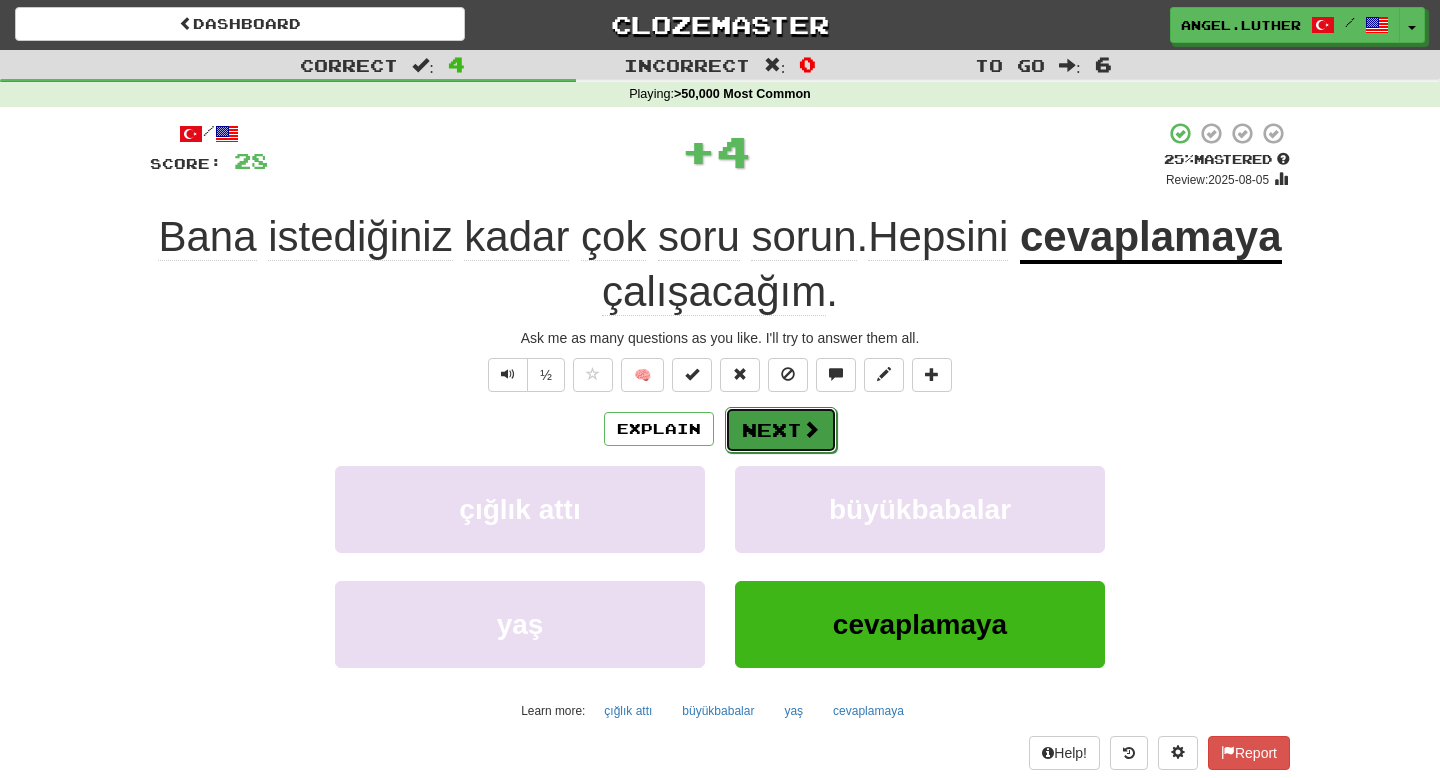 click on "Next" at bounding box center (781, 430) 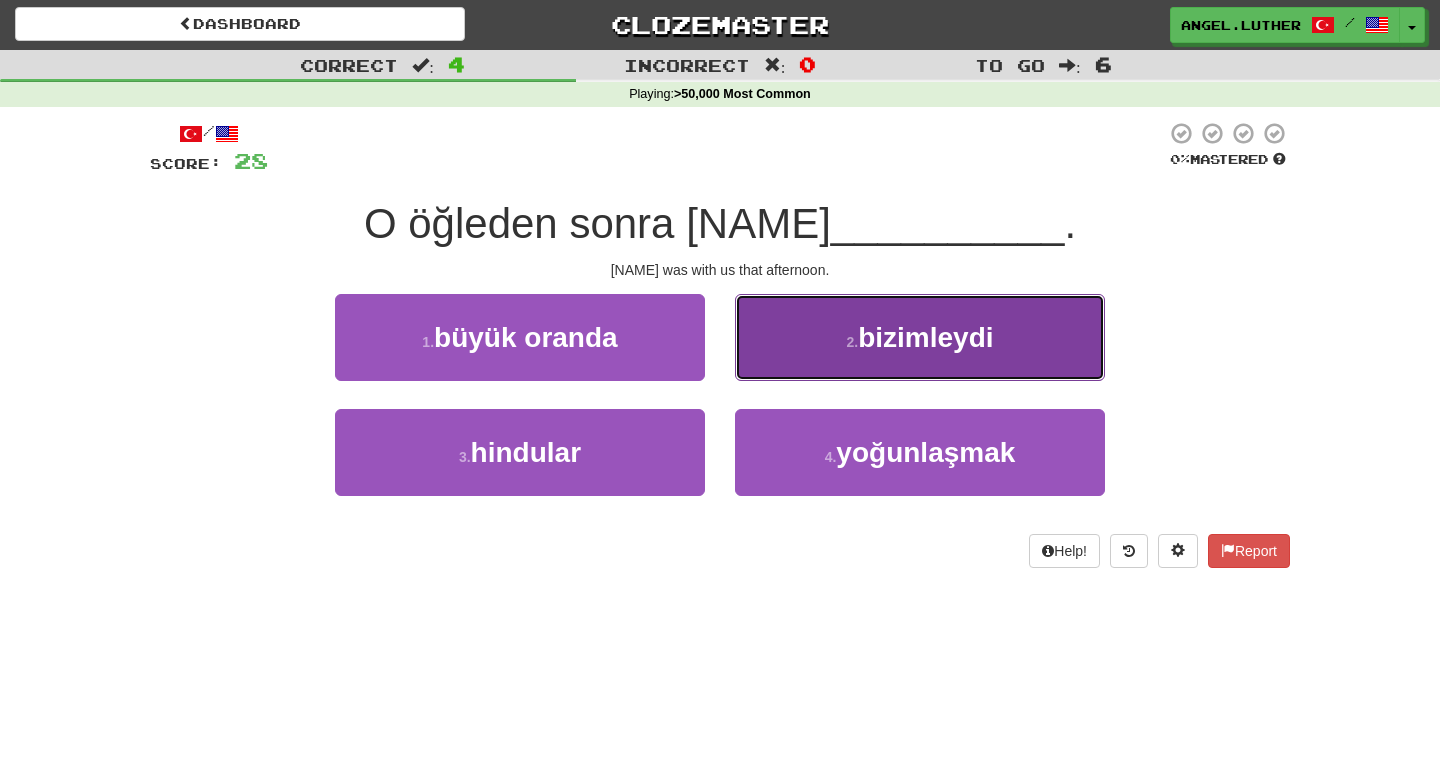 click on "bizimleydi" at bounding box center [925, 337] 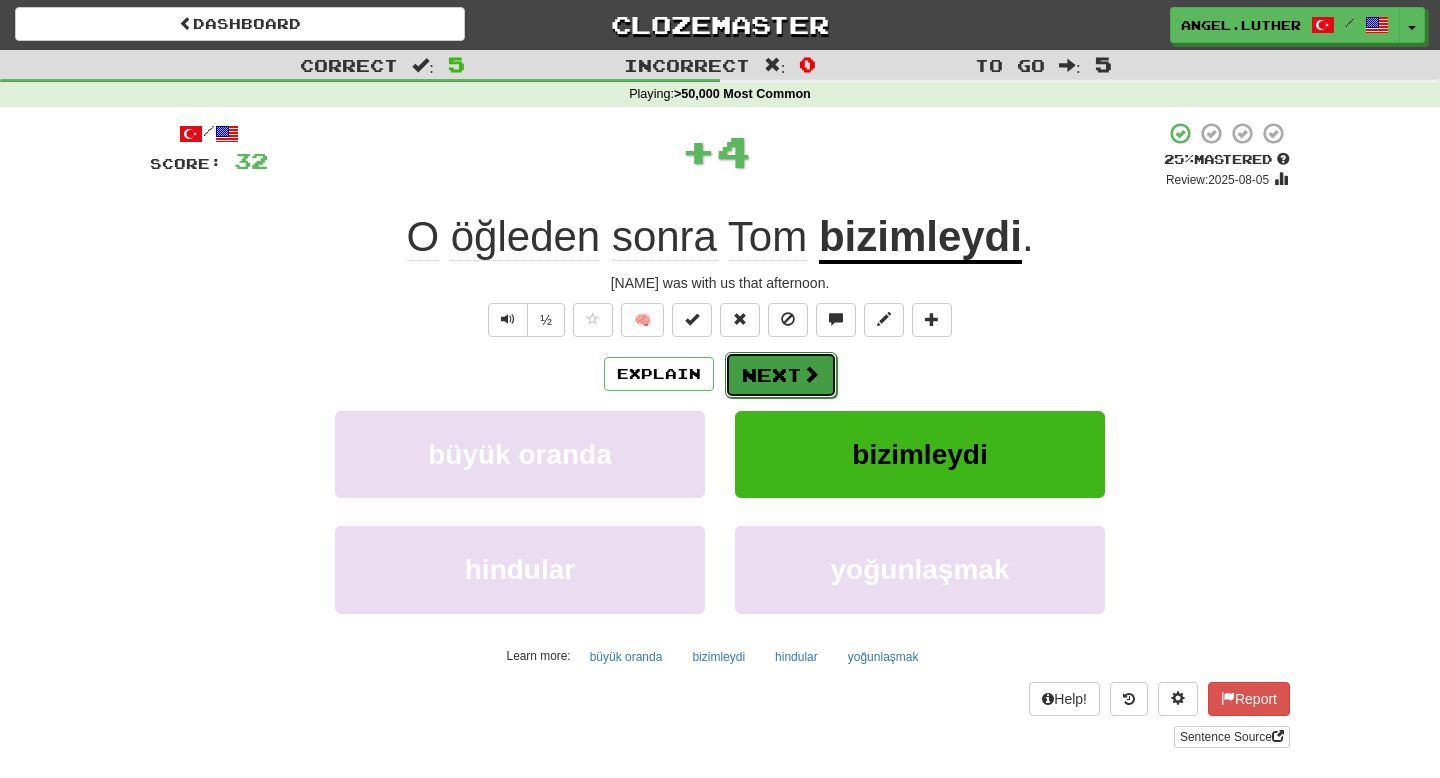 click on "Next" at bounding box center [781, 375] 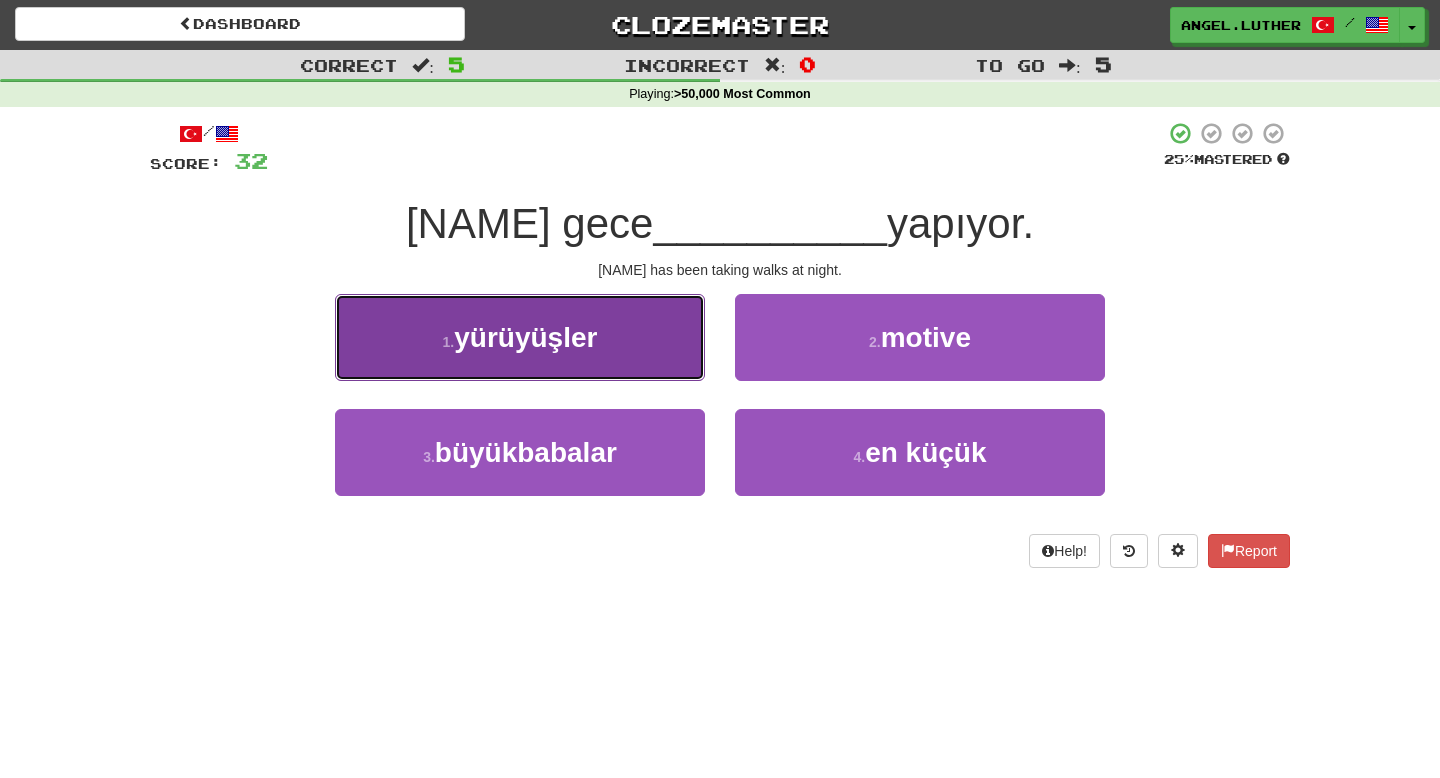 click on "yürüyüşler" at bounding box center (525, 337) 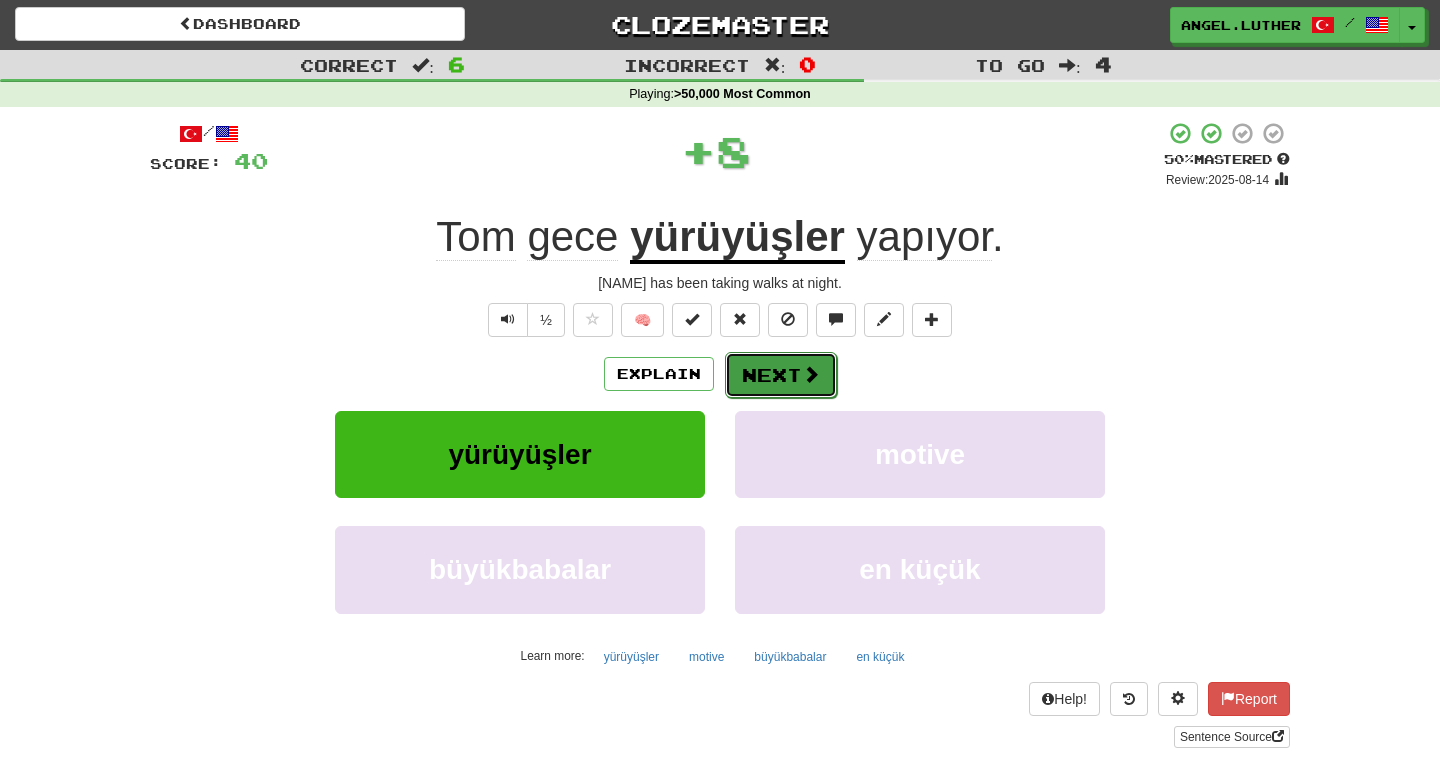 click on "Next" at bounding box center [781, 375] 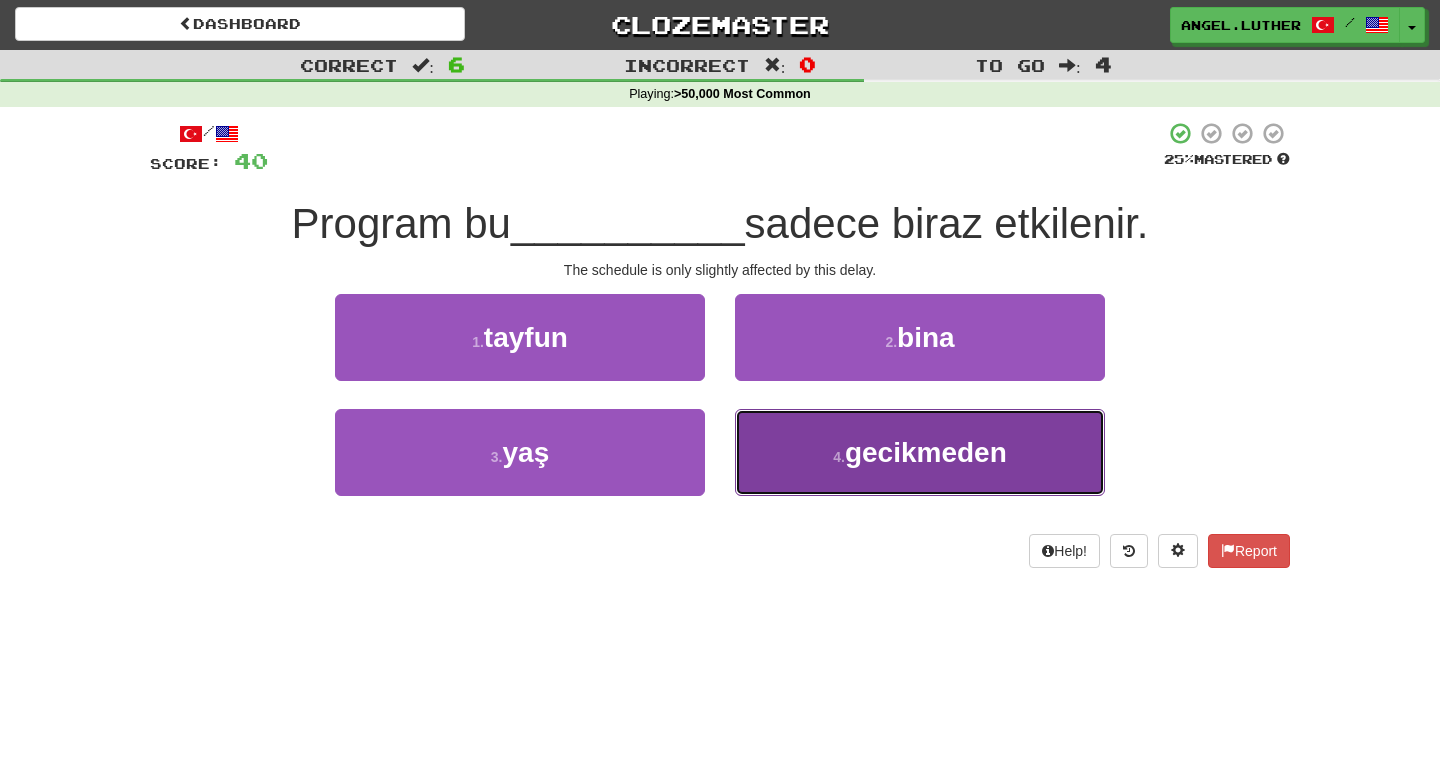 click on "gecikmeden" at bounding box center (926, 452) 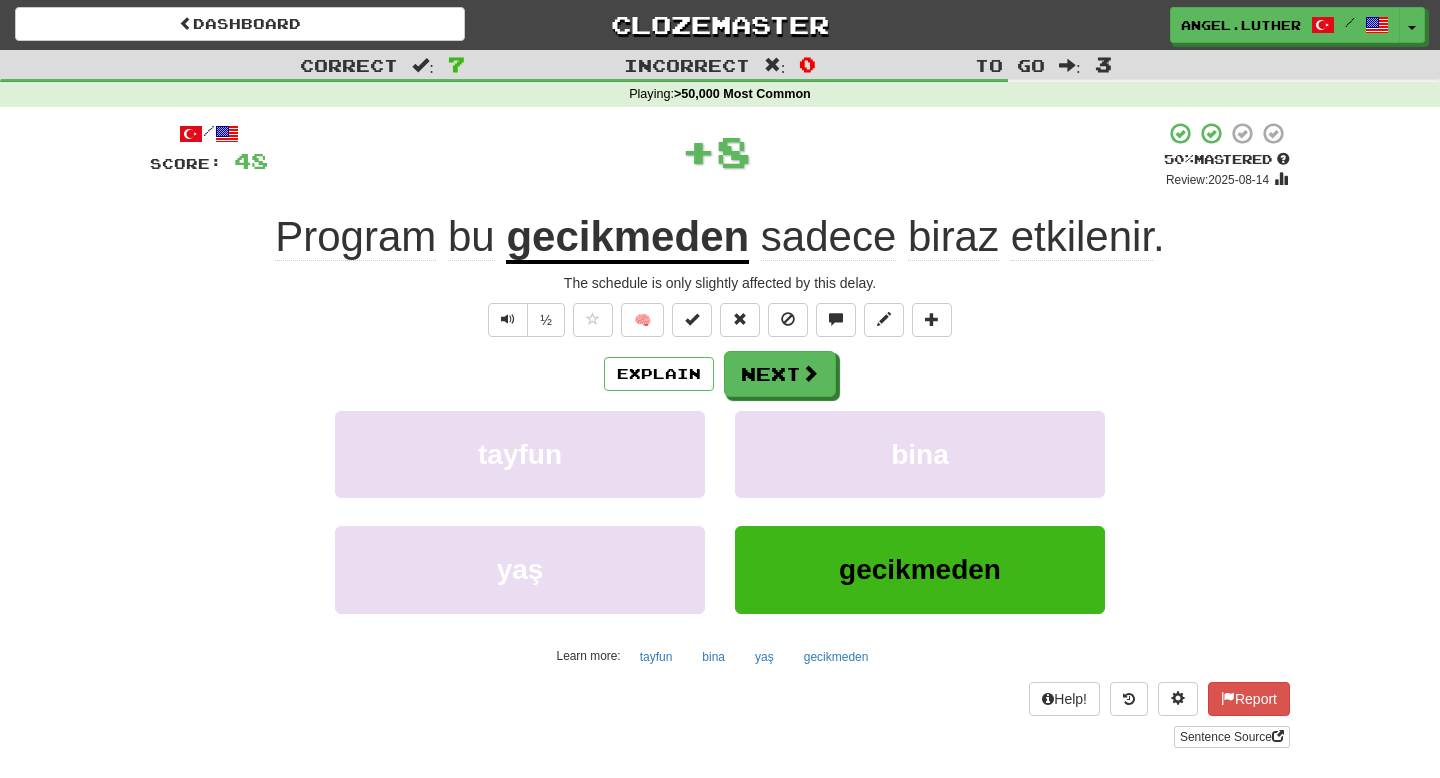 click on "gecikmeden" at bounding box center (627, 238) 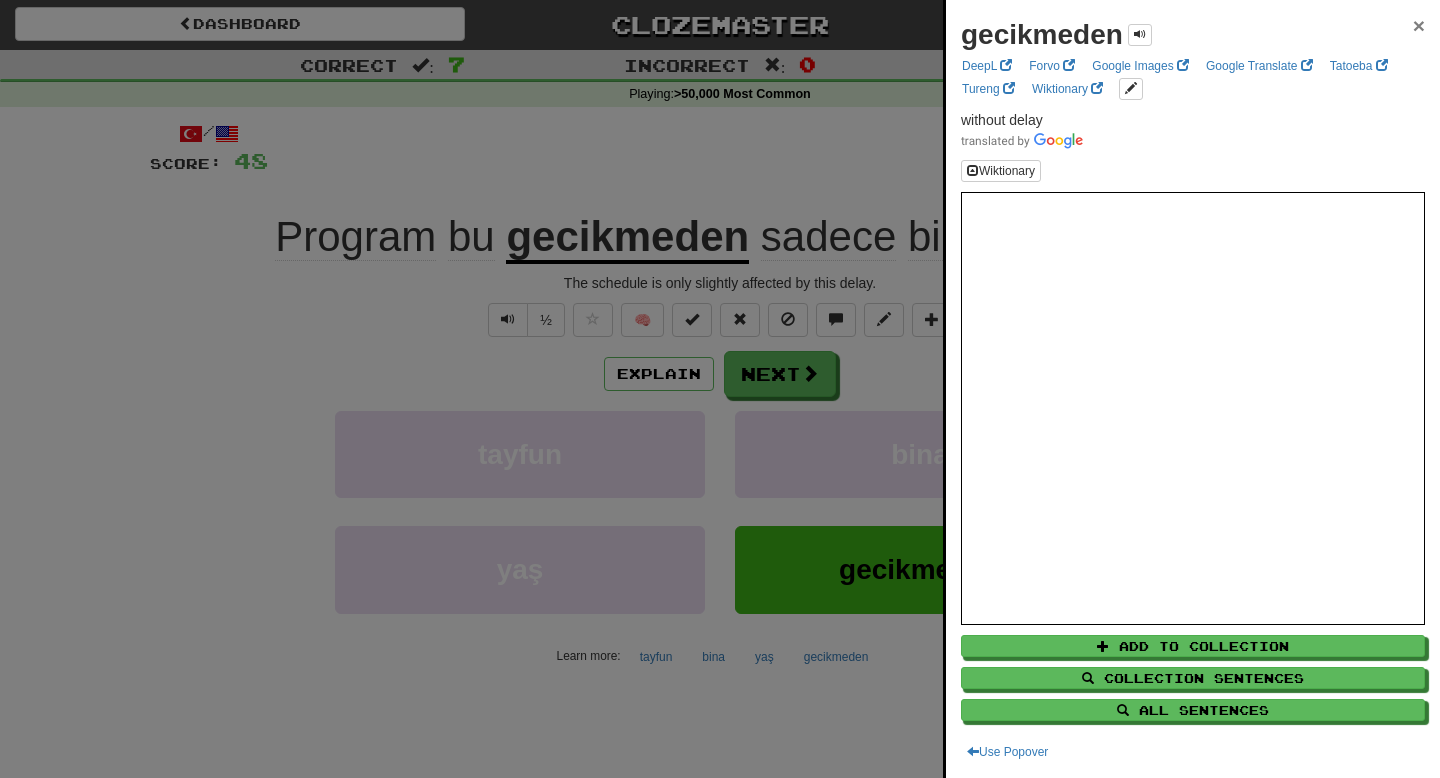 click on "×" at bounding box center (1419, 25) 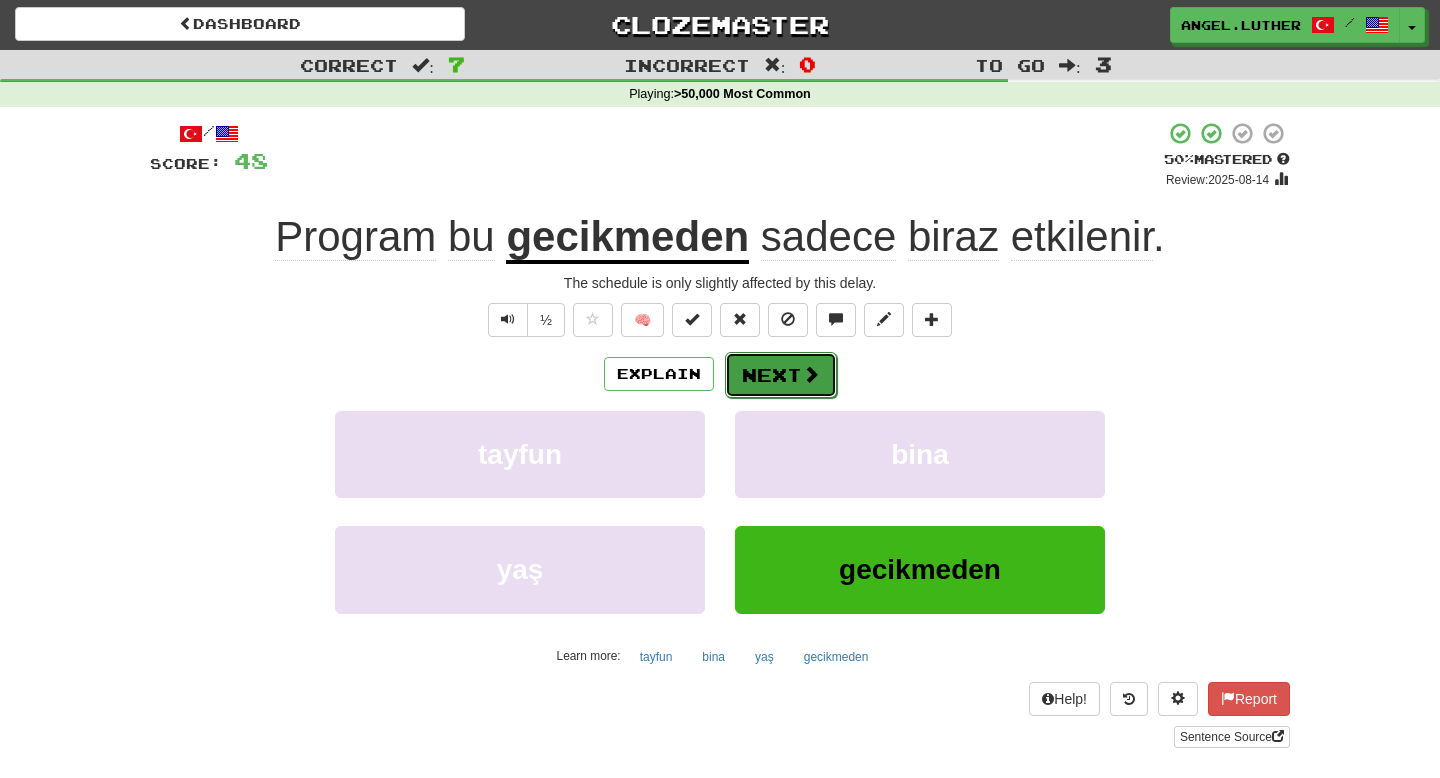 click on "Next" at bounding box center (781, 375) 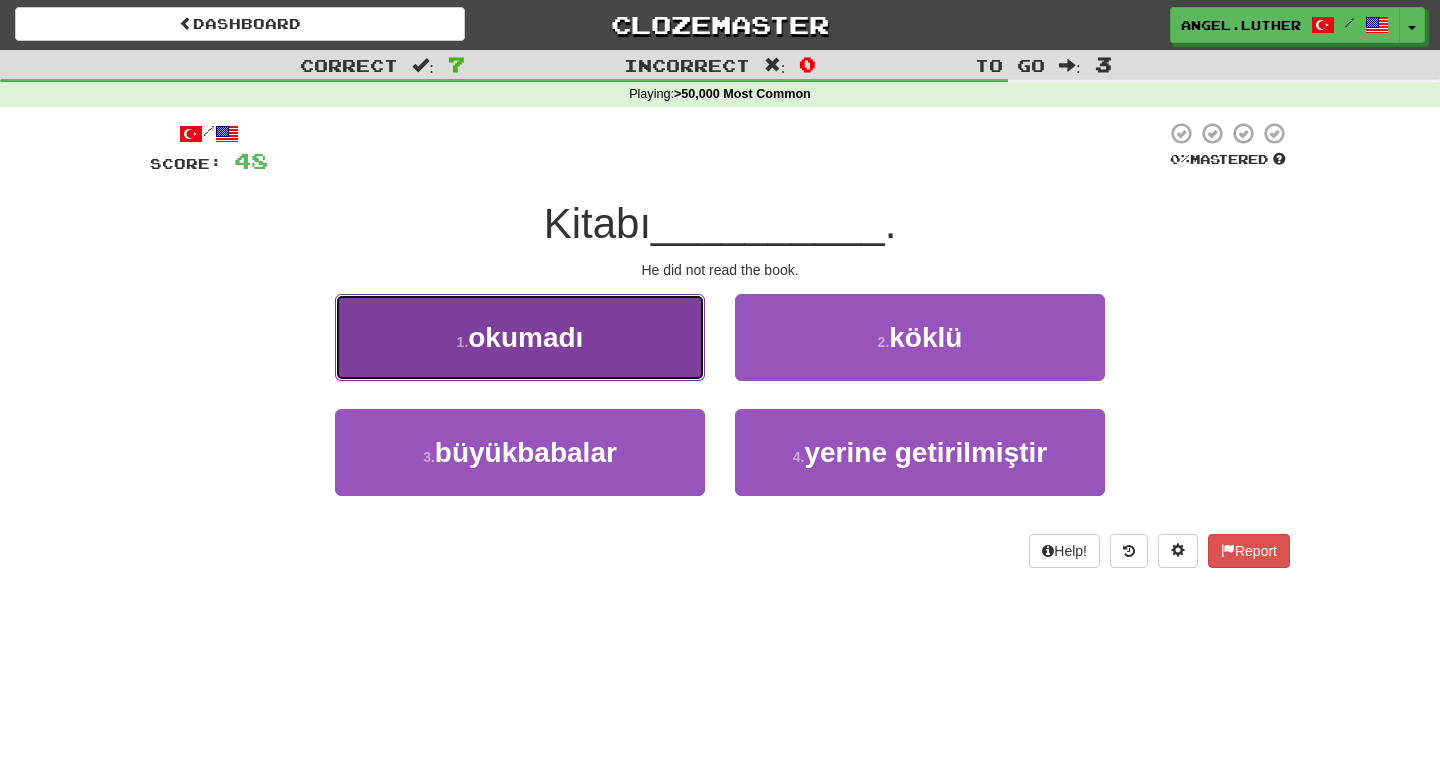 click on "1 . okumadı" at bounding box center [520, 337] 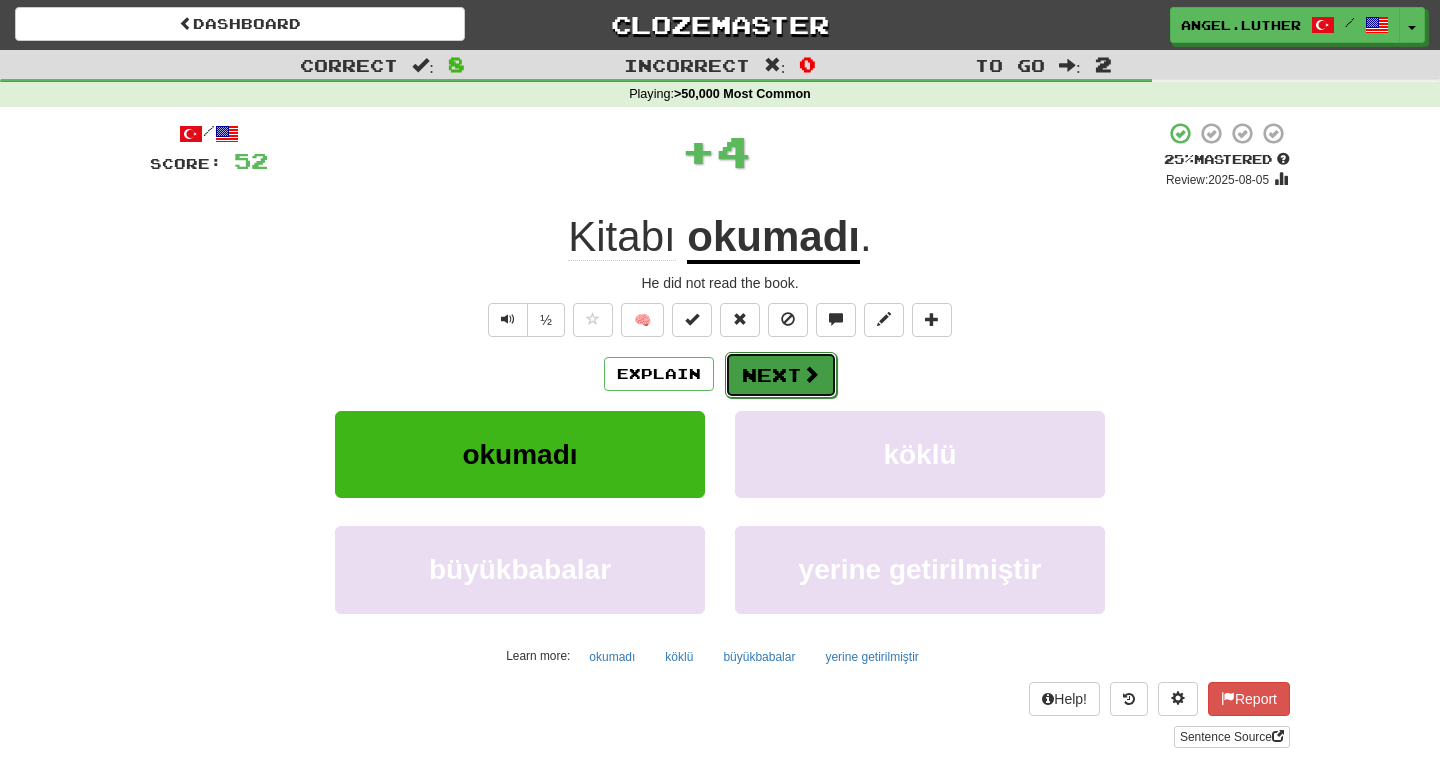 click on "Next" at bounding box center (781, 375) 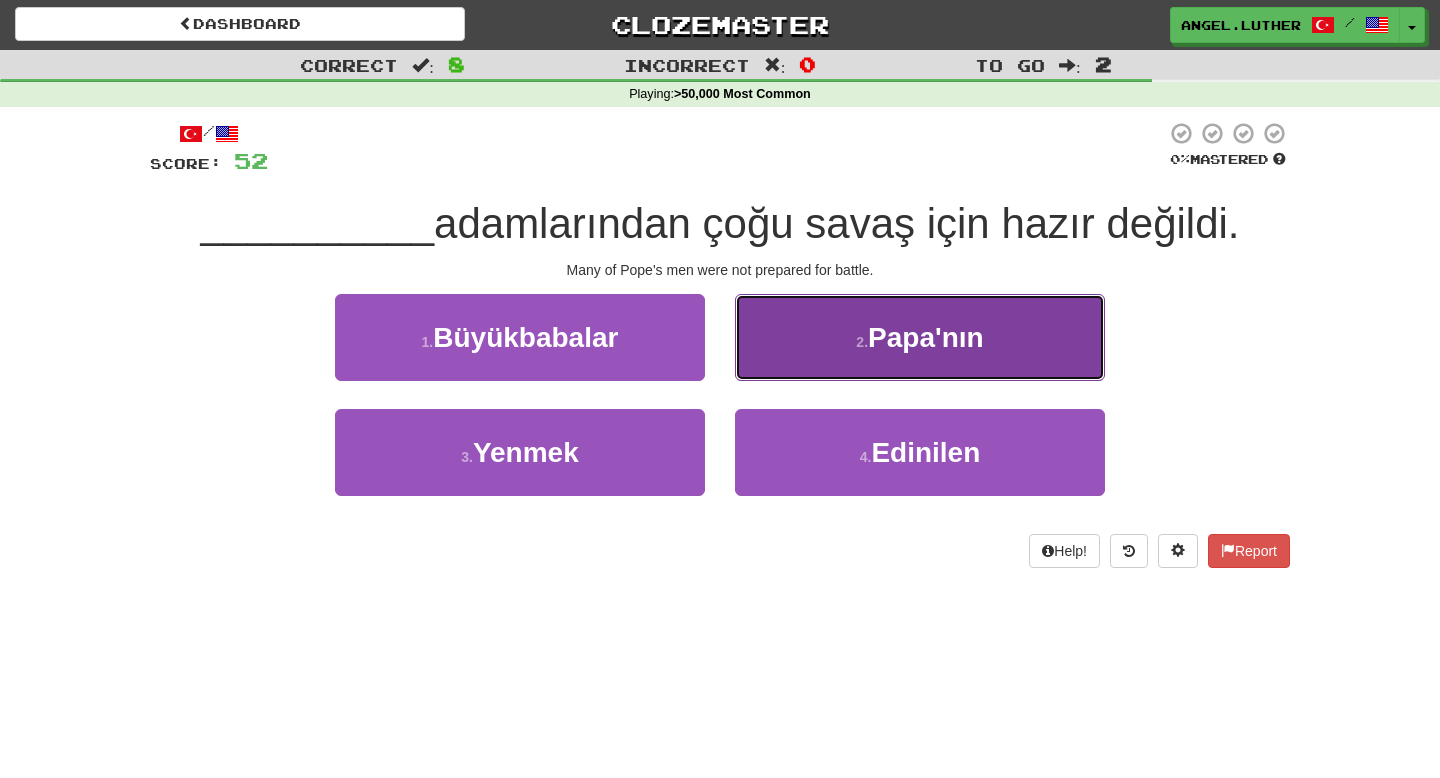 click on "2 . Papa'nın" at bounding box center [920, 337] 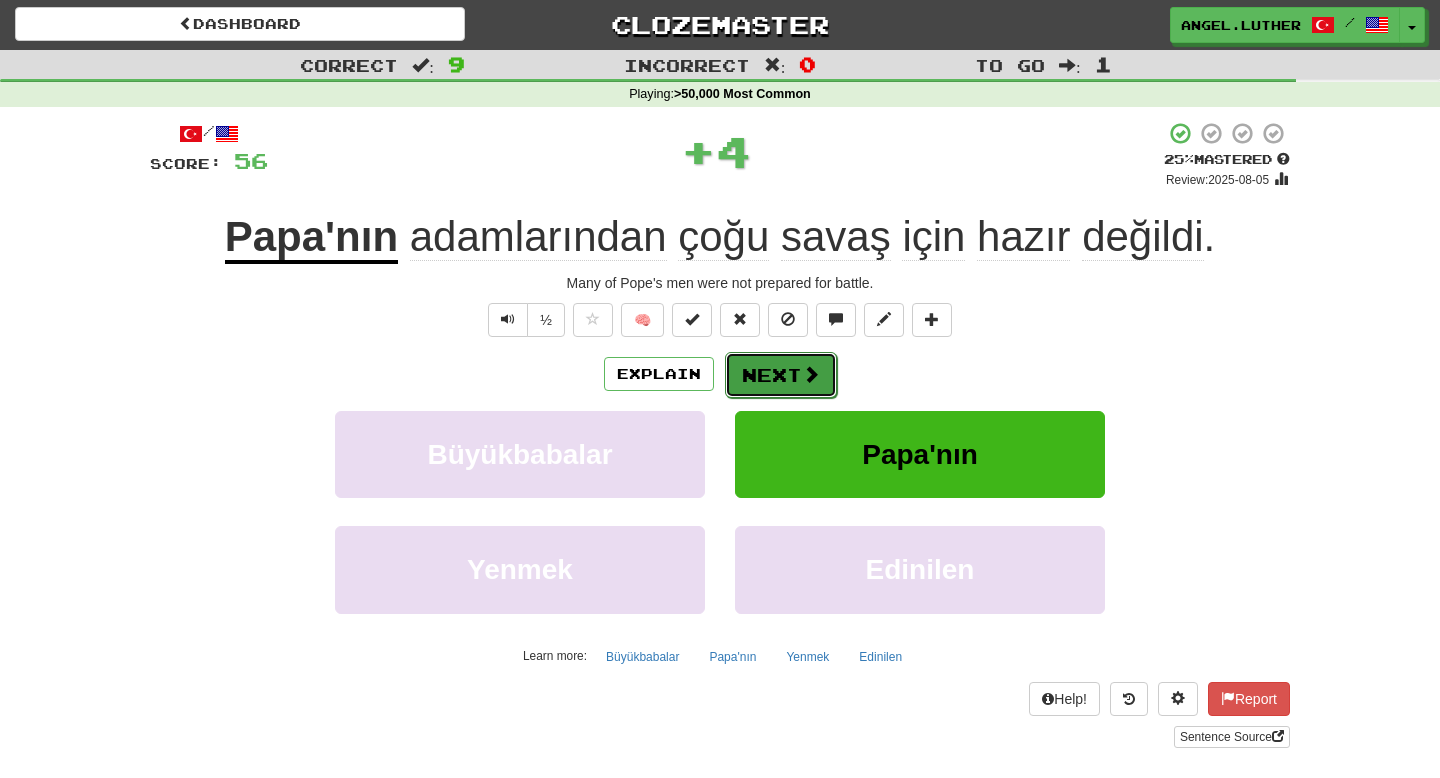 click at bounding box center [811, 374] 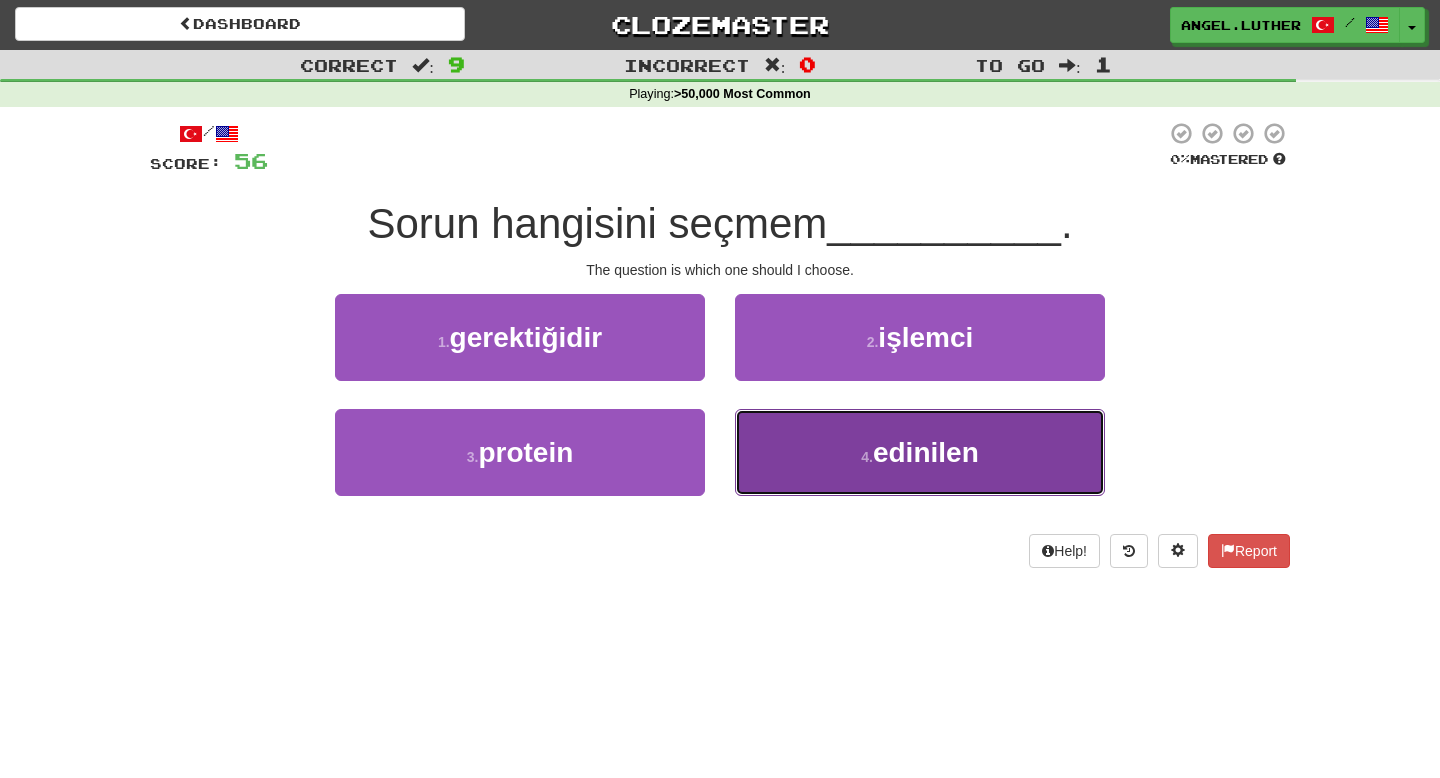 click on "edinilen" at bounding box center [926, 452] 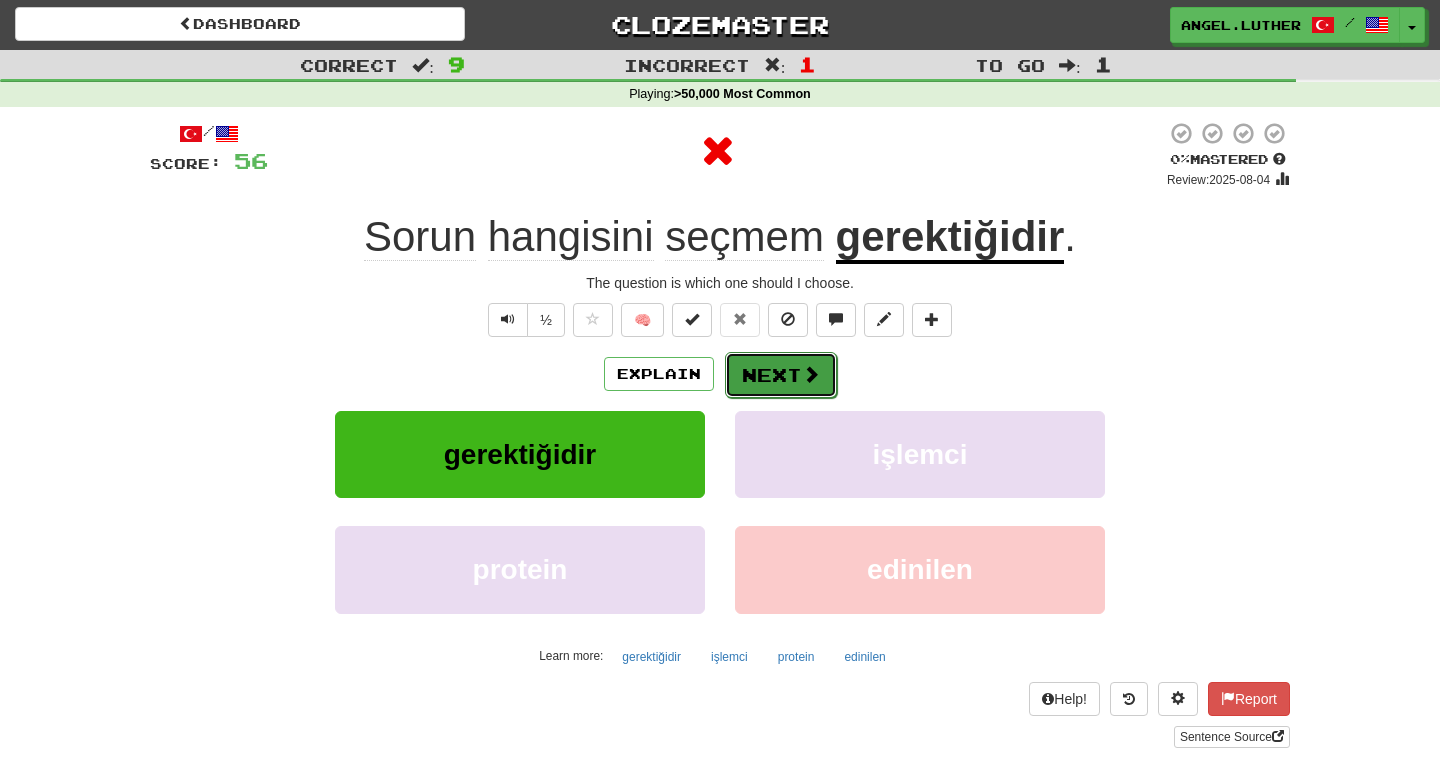 click at bounding box center (811, 374) 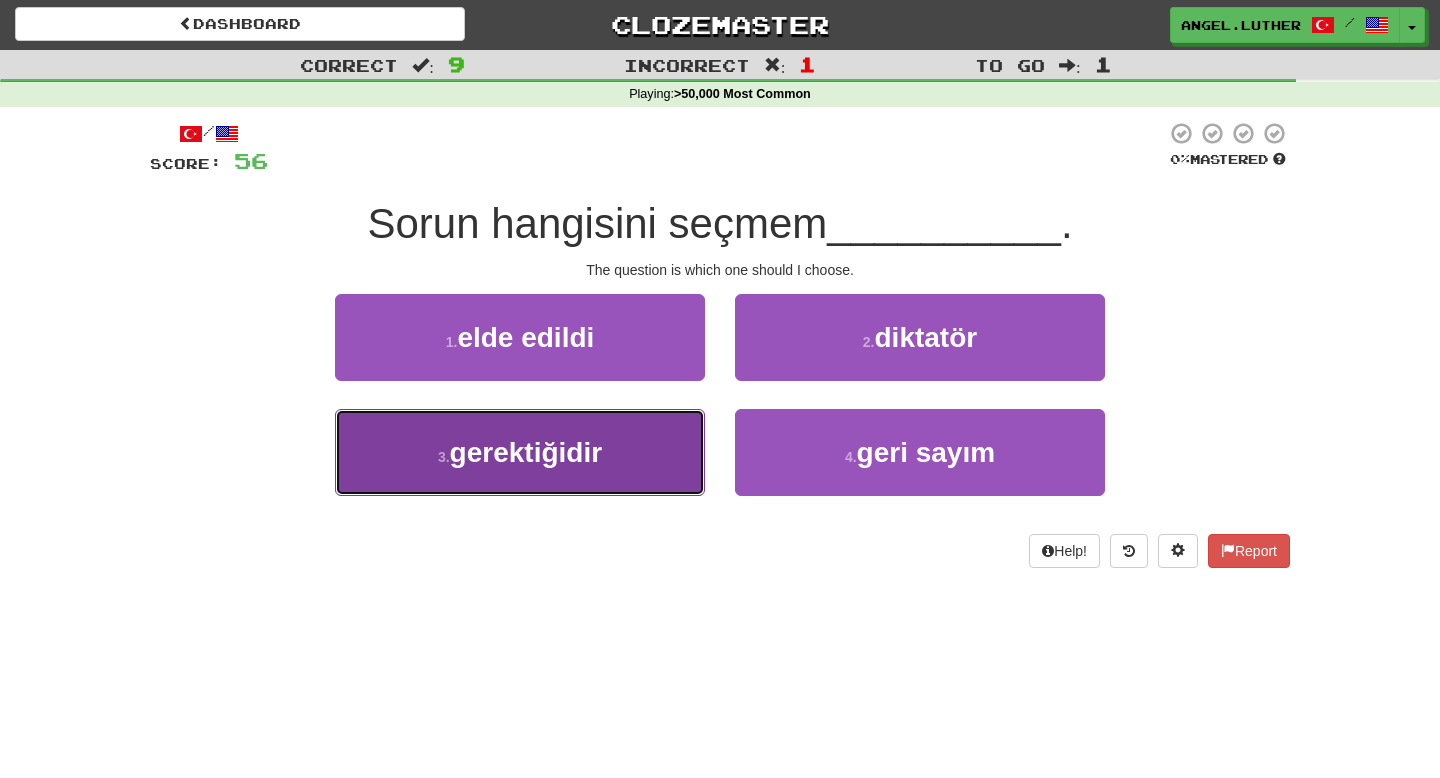 click on "gerektiğidir" at bounding box center [526, 452] 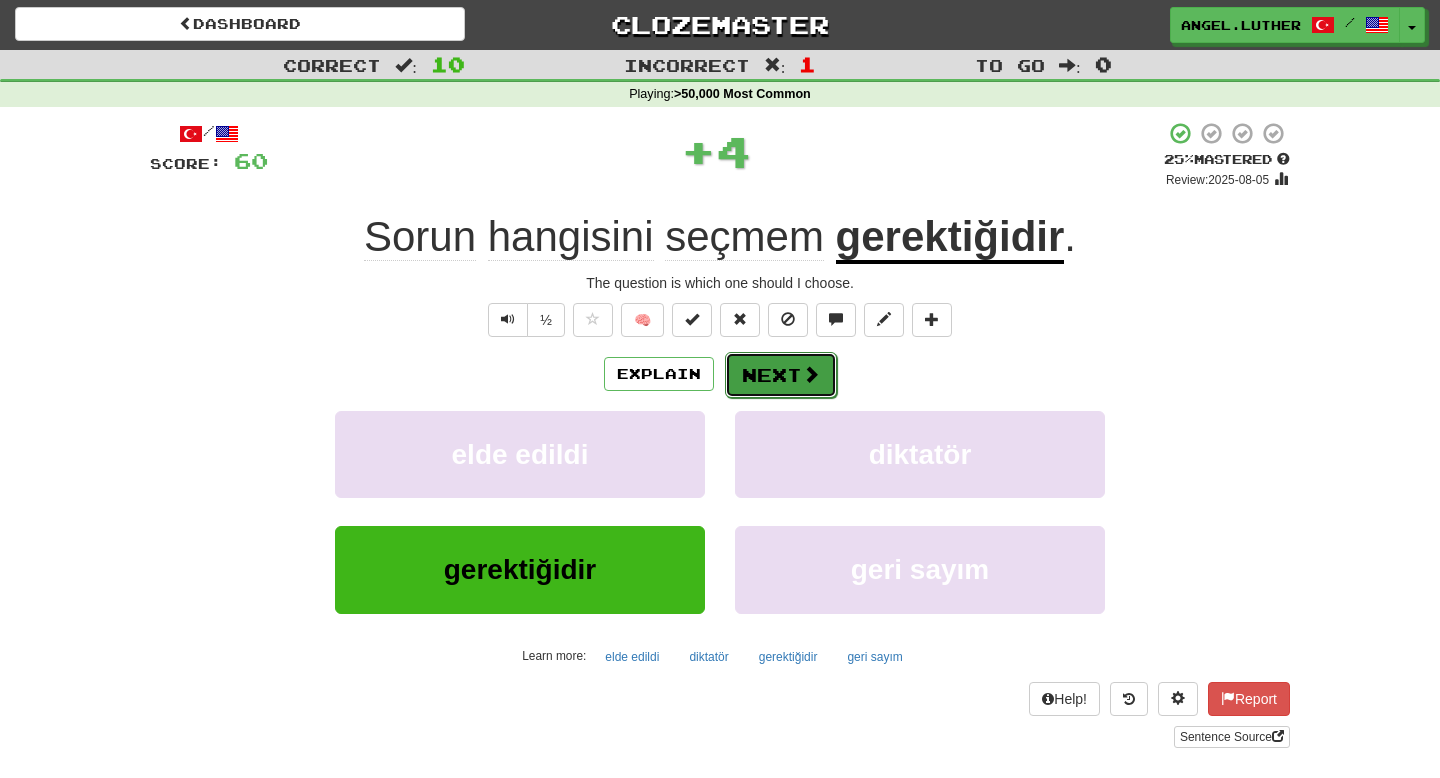 click on "Next" at bounding box center (781, 375) 